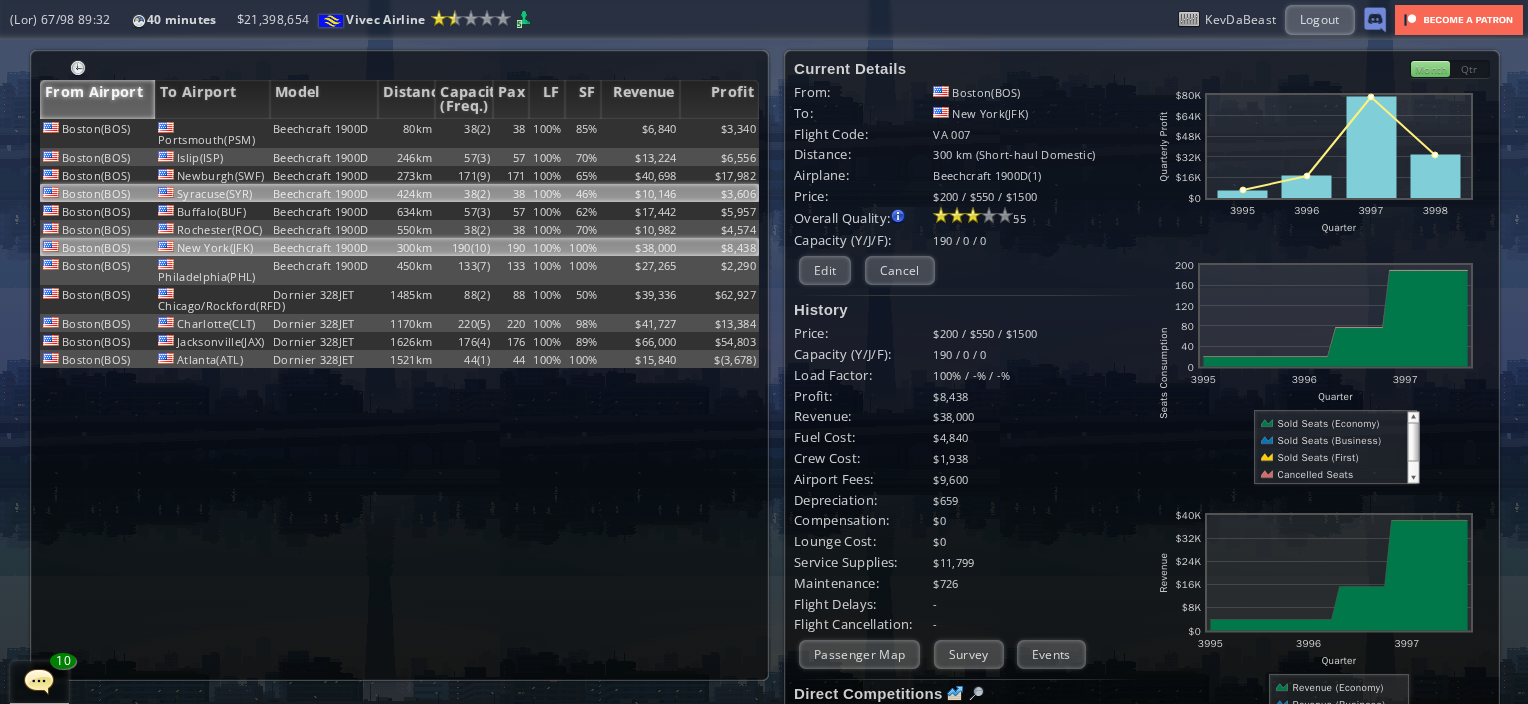 scroll, scrollTop: 0, scrollLeft: 0, axis: both 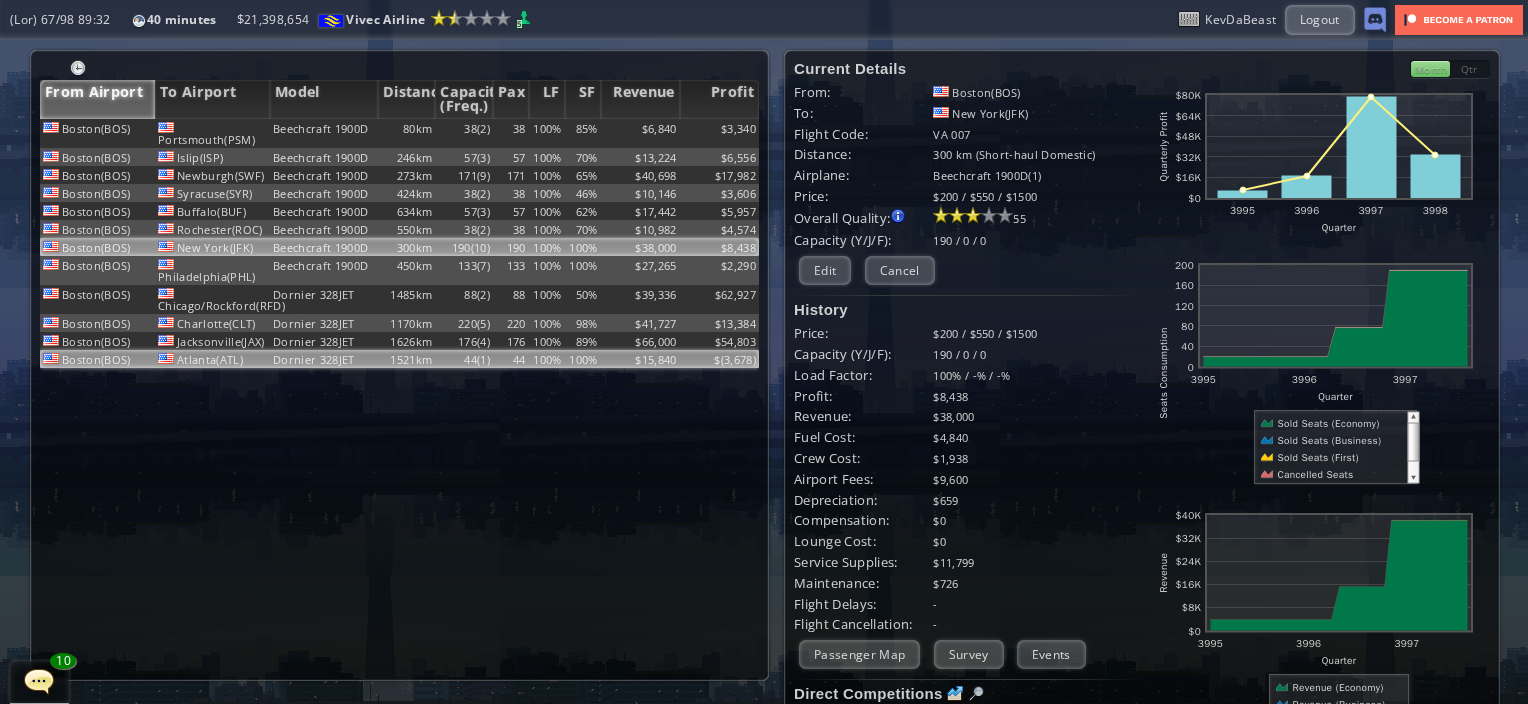 click on "44" at bounding box center [511, 133] 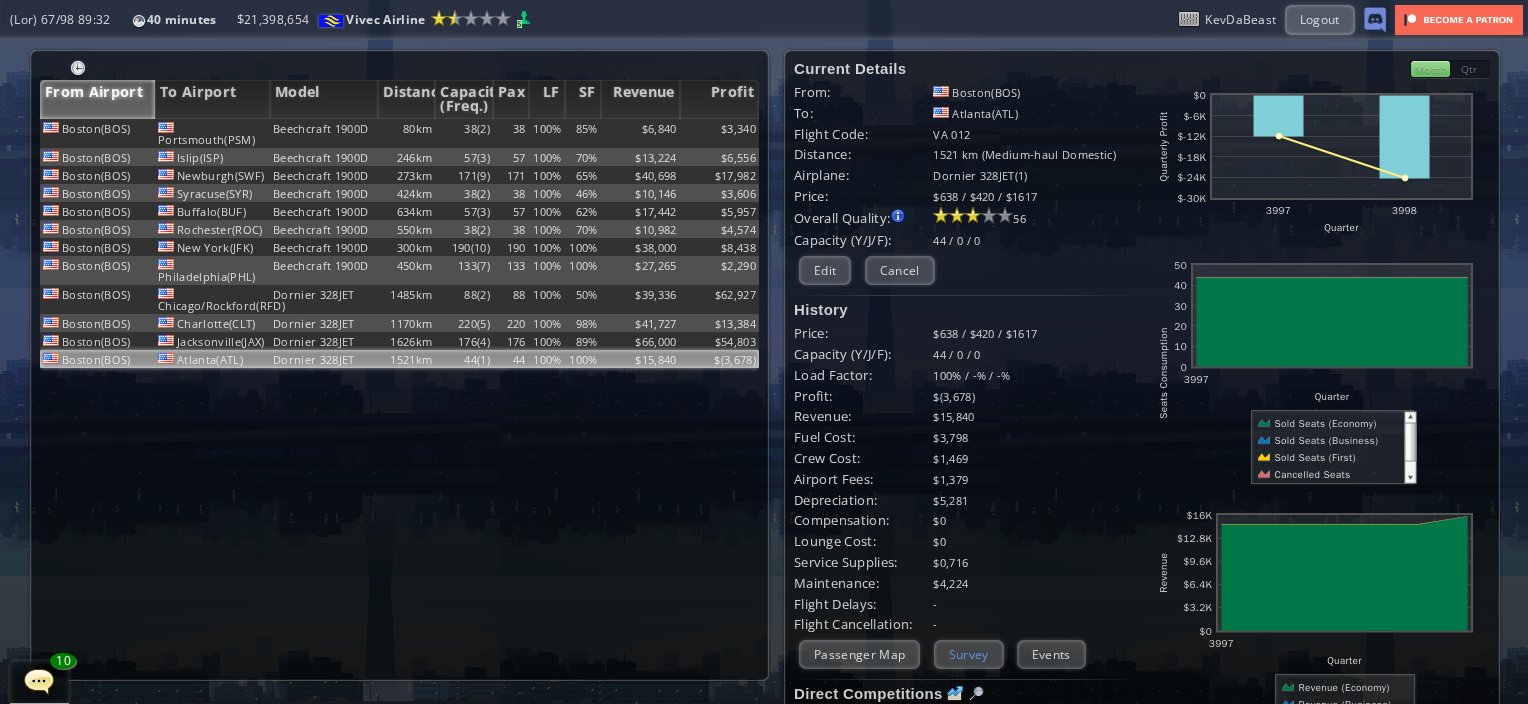 click on "Survey" at bounding box center [969, 654] 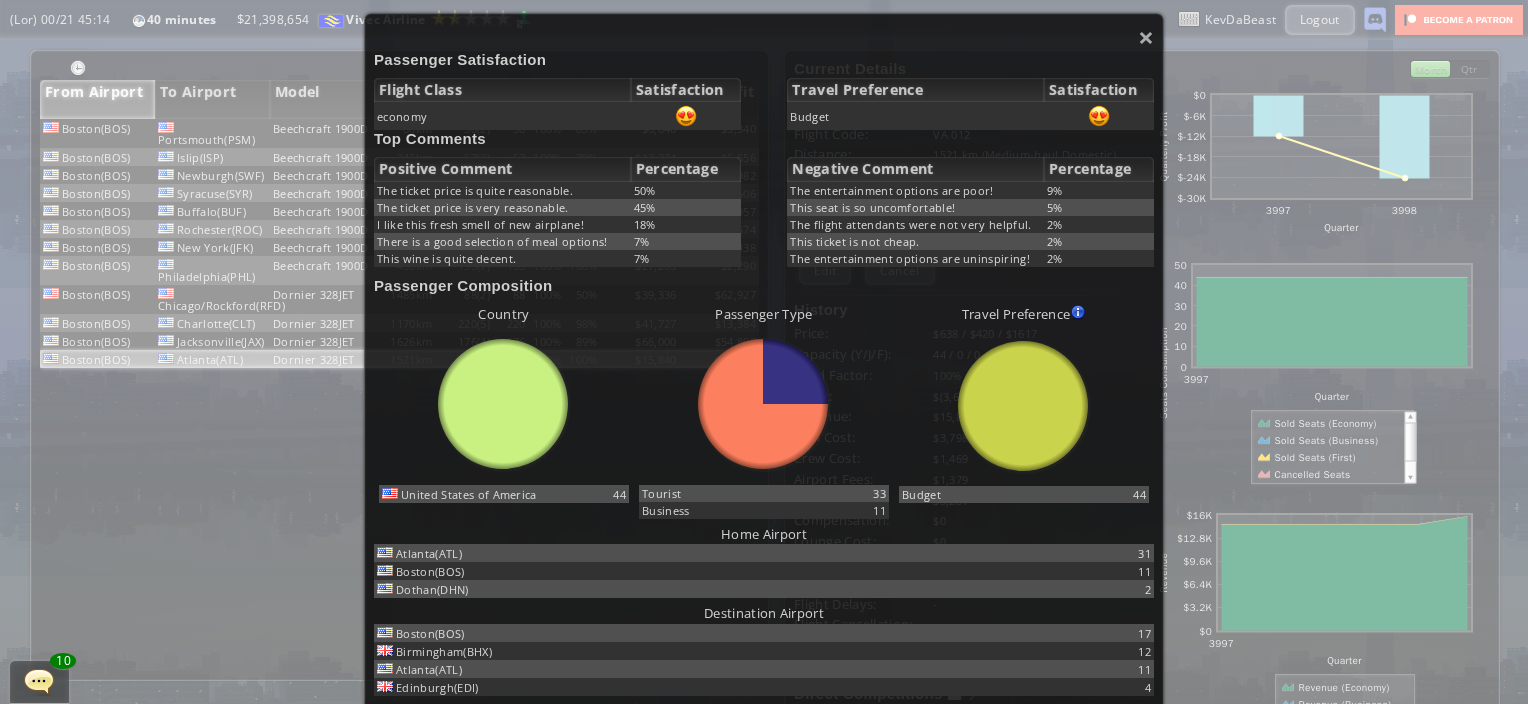 scroll, scrollTop: 159, scrollLeft: 0, axis: vertical 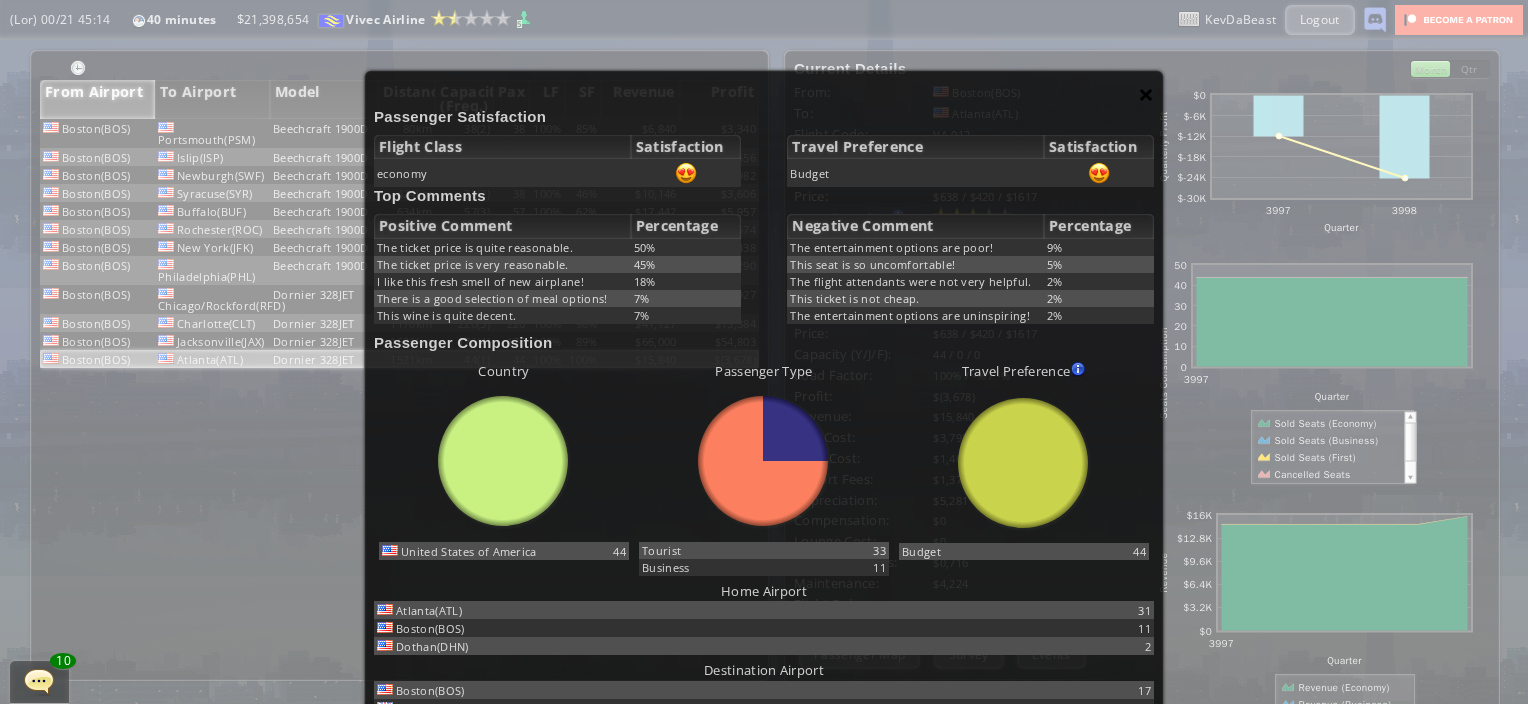 click on "×" at bounding box center (1146, 94) 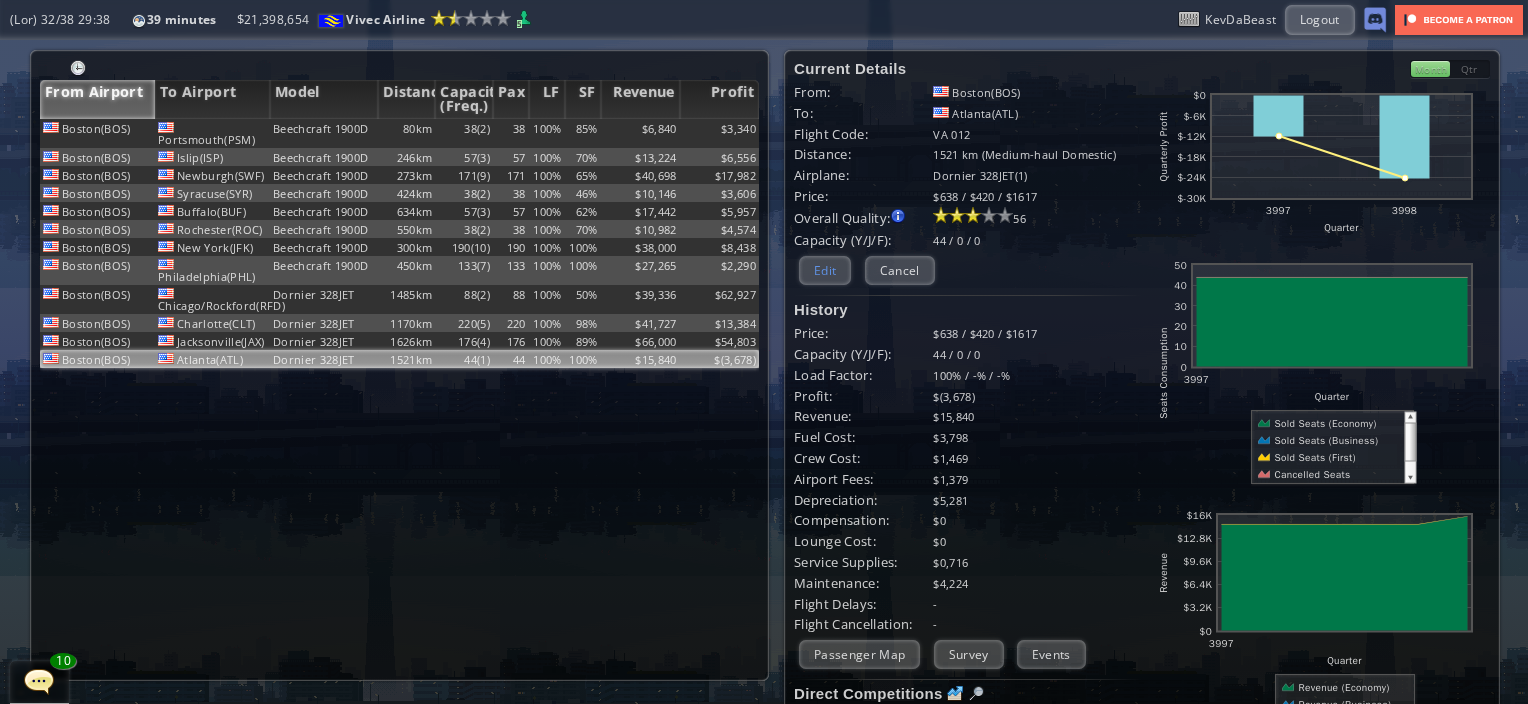 click on "Edit" at bounding box center (825, 270) 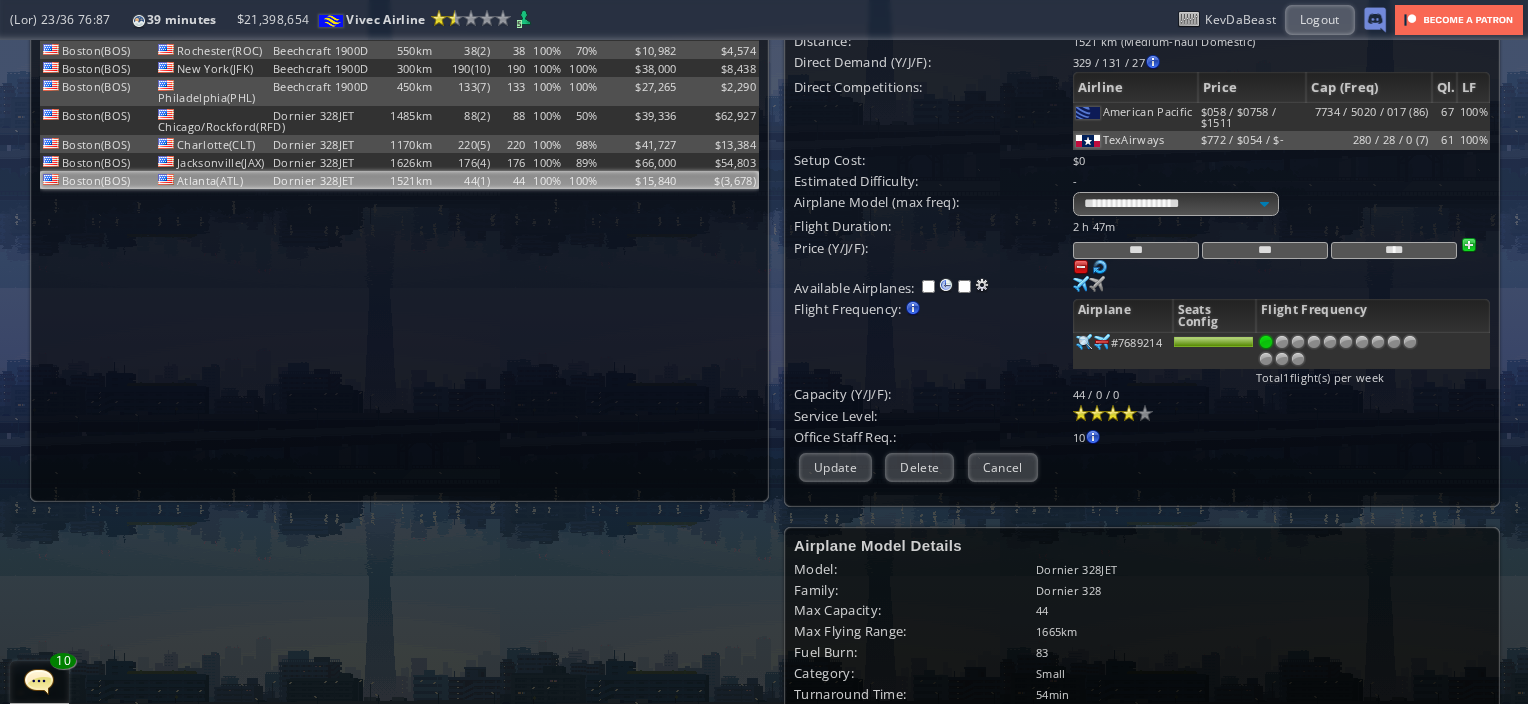 scroll, scrollTop: 174, scrollLeft: 0, axis: vertical 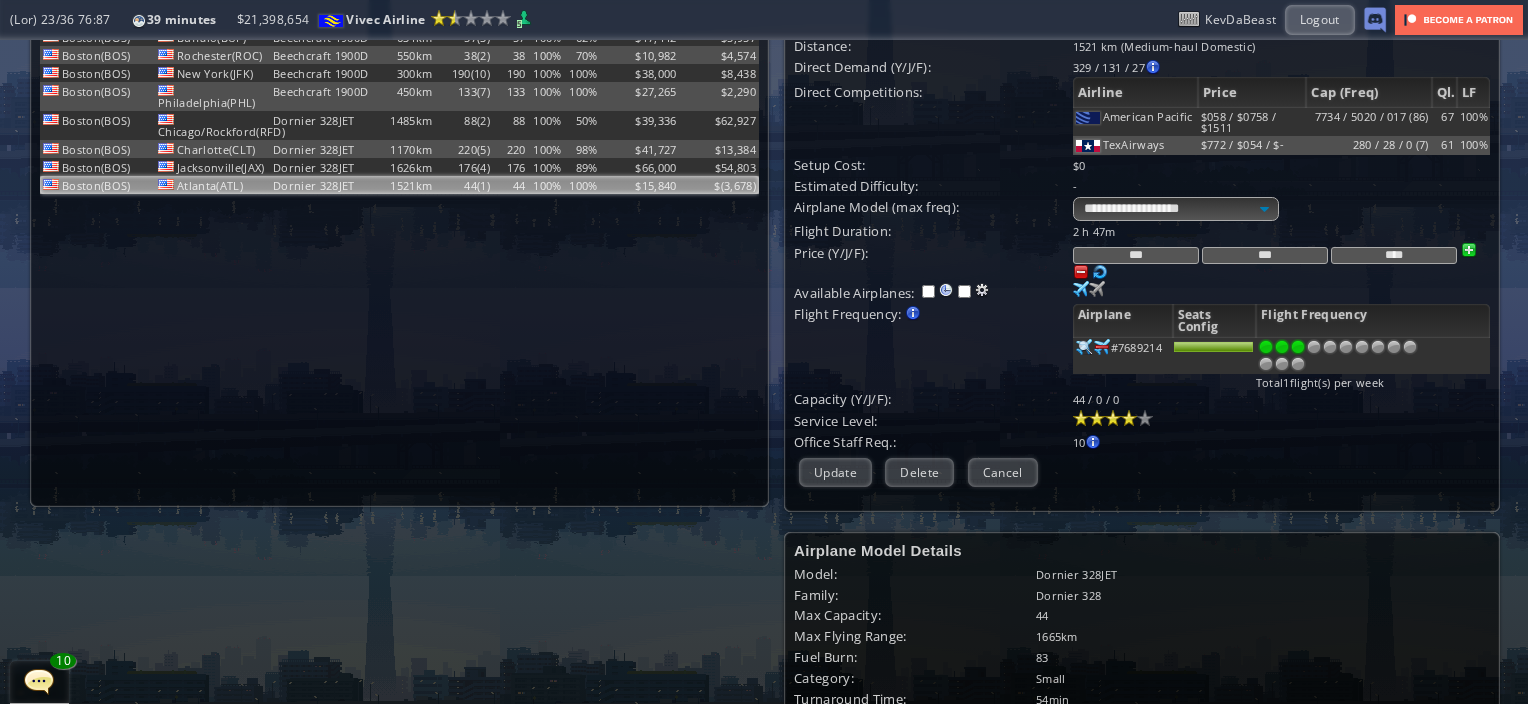 click at bounding box center [1298, 347] 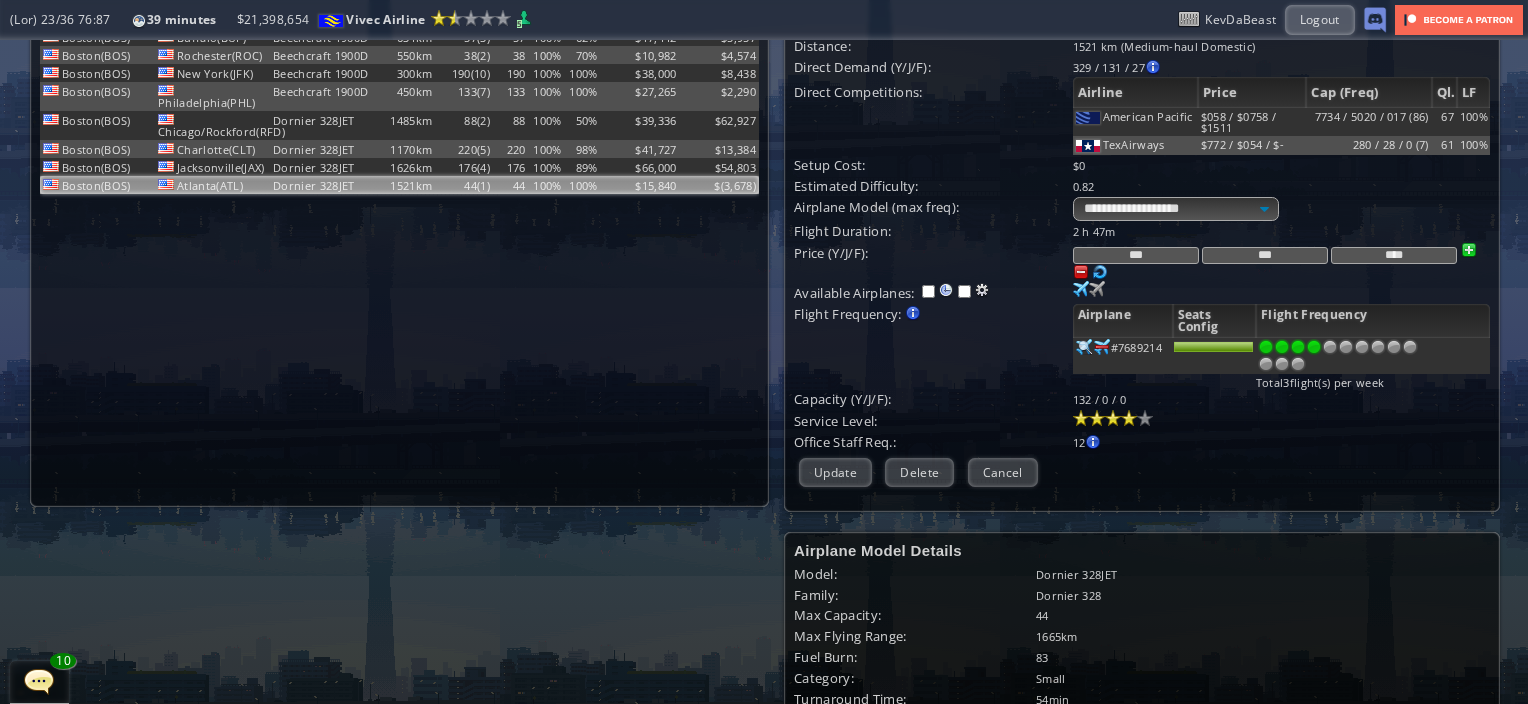 click at bounding box center (1314, 347) 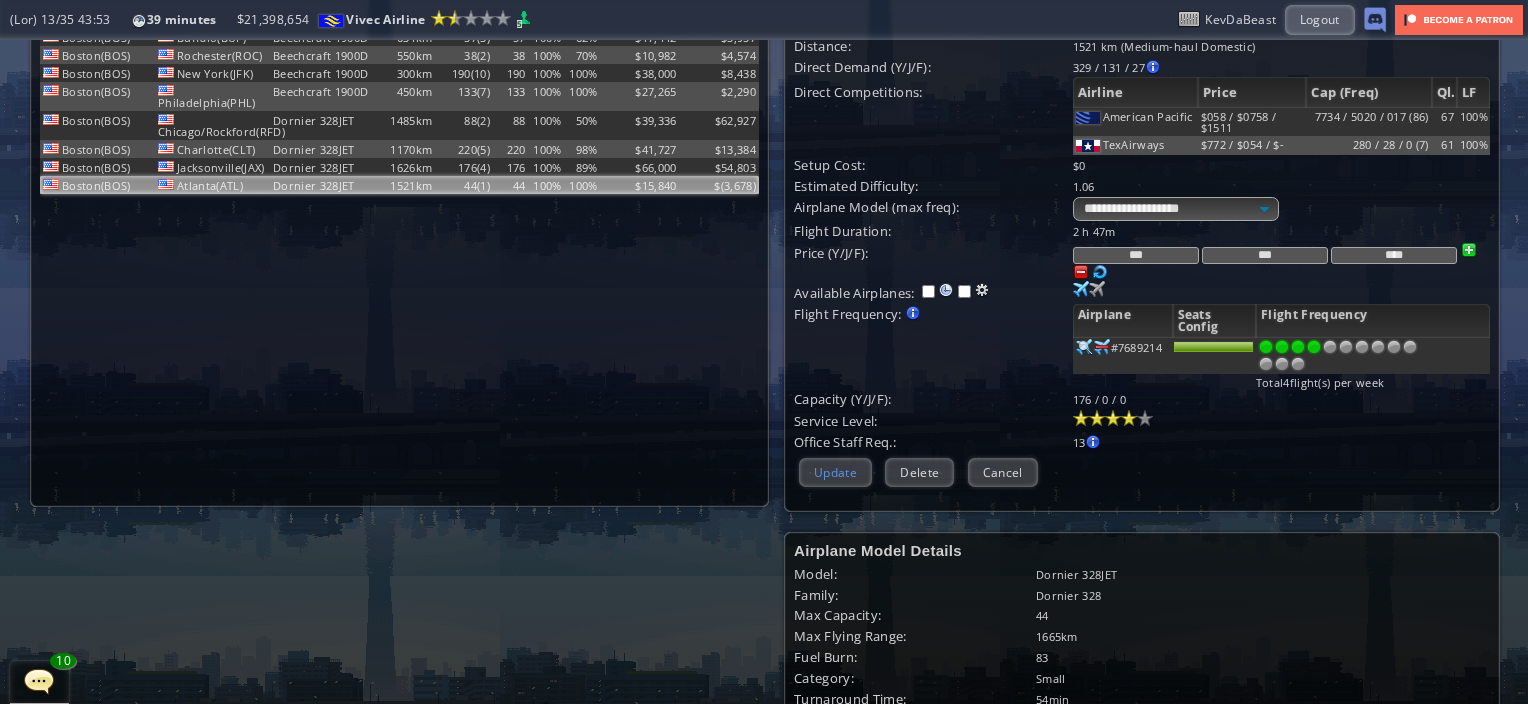 drag, startPoint x: 796, startPoint y: 468, endPoint x: 806, endPoint y: 460, distance: 12.806249 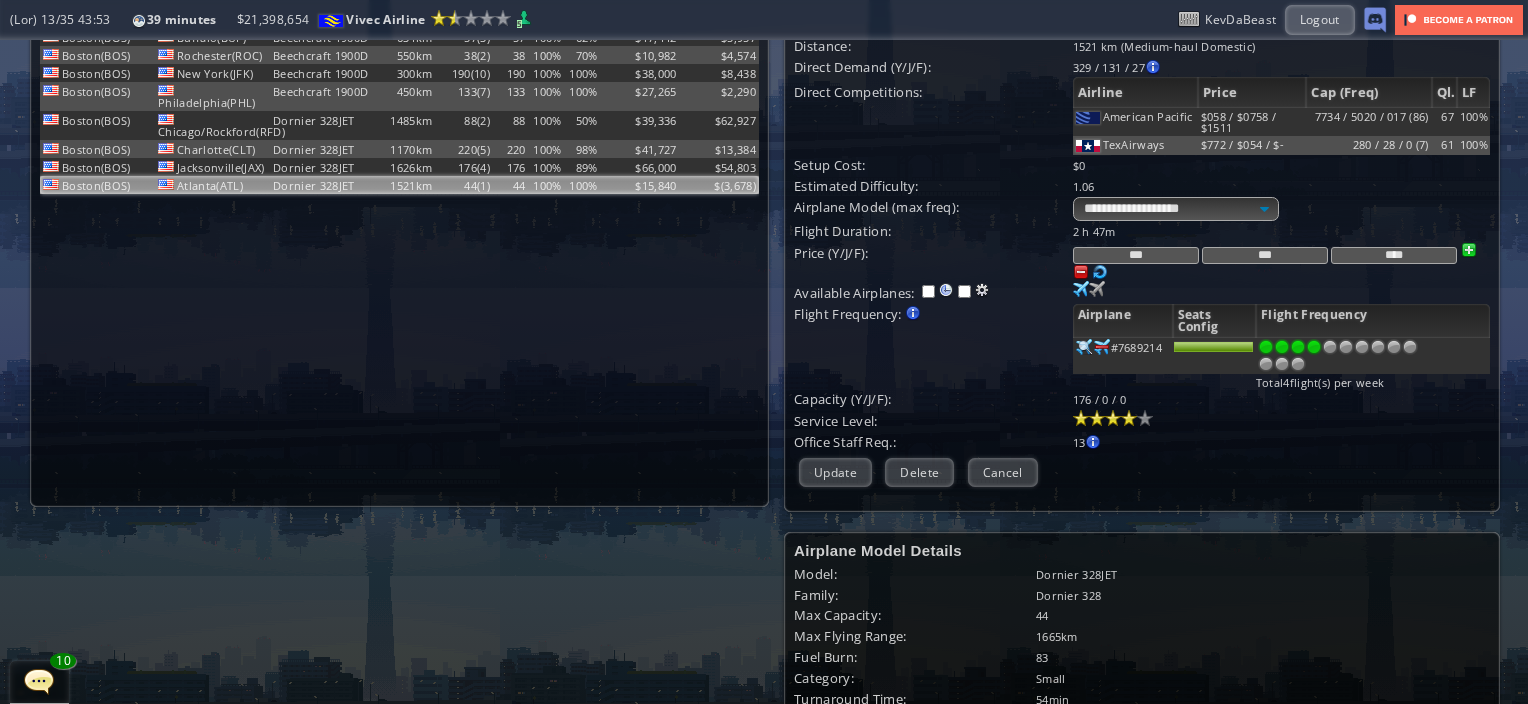 click on "Update" at bounding box center (835, 472) 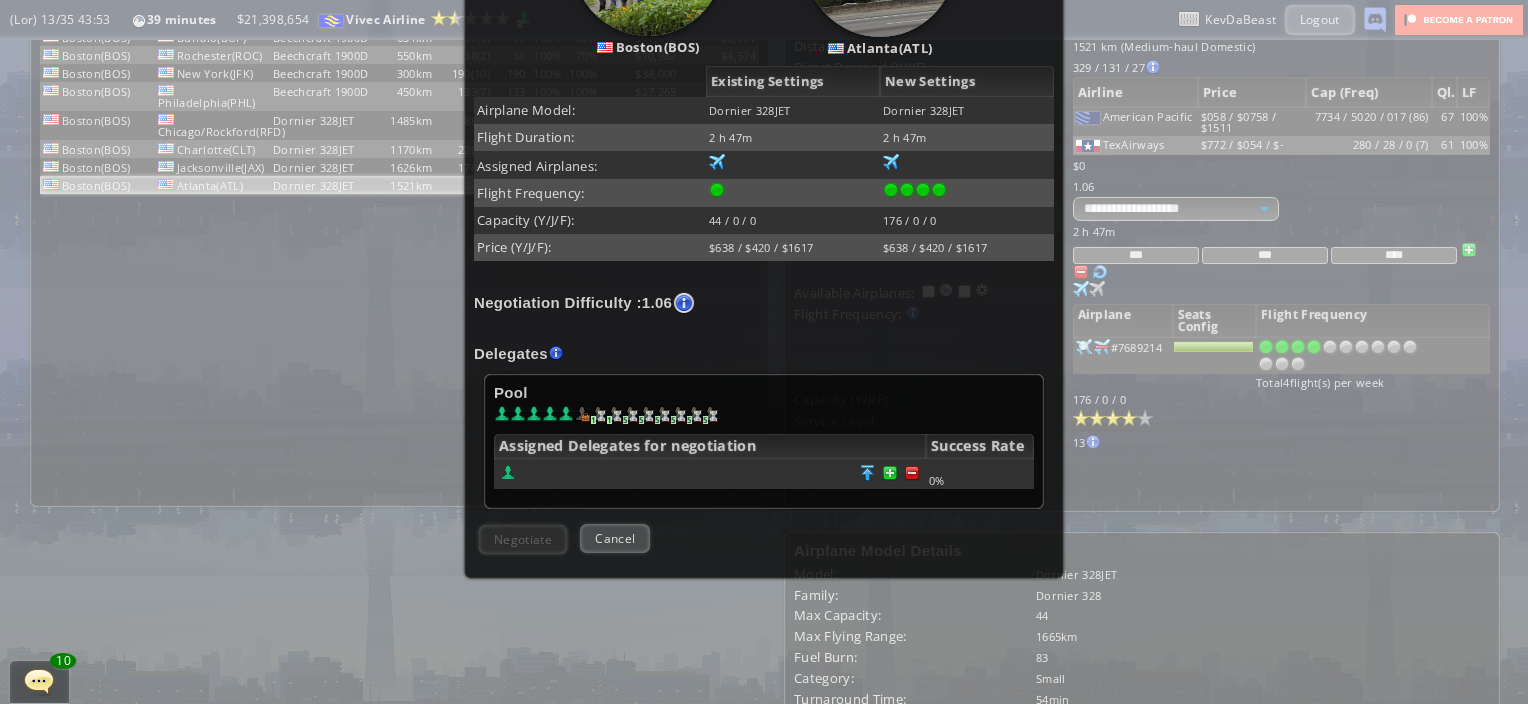 scroll, scrollTop: 382, scrollLeft: 0, axis: vertical 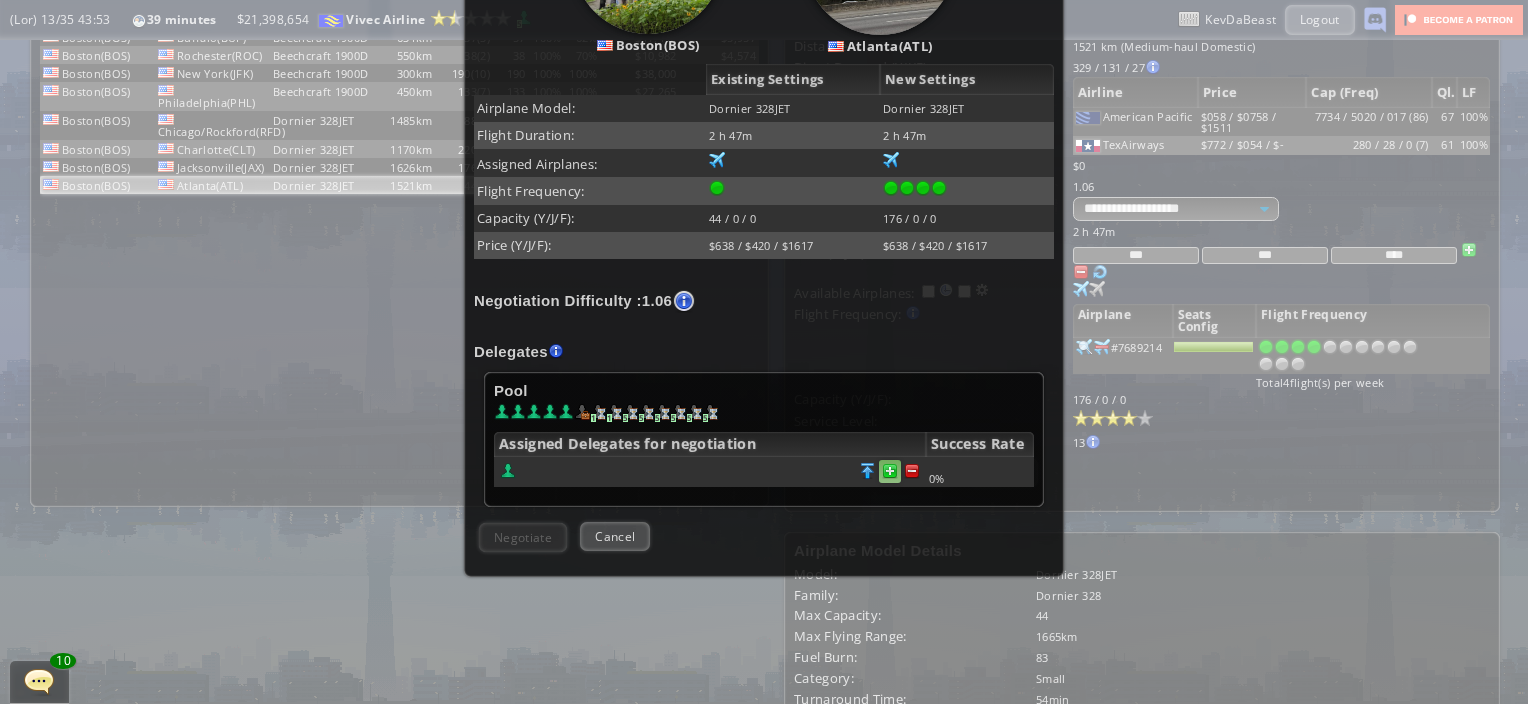 click at bounding box center (912, 471) 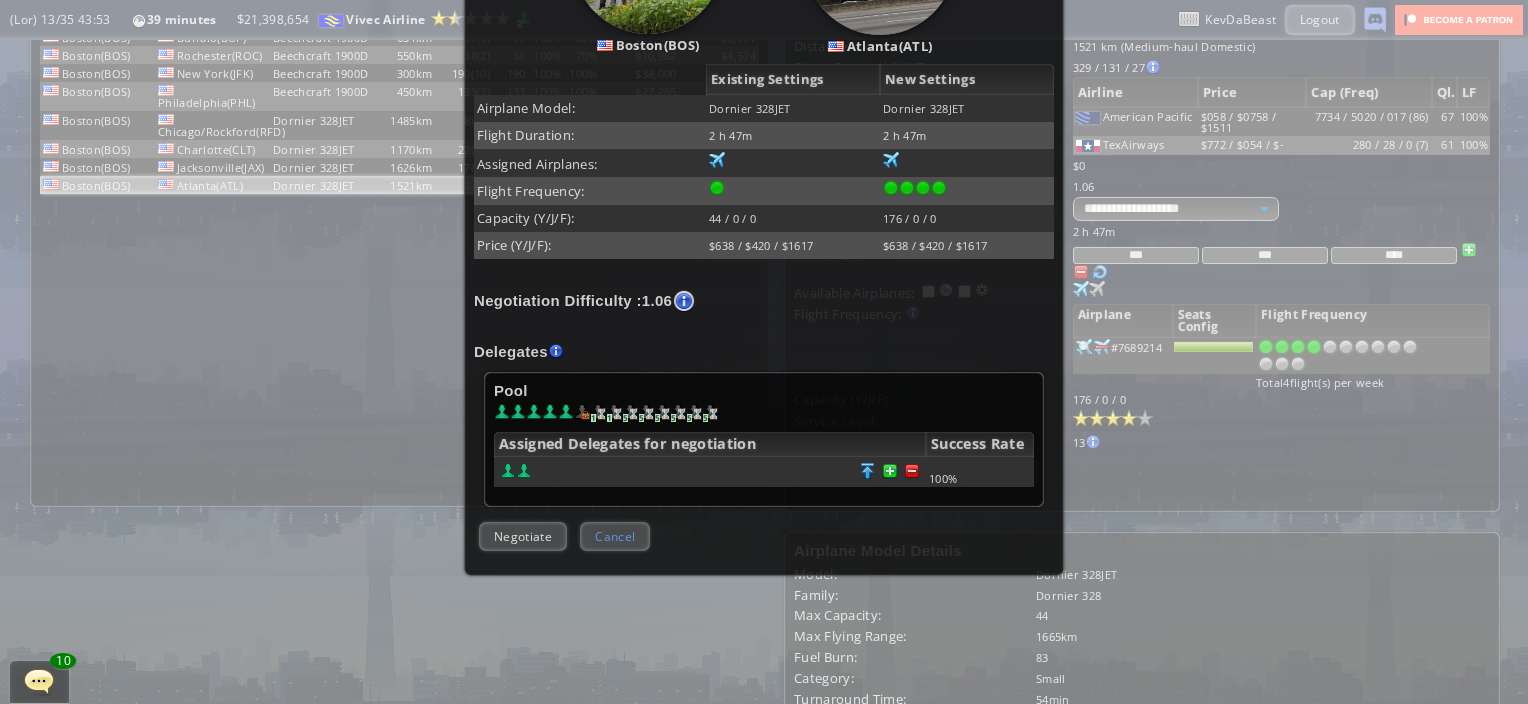 click on "Cancel" at bounding box center (615, 536) 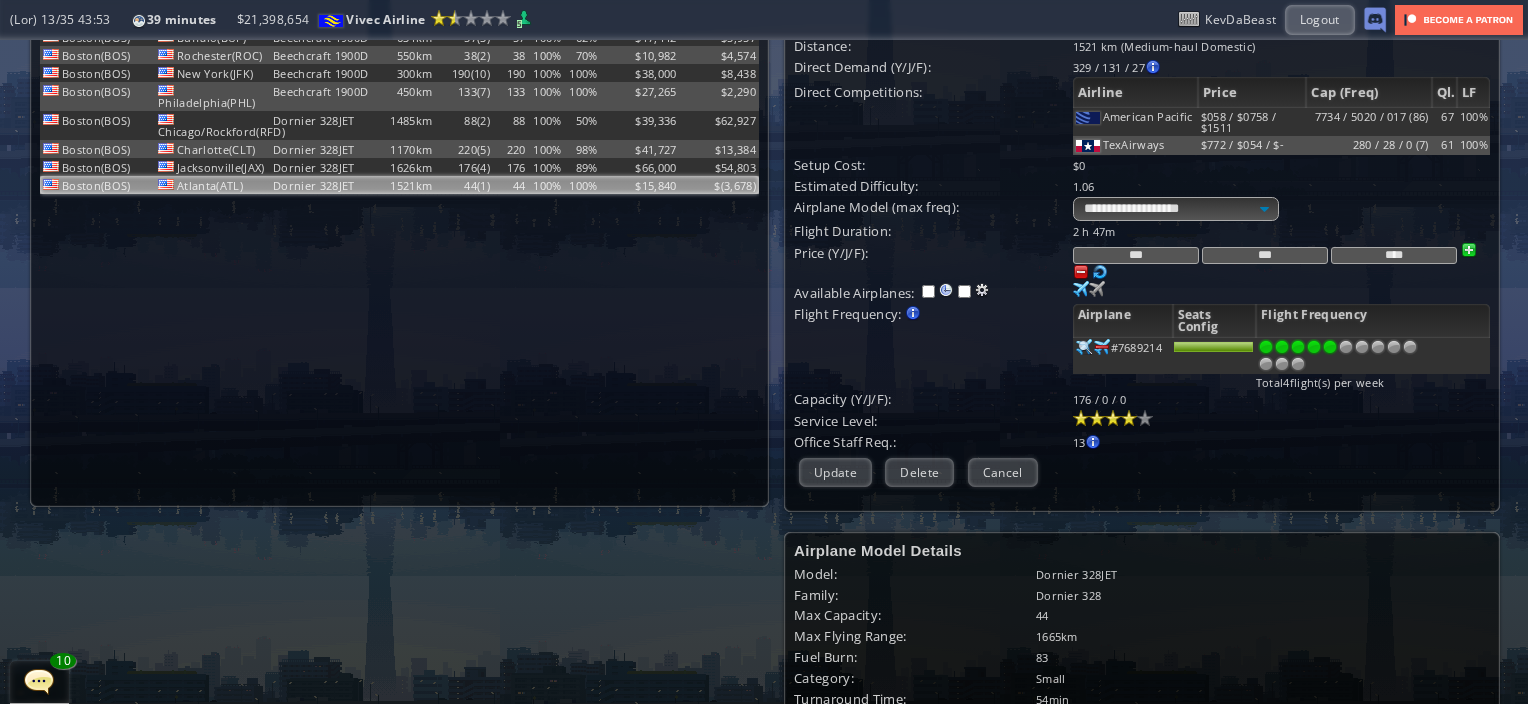 click at bounding box center (1330, 347) 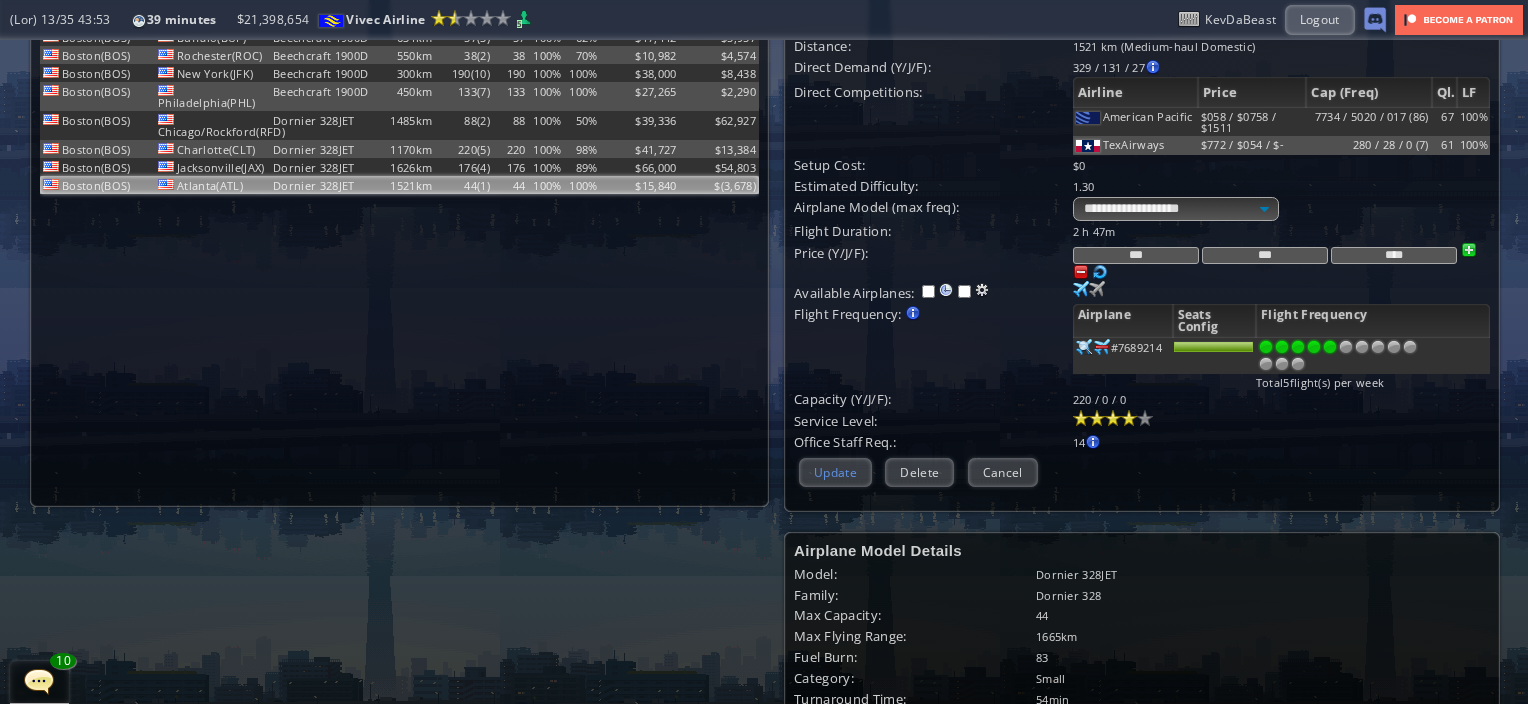click on "Update" at bounding box center (835, 472) 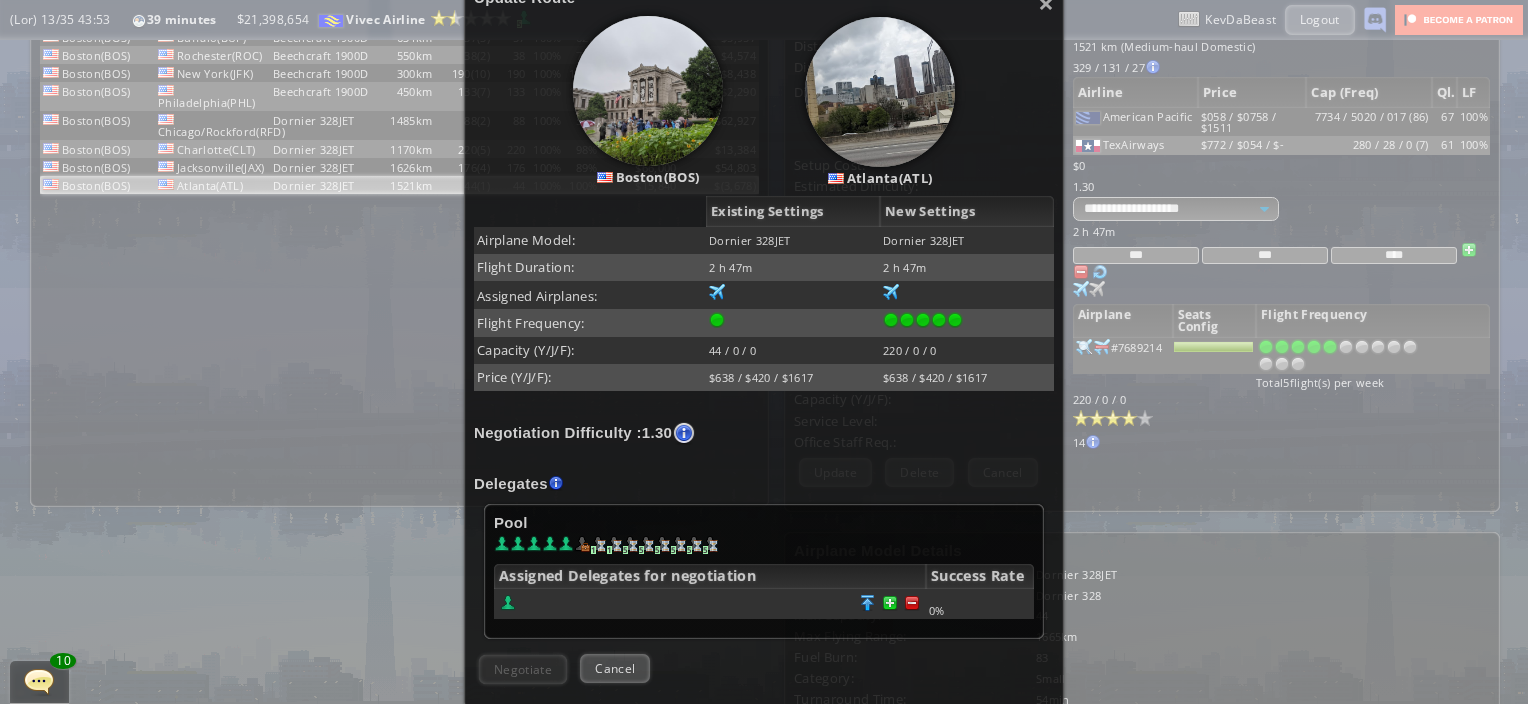 scroll, scrollTop: 282, scrollLeft: 0, axis: vertical 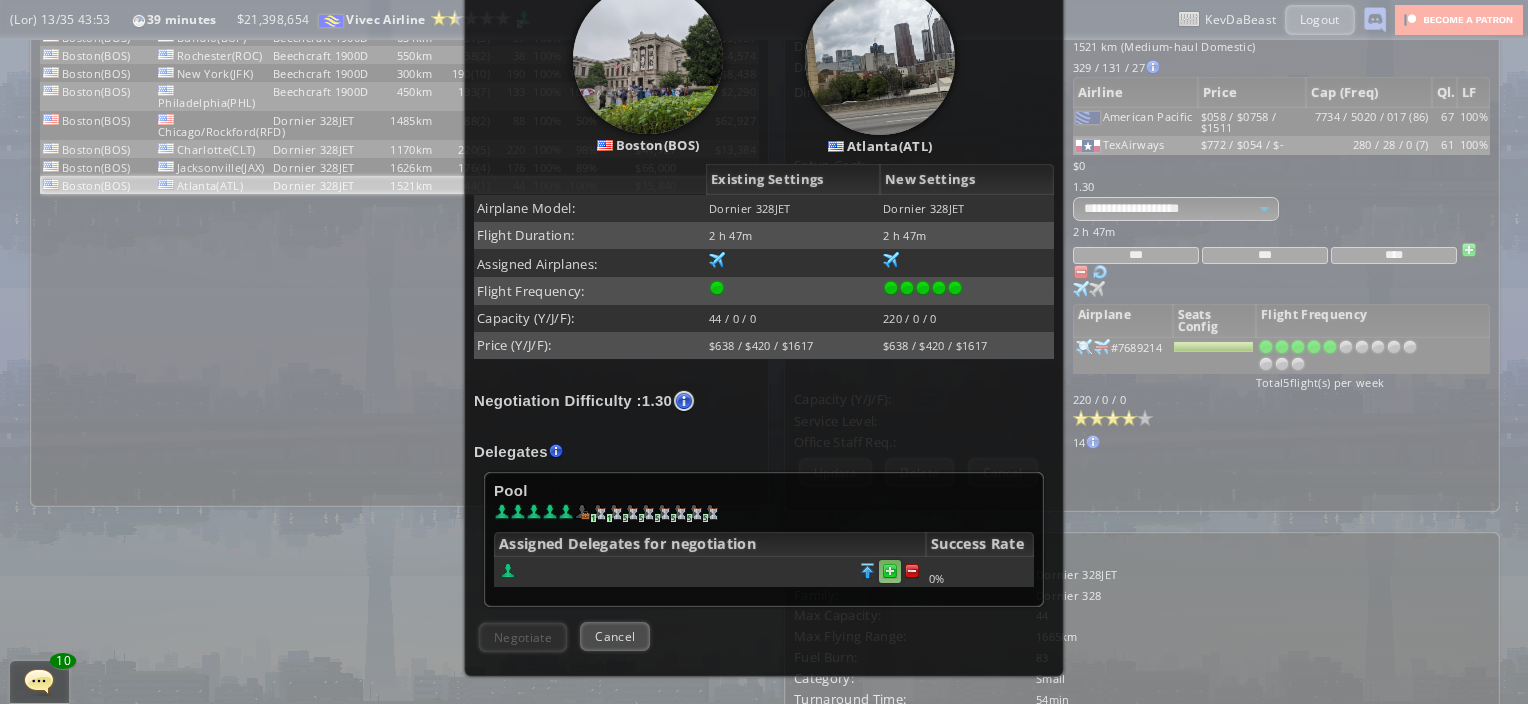 click at bounding box center (912, 571) 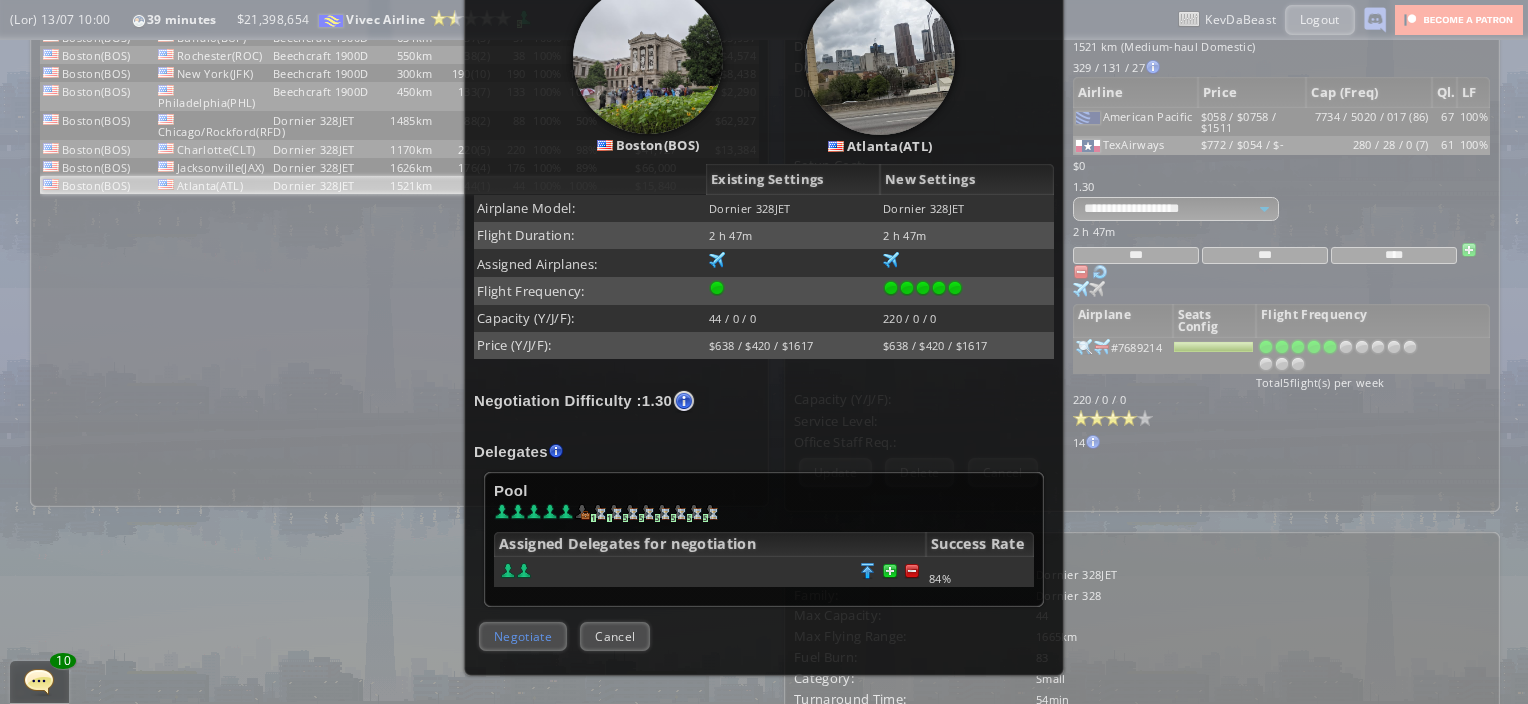click on "Negotiate" at bounding box center [523, 636] 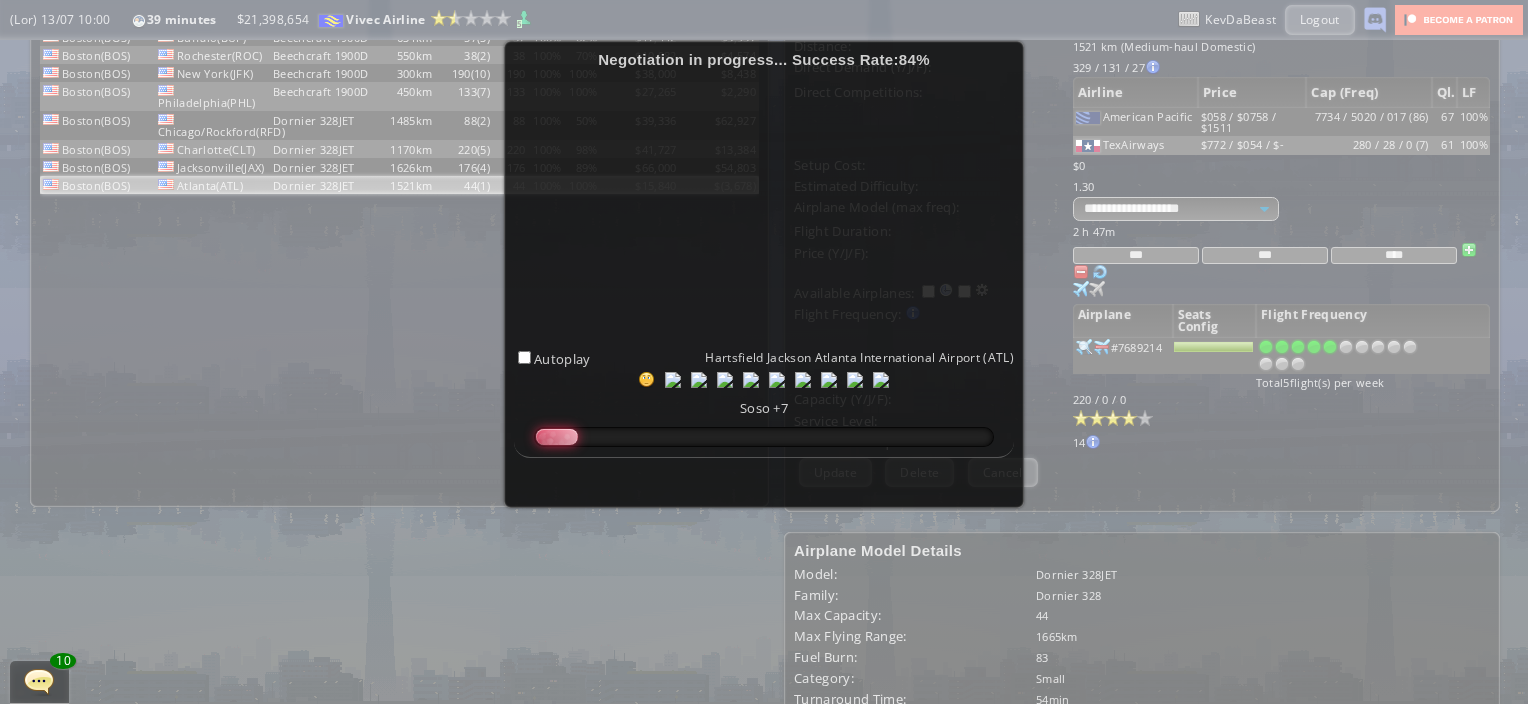 scroll, scrollTop: 200, scrollLeft: 0, axis: vertical 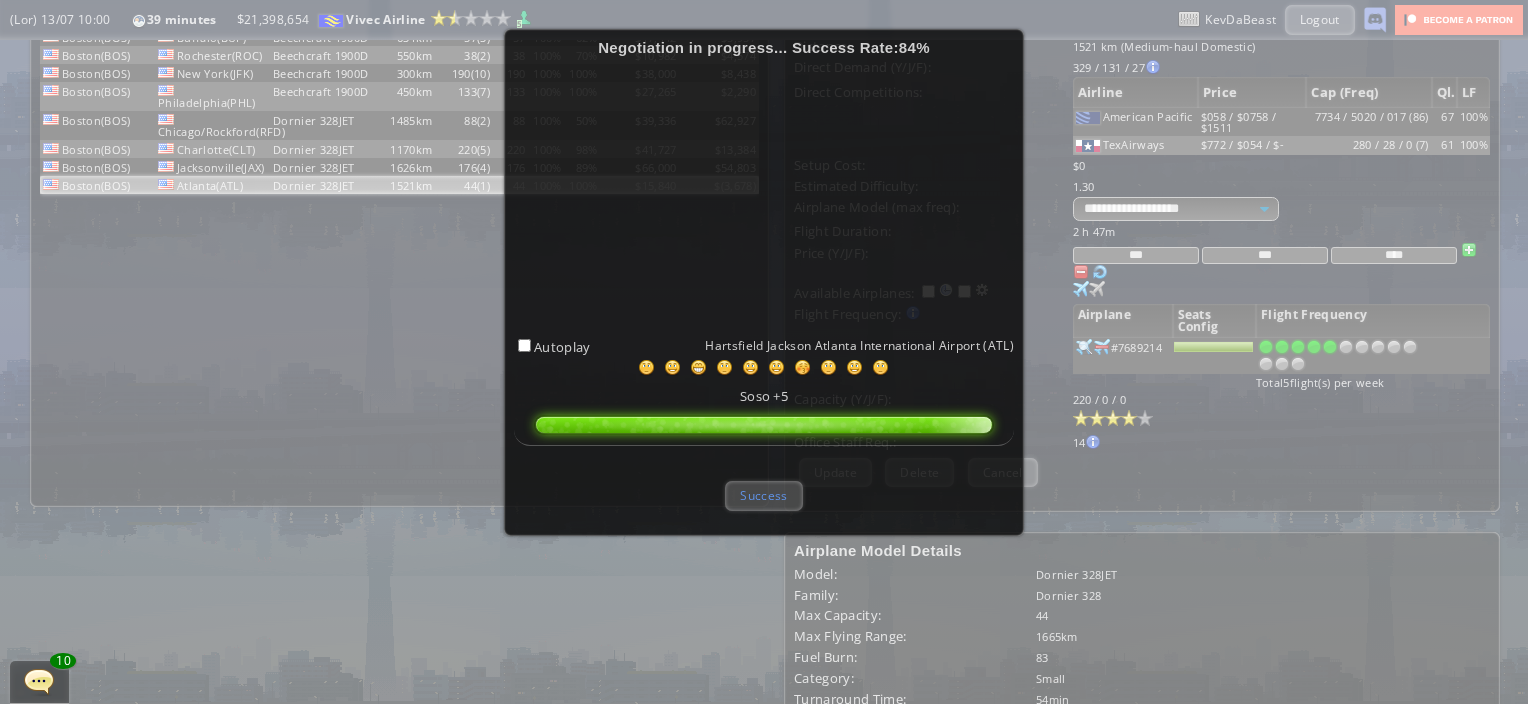 click on "Success" at bounding box center (763, 495) 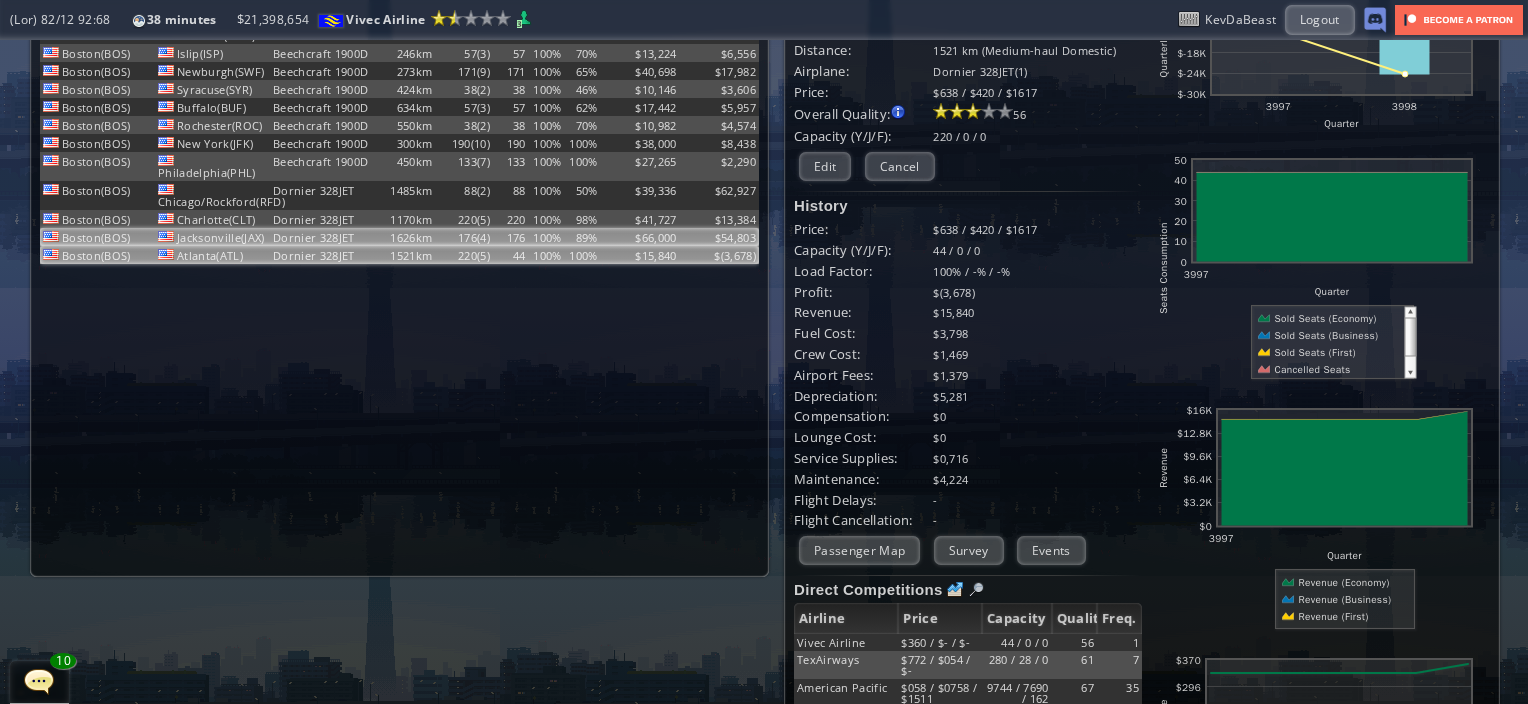 scroll, scrollTop: 0, scrollLeft: 0, axis: both 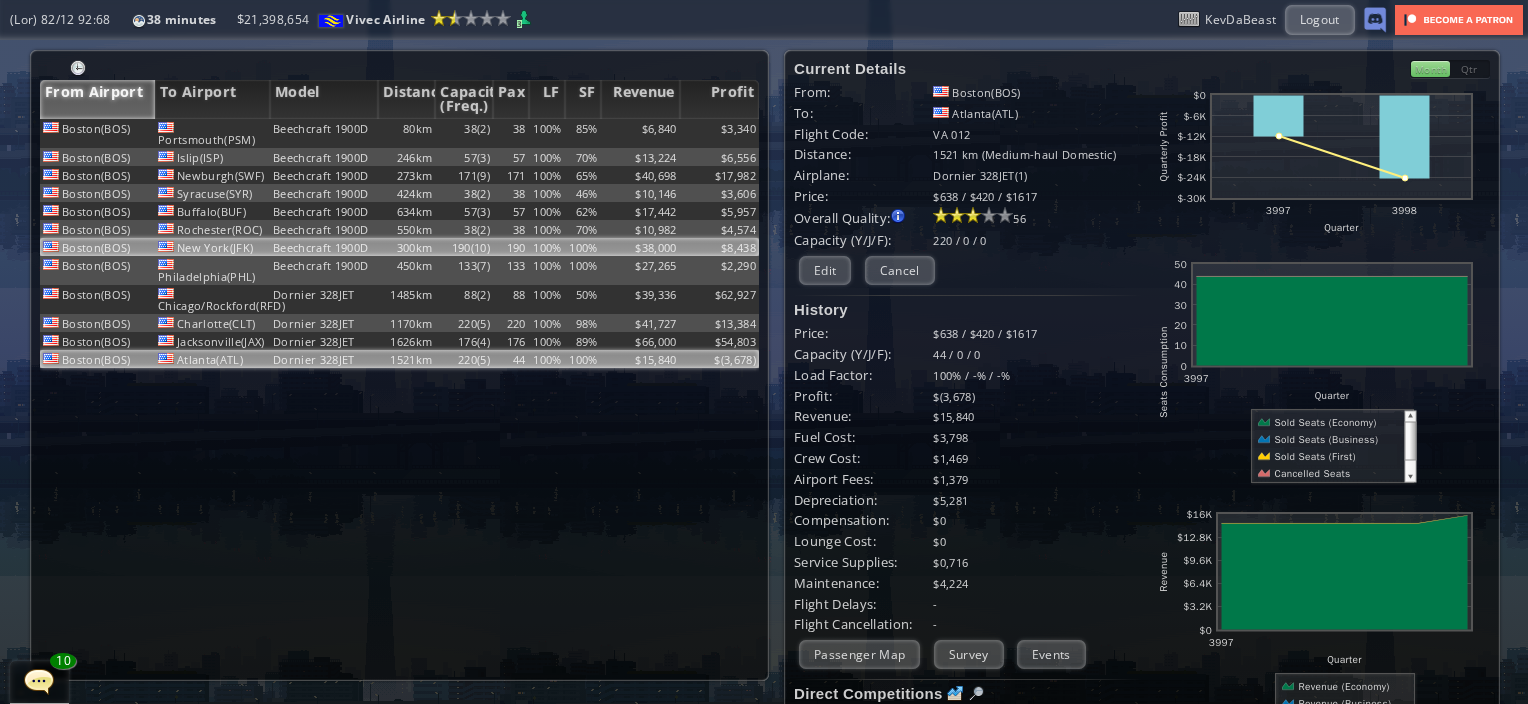click on "300km" at bounding box center (407, 133) 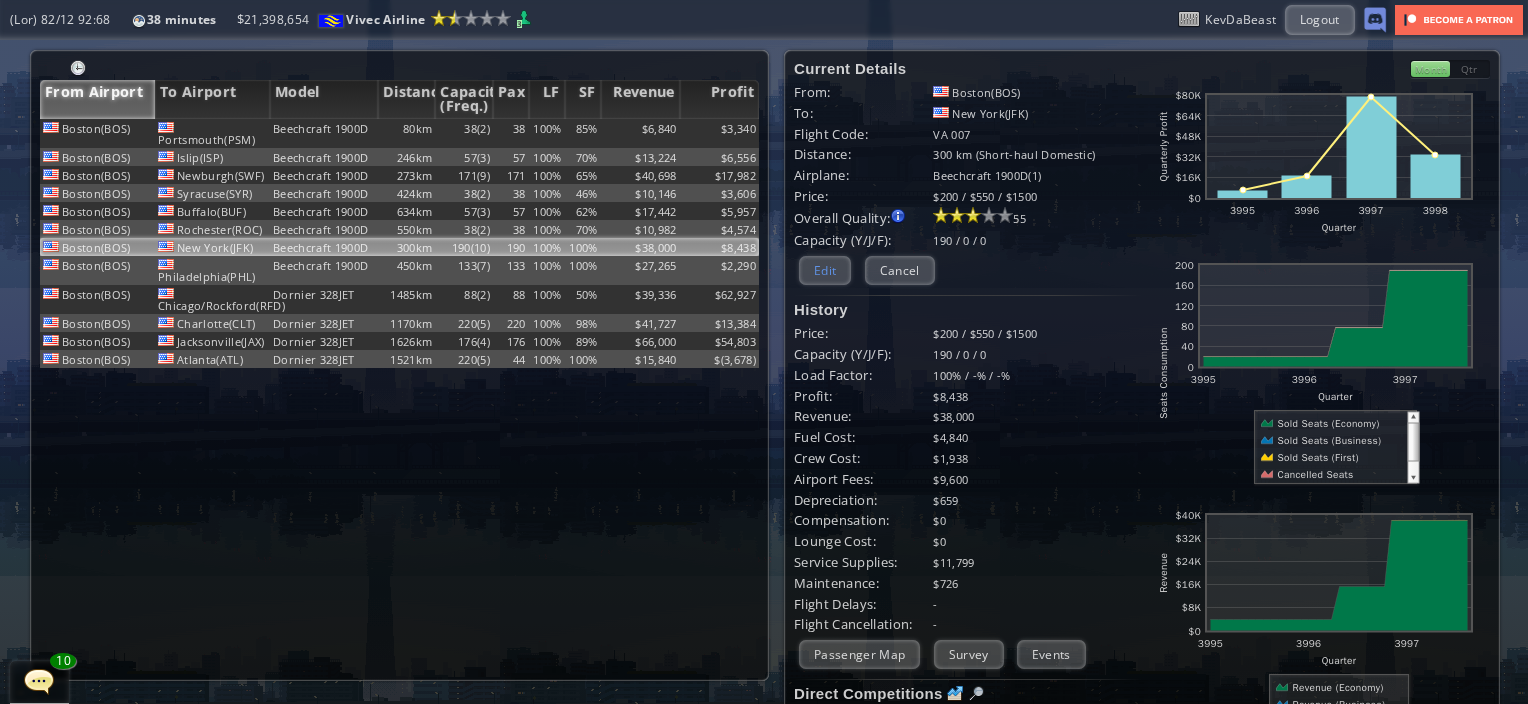 click on "Edit" at bounding box center [825, 270] 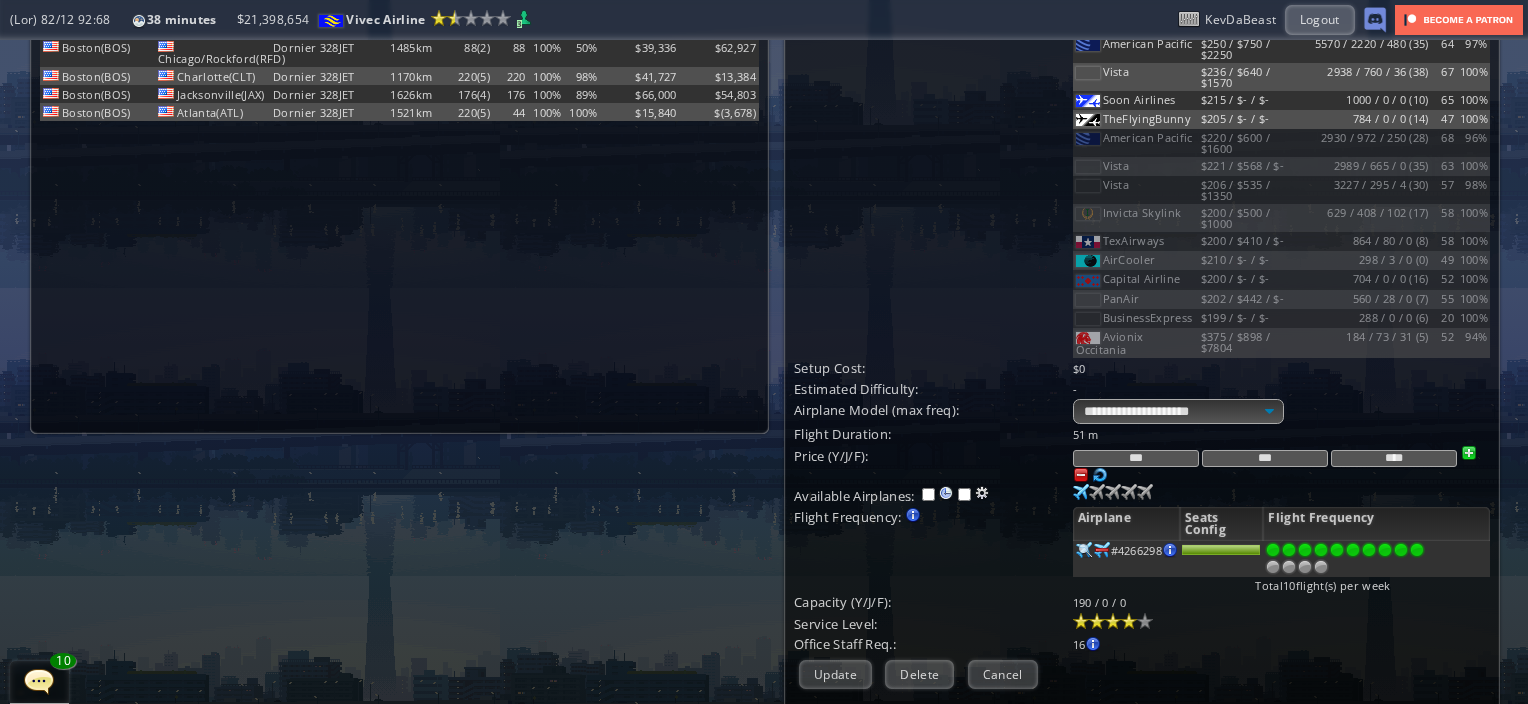 scroll, scrollTop: 300, scrollLeft: 0, axis: vertical 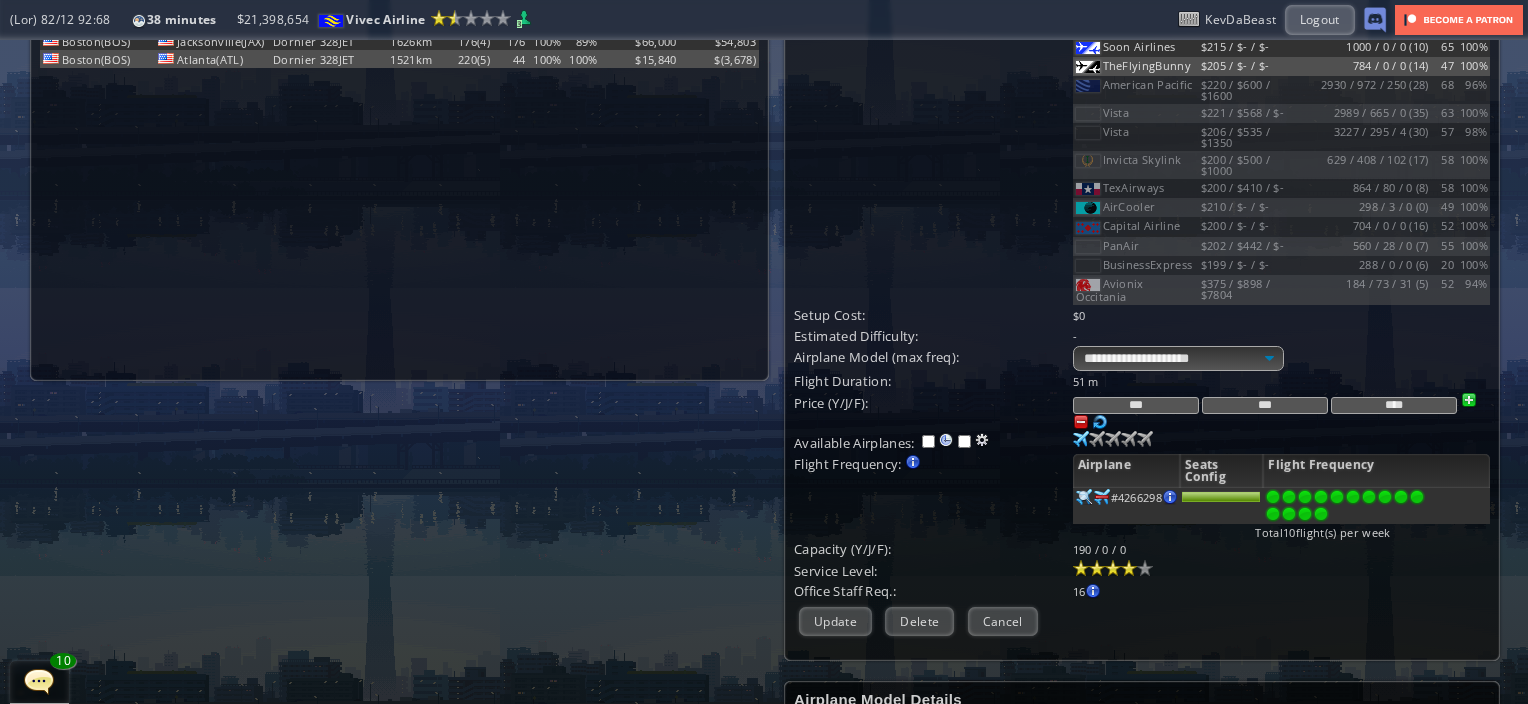click at bounding box center [1321, 514] 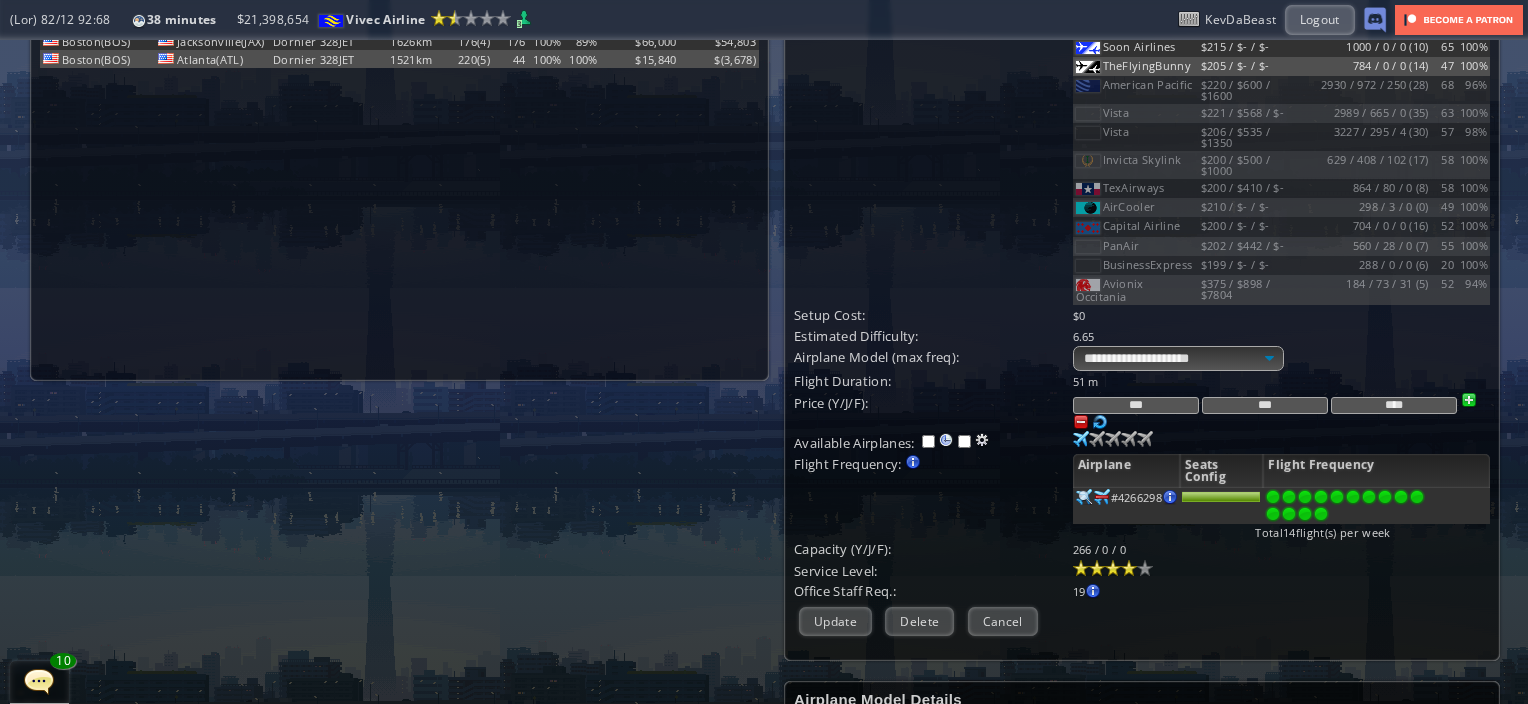 click on "Update" at bounding box center [835, 621] 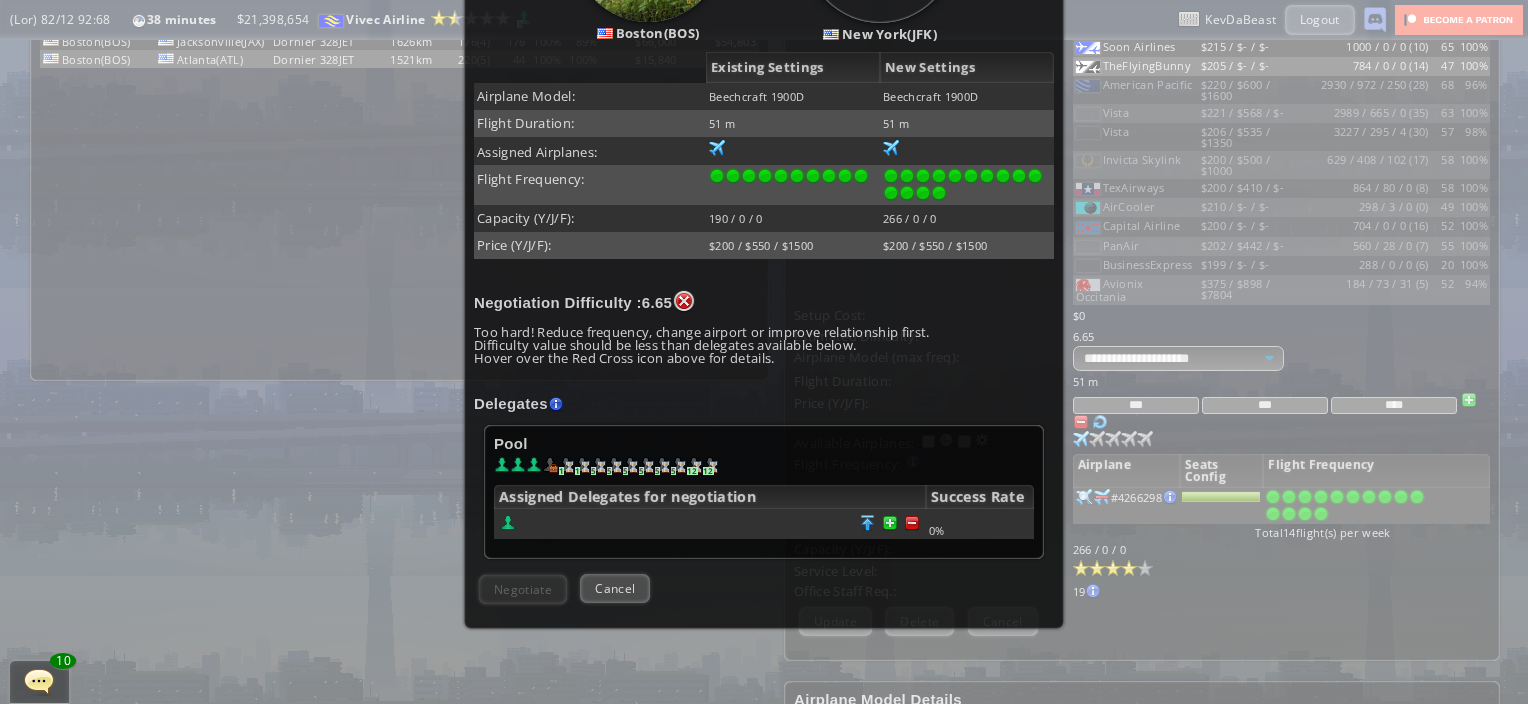 scroll, scrollTop: 396, scrollLeft: 0, axis: vertical 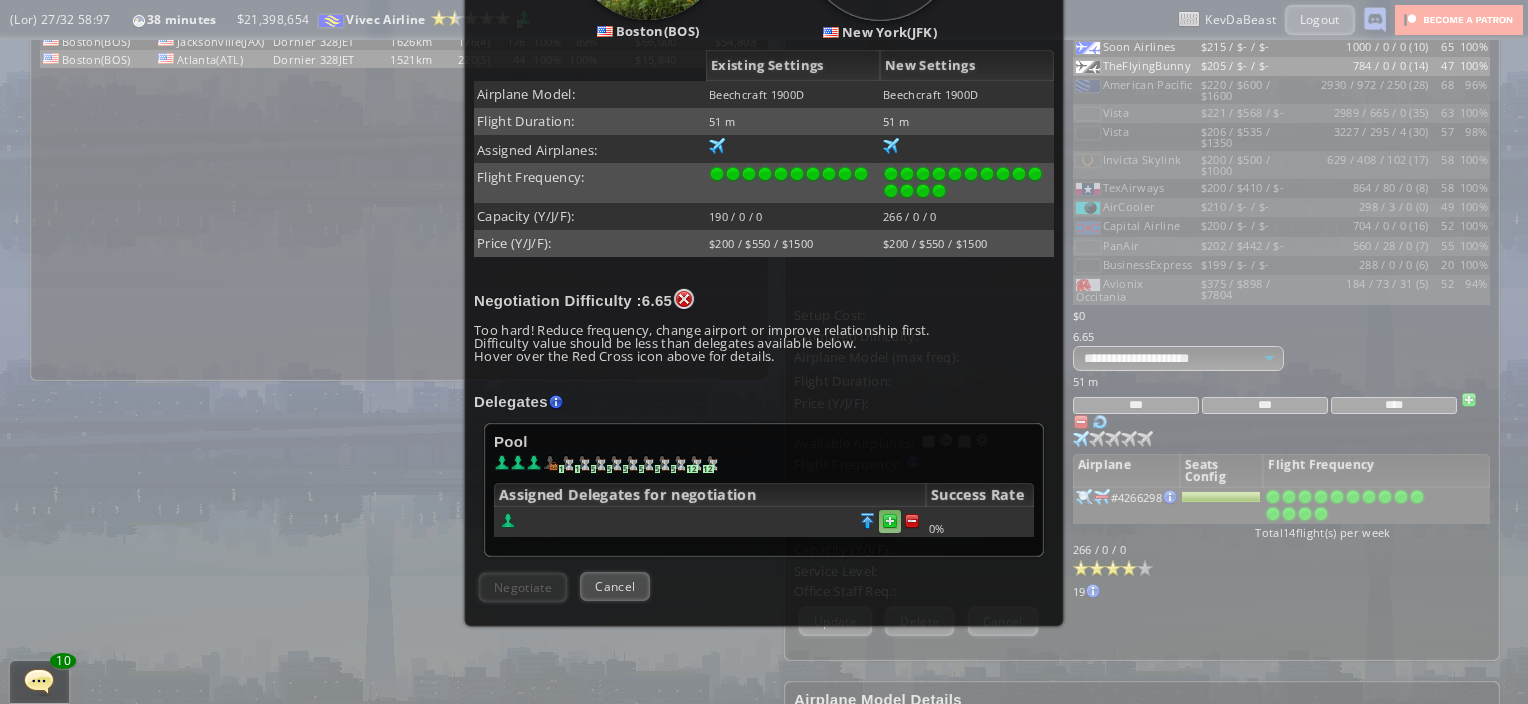 click at bounding box center (890, 521) 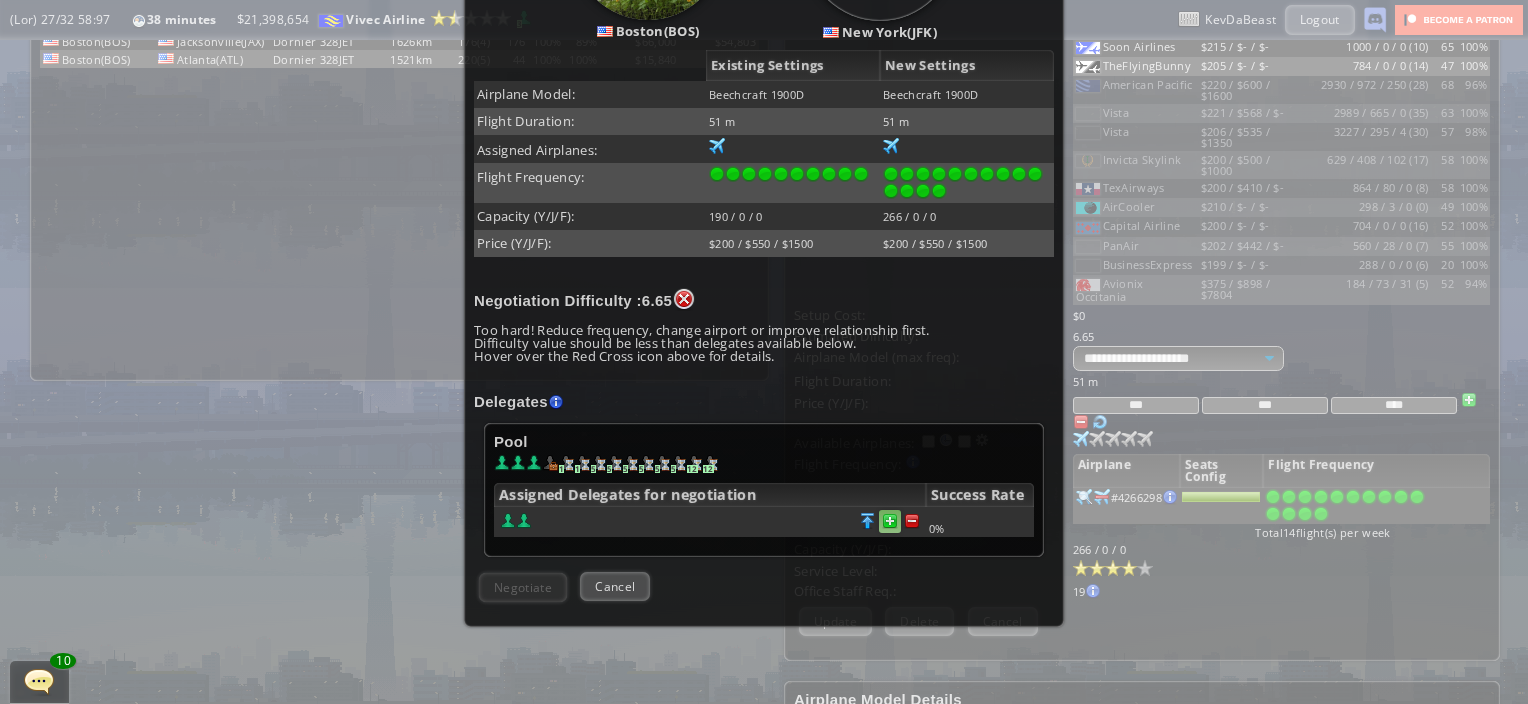click at bounding box center [890, 521] 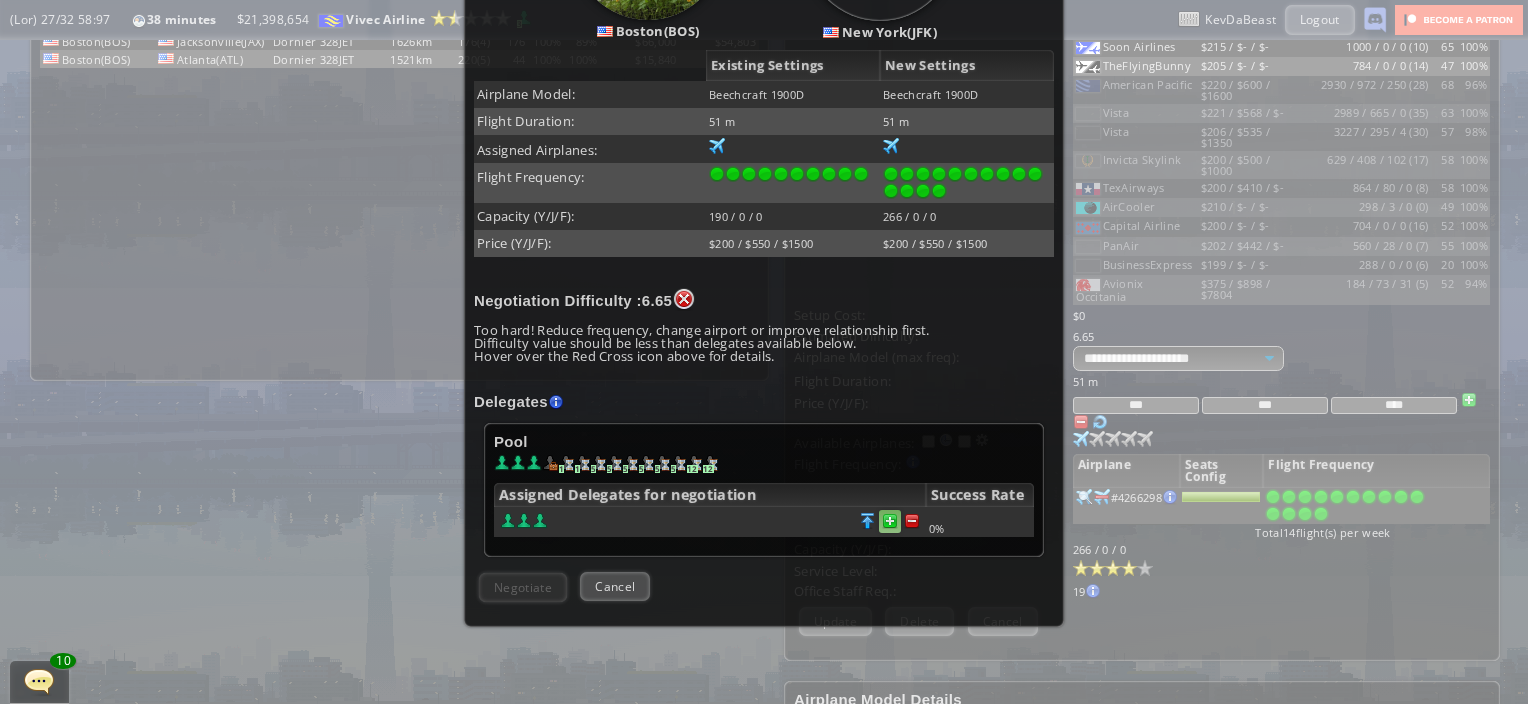 click at bounding box center (890, 521) 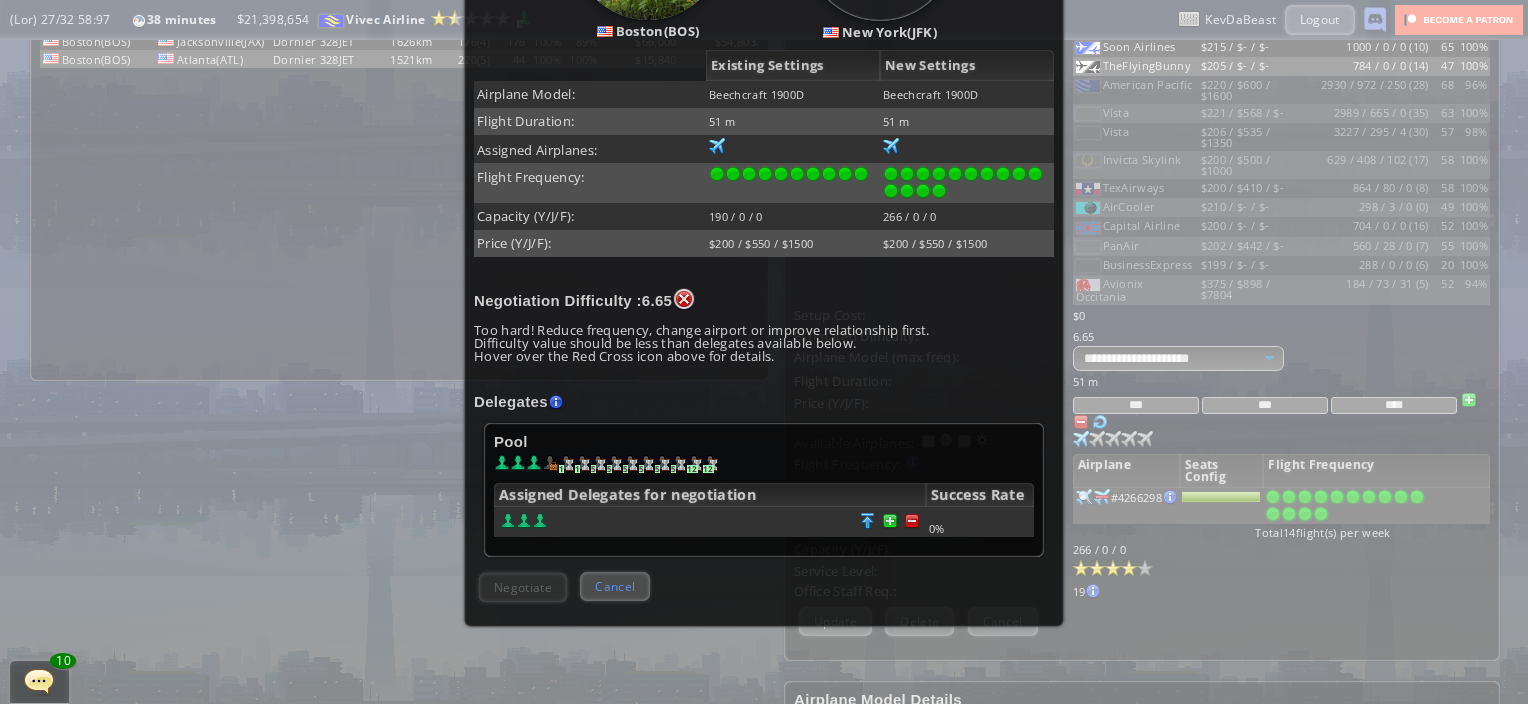 click on "Cancel" at bounding box center [615, 586] 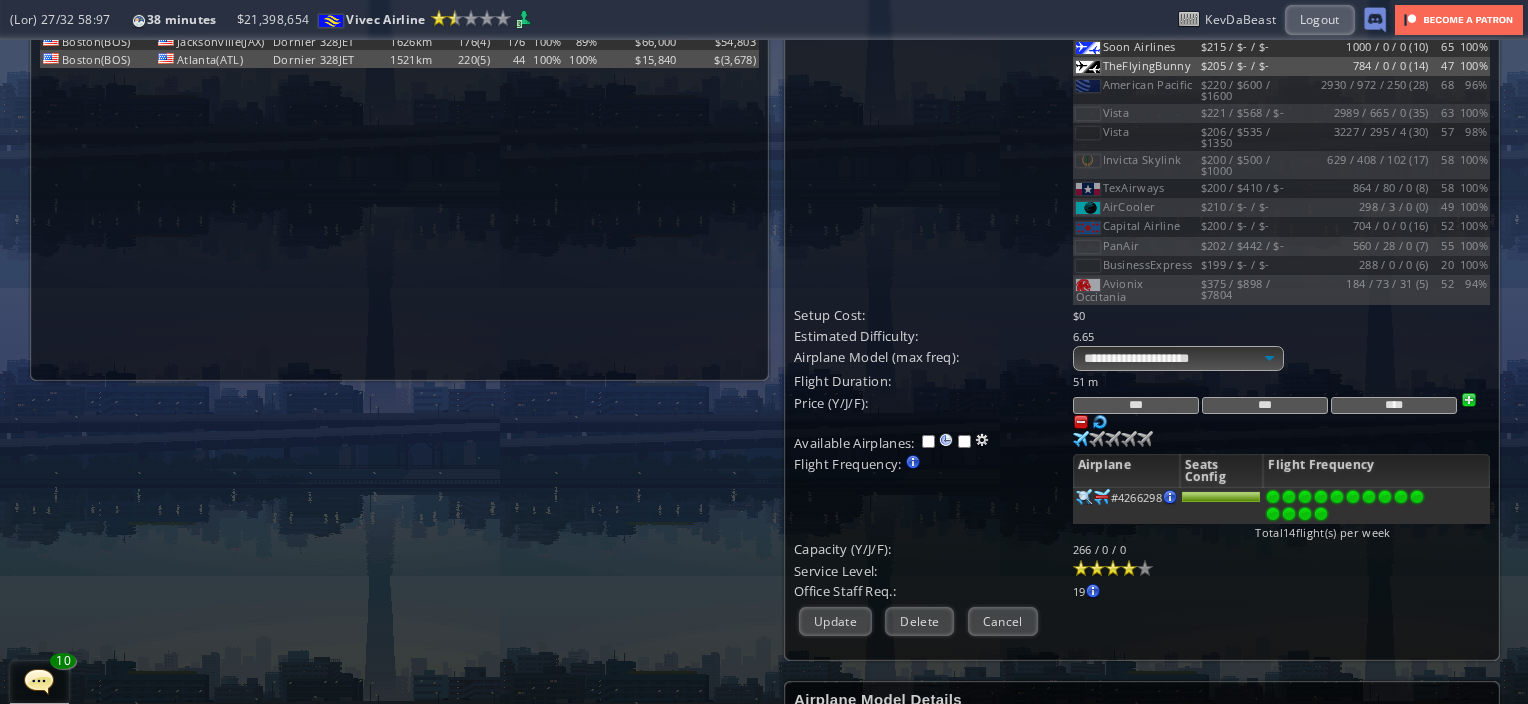 click on "Cancel" at bounding box center [1003, 621] 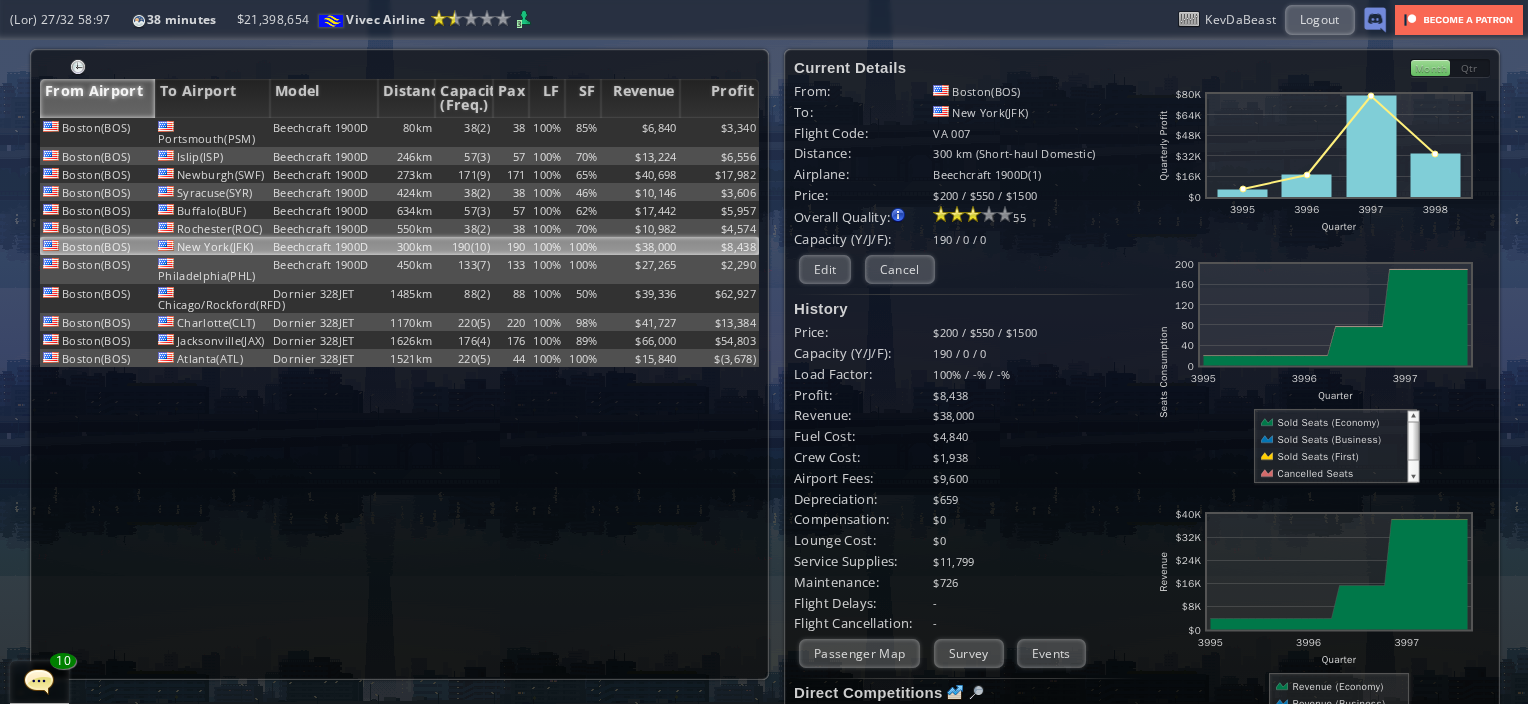 scroll, scrollTop: 0, scrollLeft: 0, axis: both 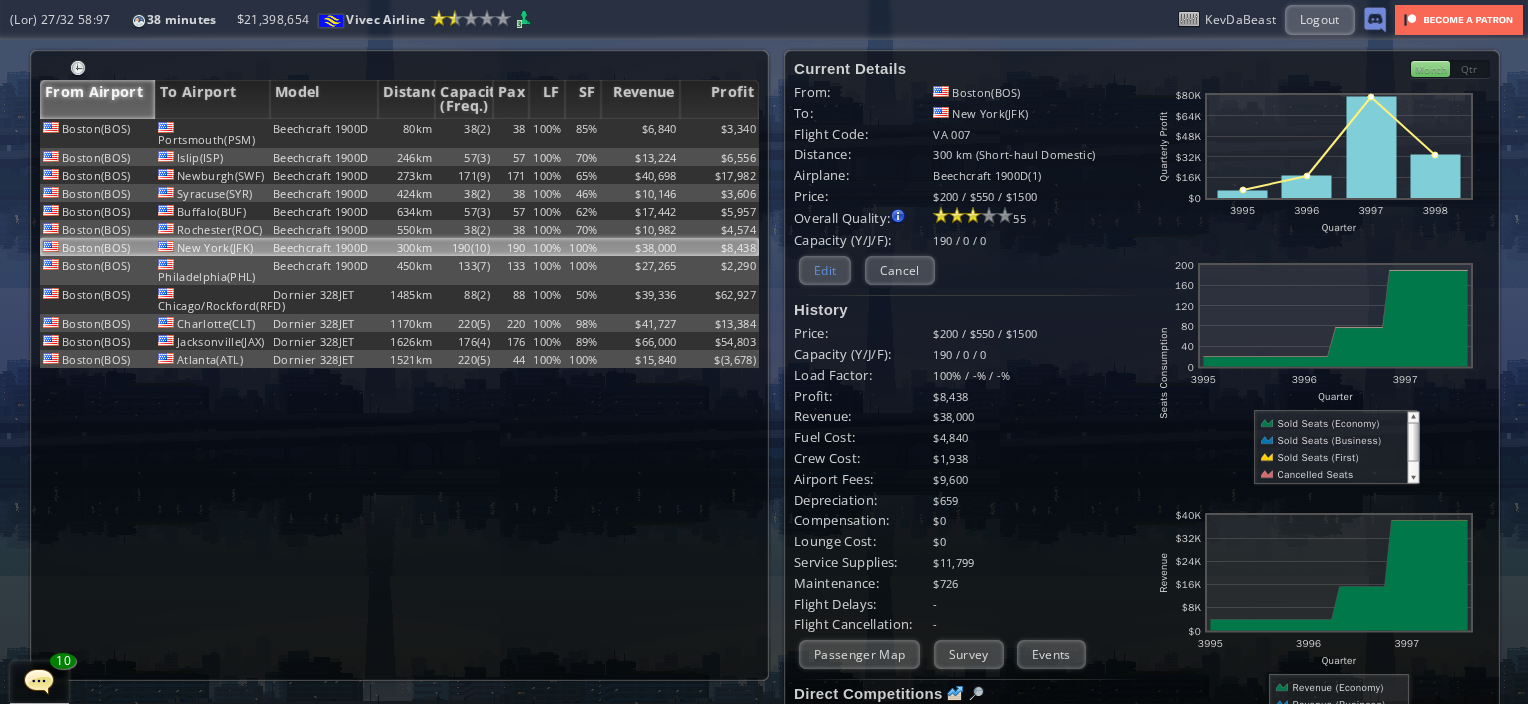 click on "Edit" at bounding box center [825, 270] 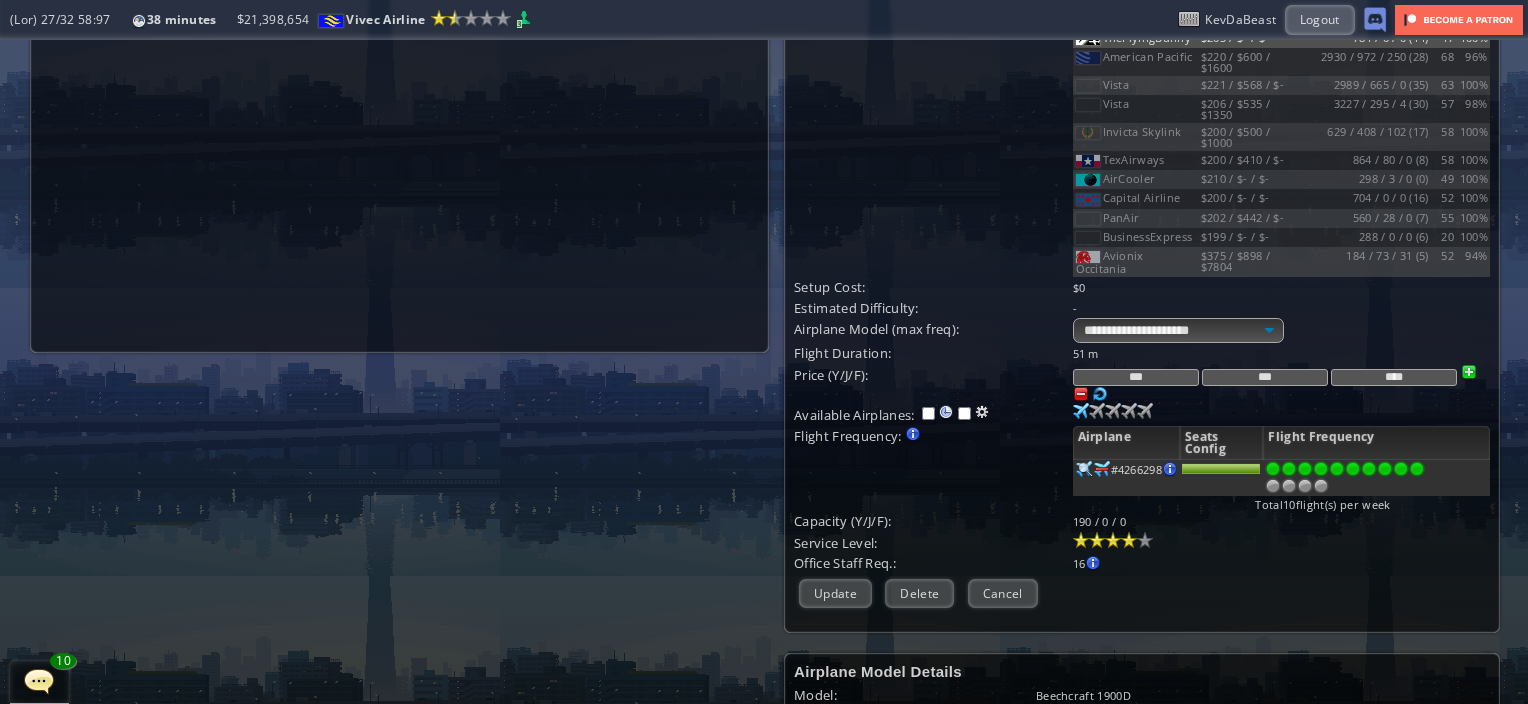 scroll, scrollTop: 400, scrollLeft: 0, axis: vertical 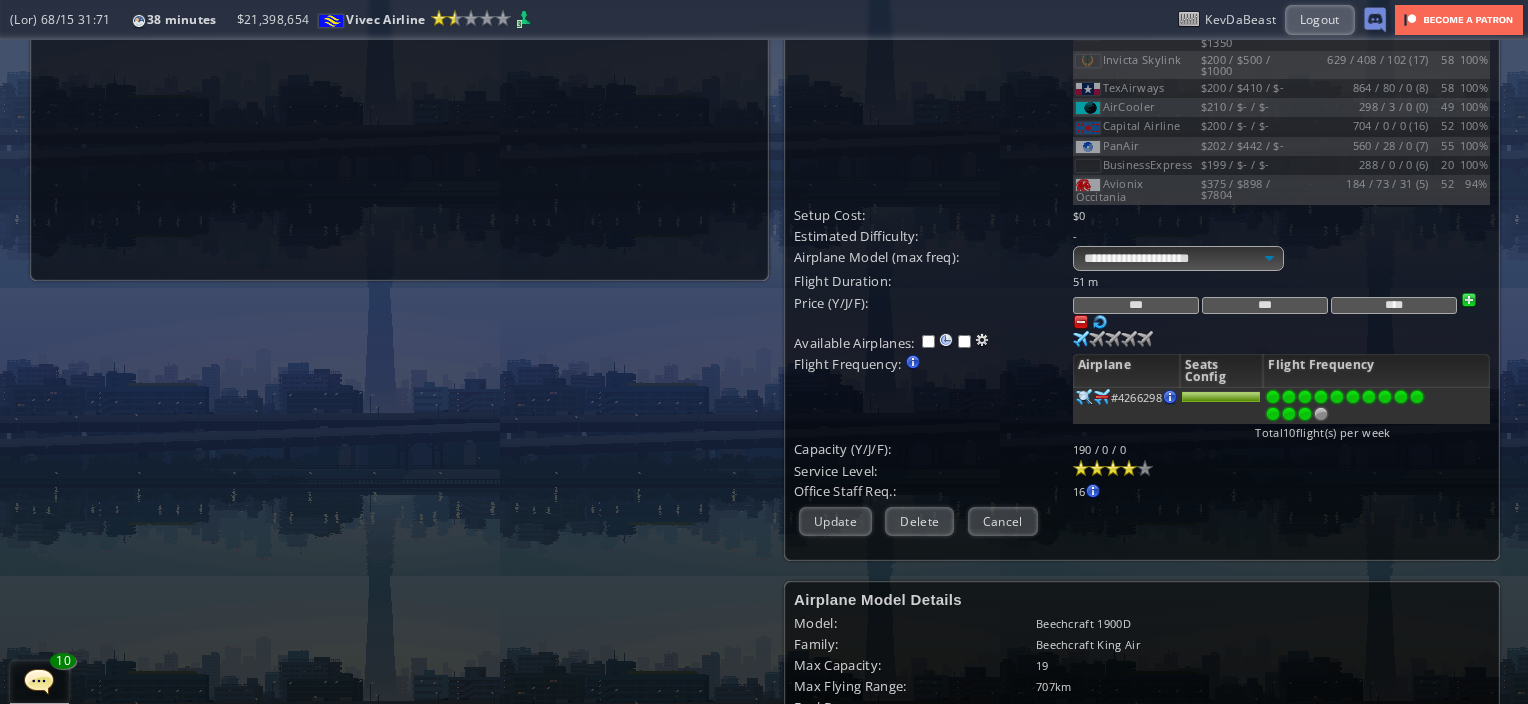 click at bounding box center (1305, 414) 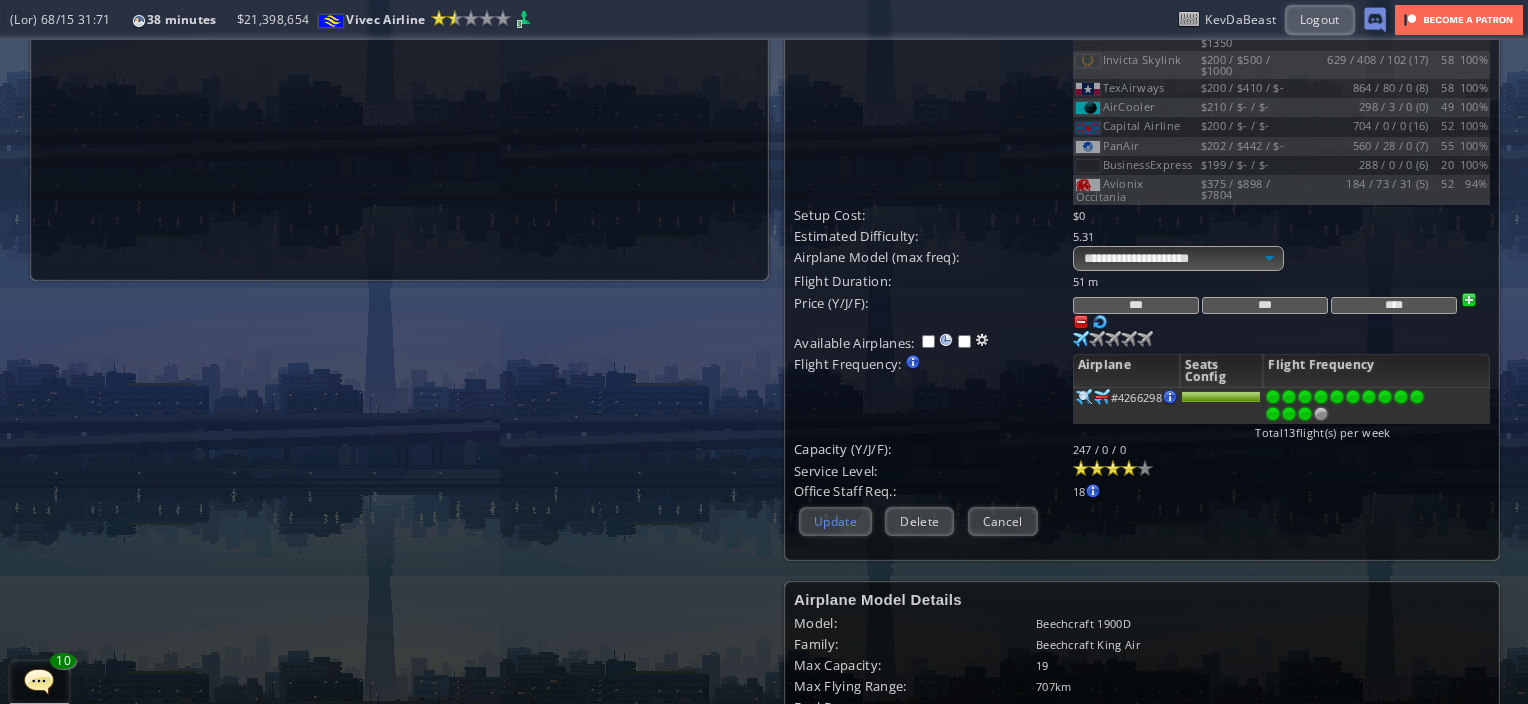click on "Update" at bounding box center [835, 521] 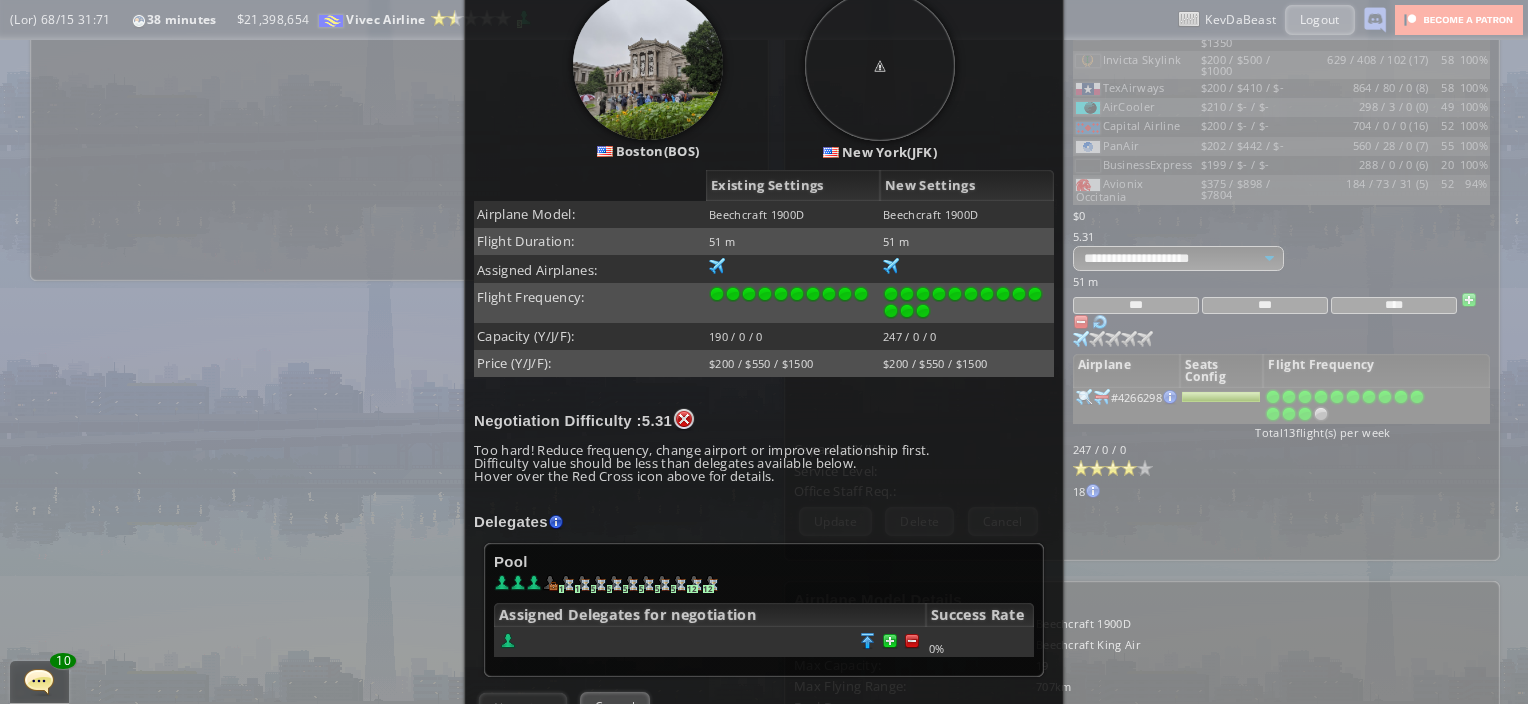 scroll, scrollTop: 396, scrollLeft: 0, axis: vertical 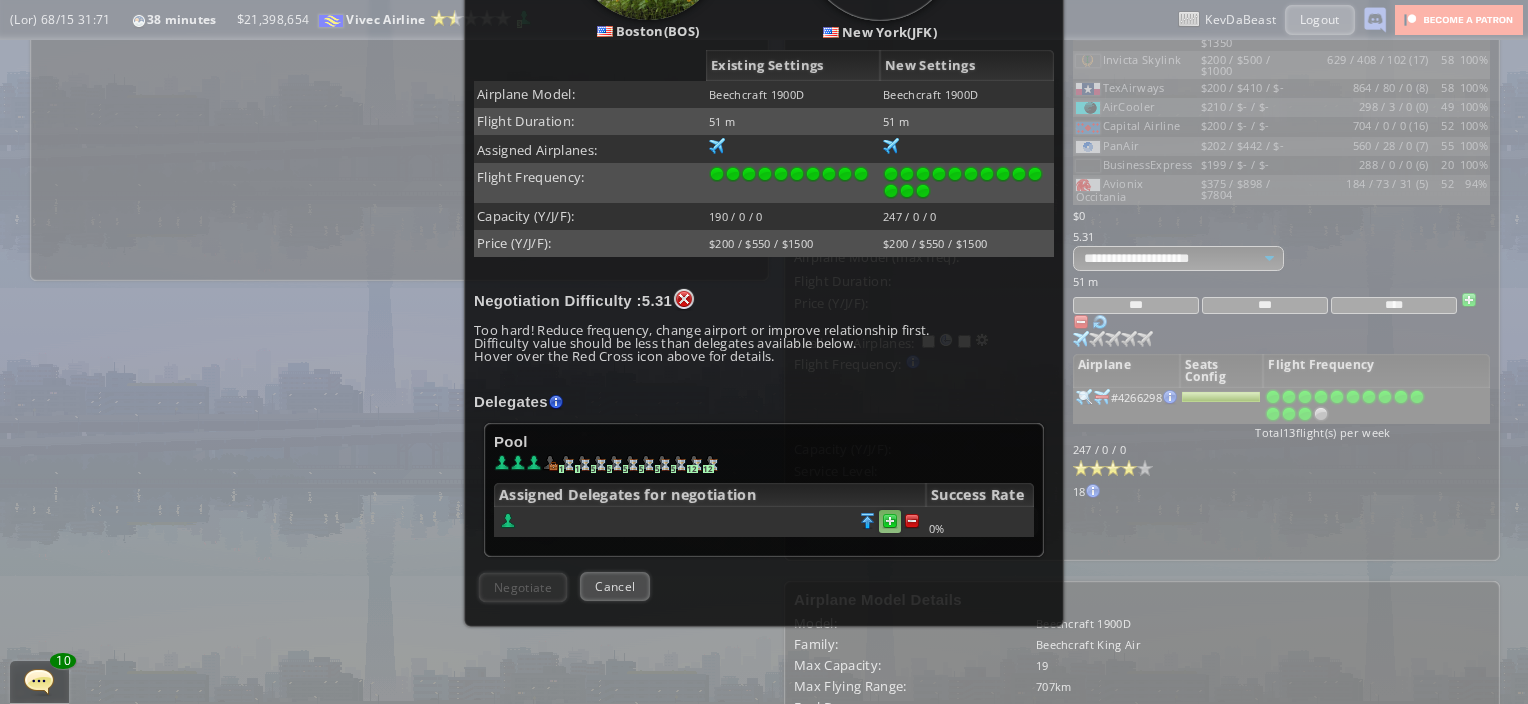 click at bounding box center [912, 521] 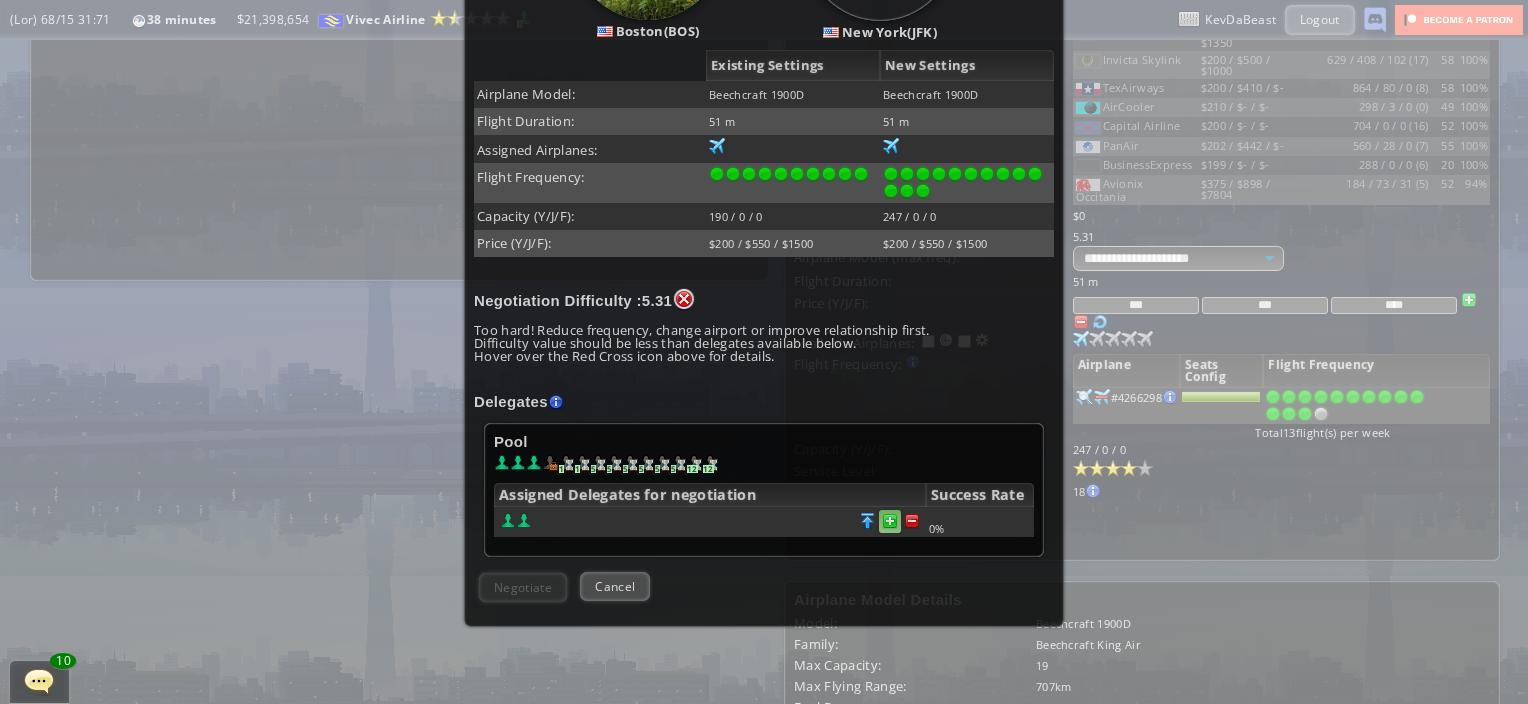 click at bounding box center [912, 521] 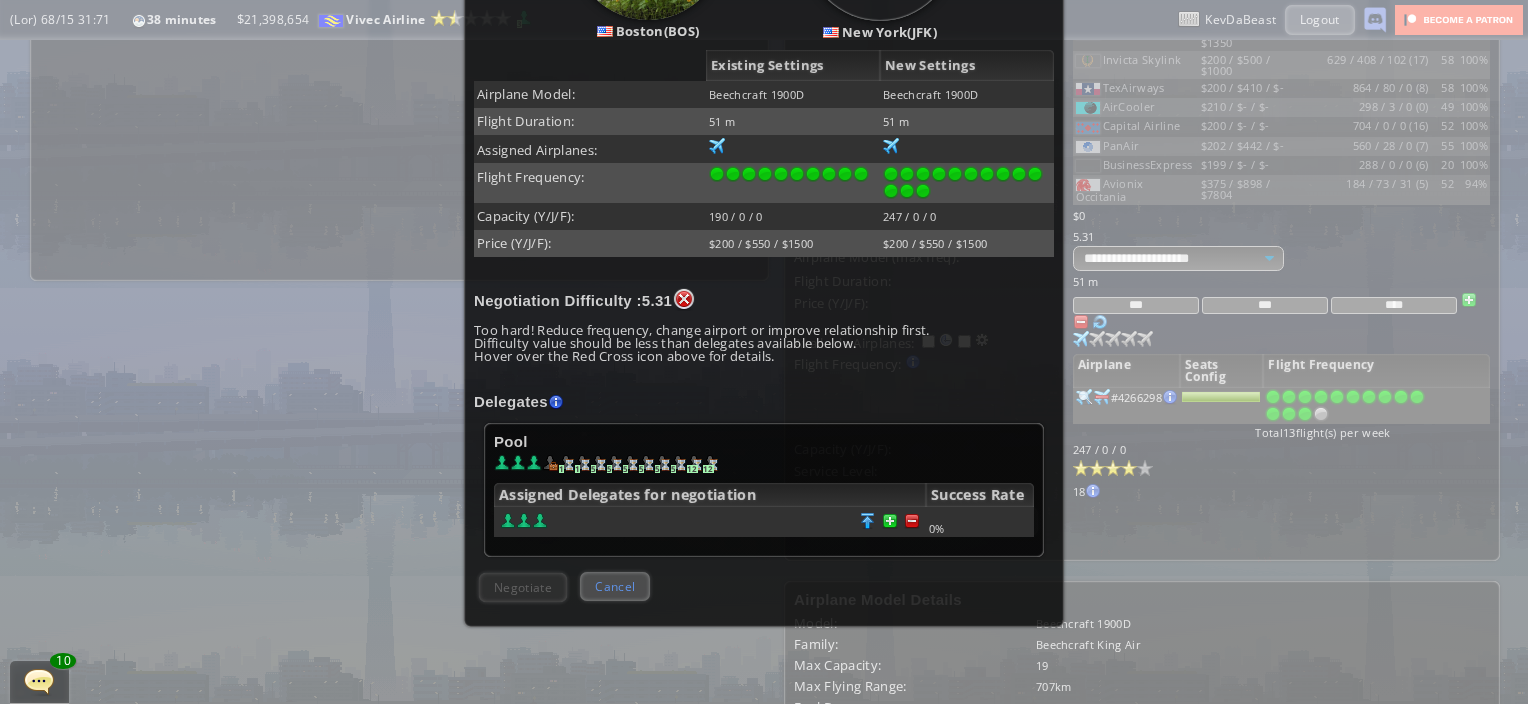 click on "Cancel" at bounding box center [615, 586] 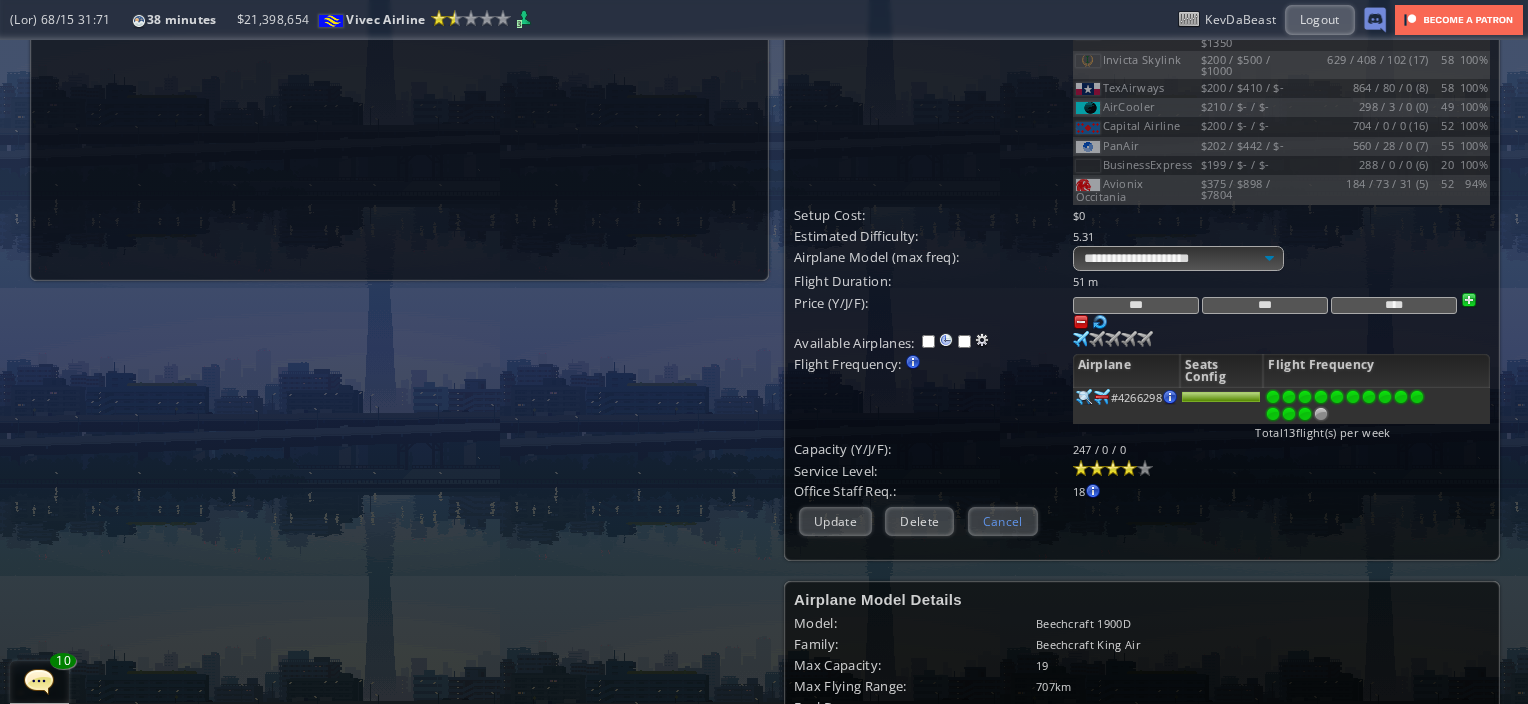 click on "Cancel" at bounding box center (1003, 521) 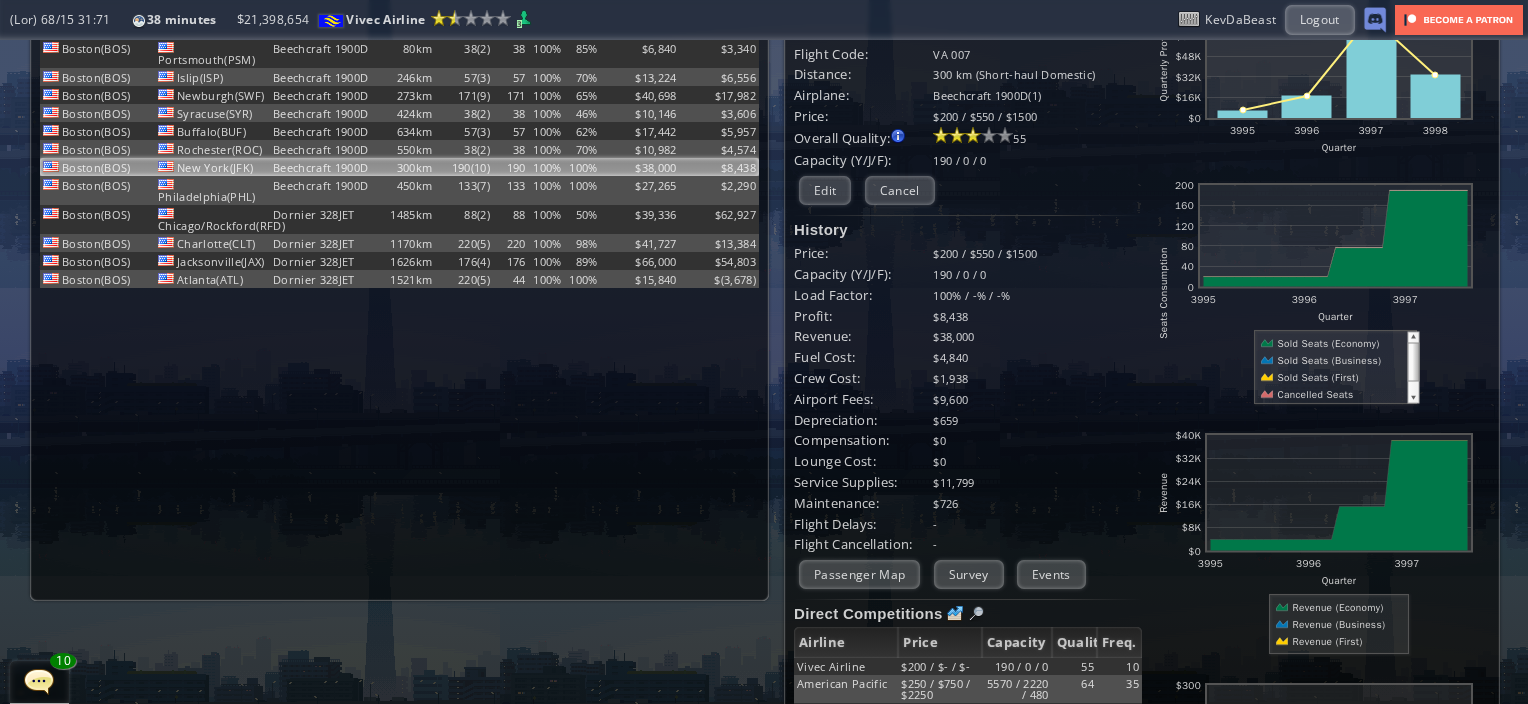 scroll, scrollTop: 0, scrollLeft: 0, axis: both 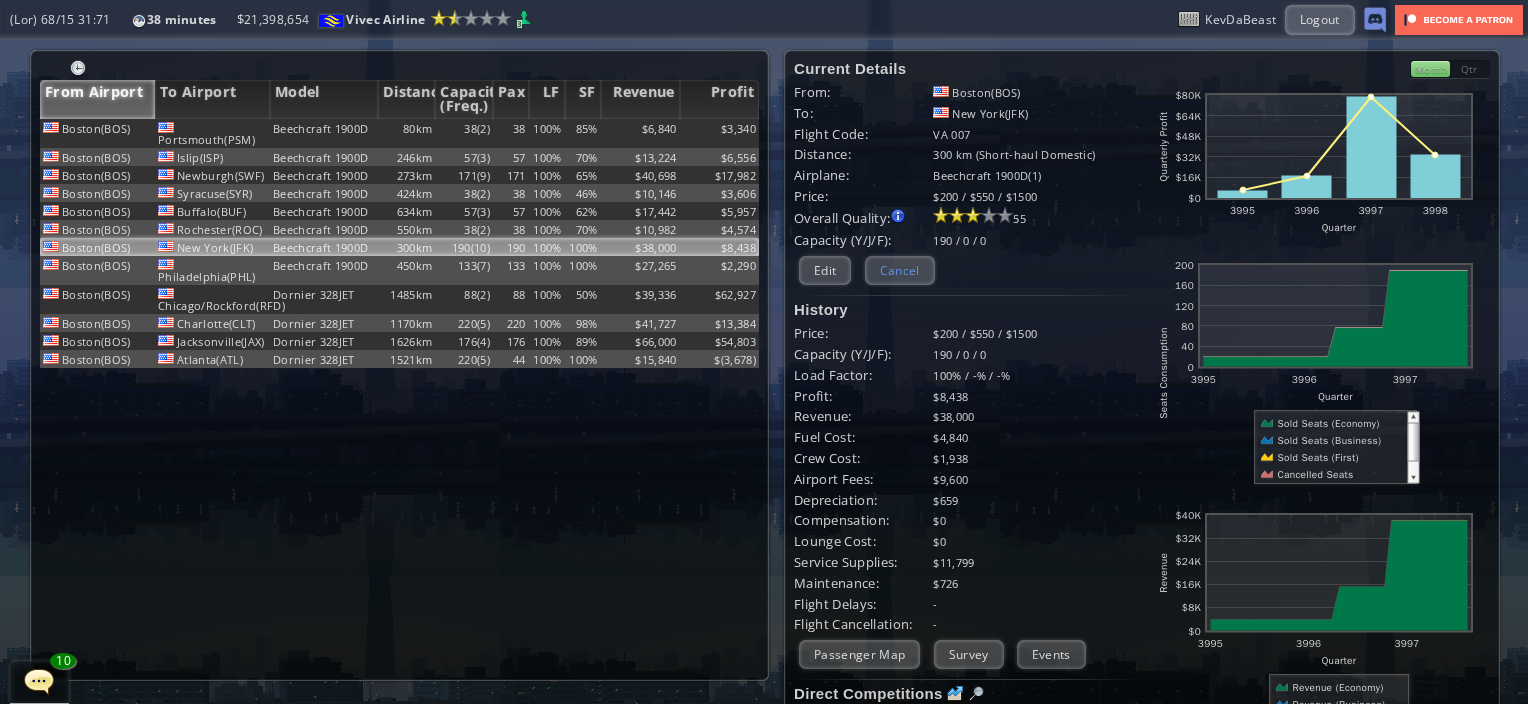click on "Cancel" at bounding box center [900, 270] 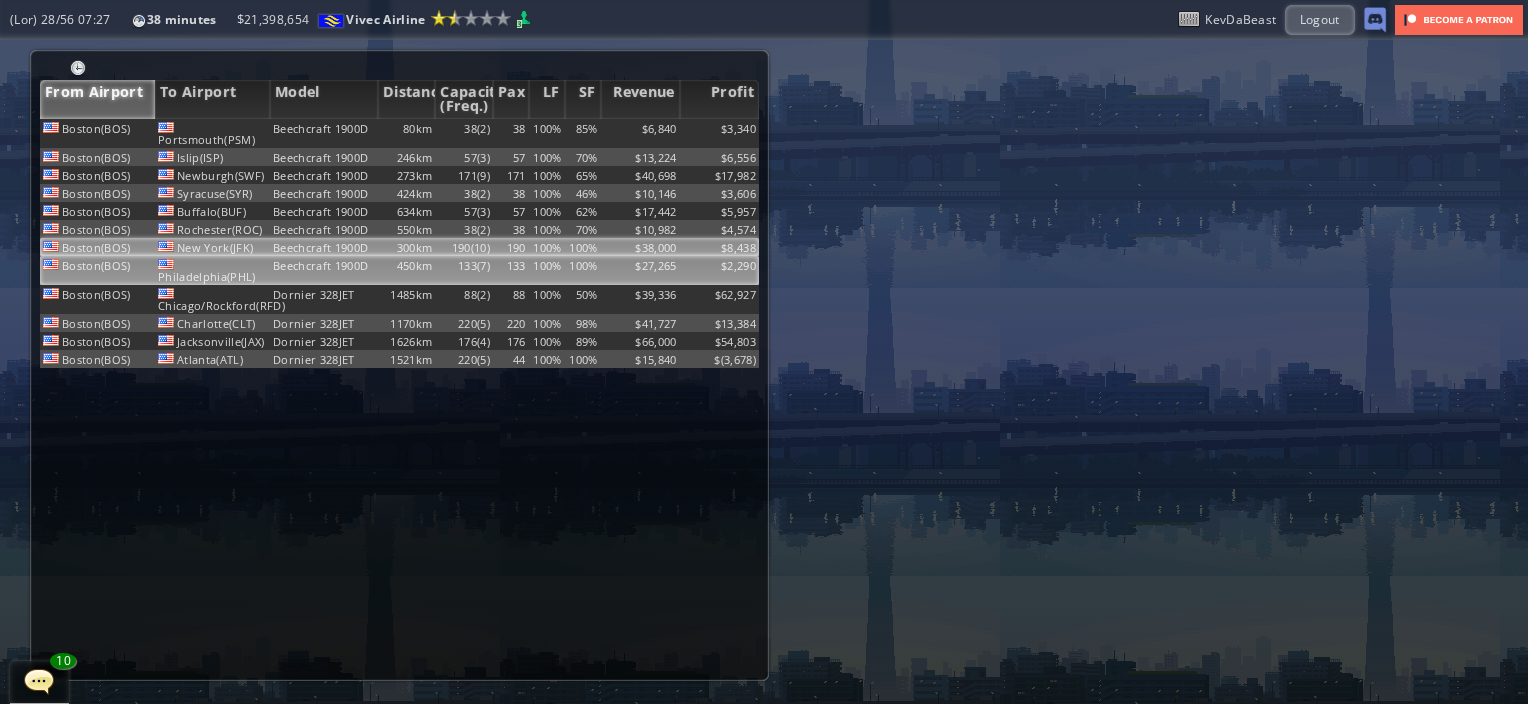 click on "$27,265" at bounding box center [640, 133] 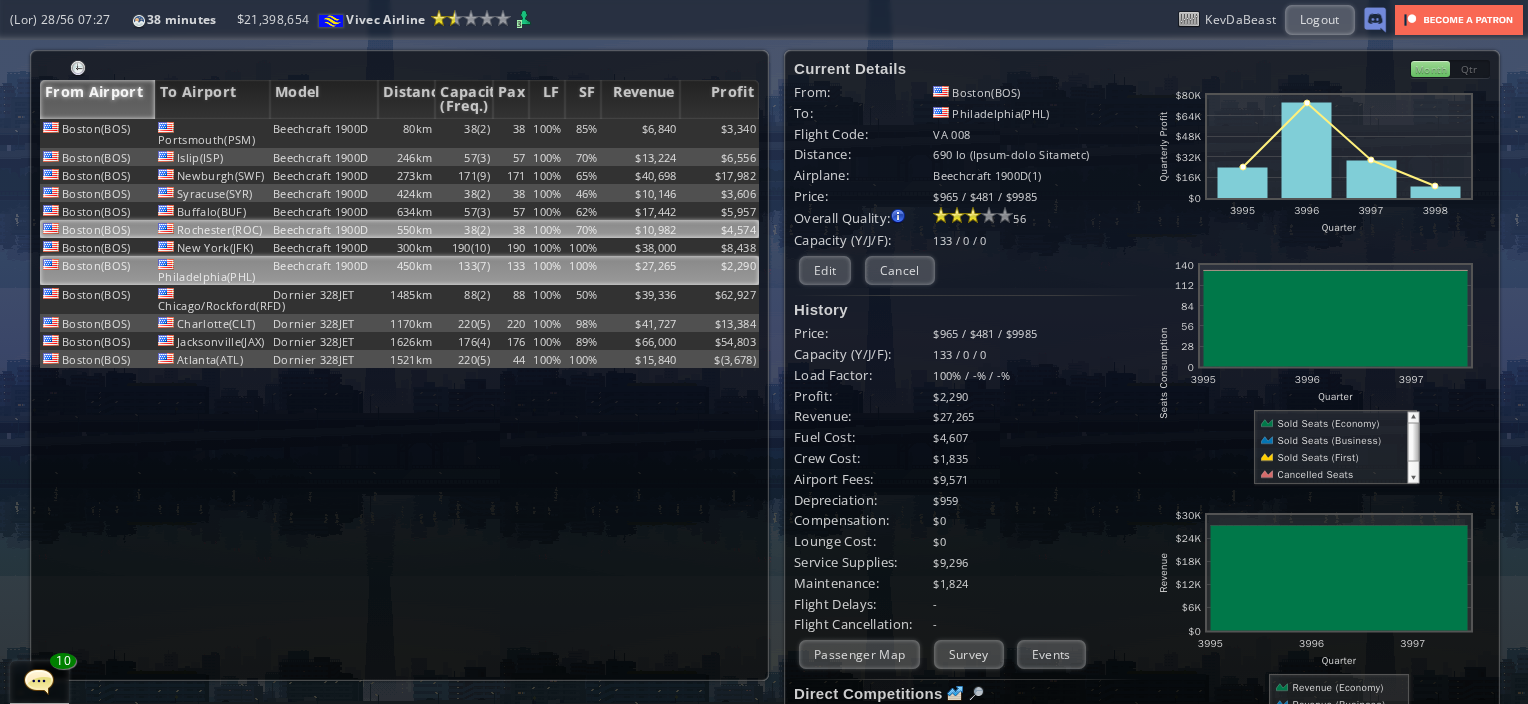click on "$10,982" at bounding box center [640, 133] 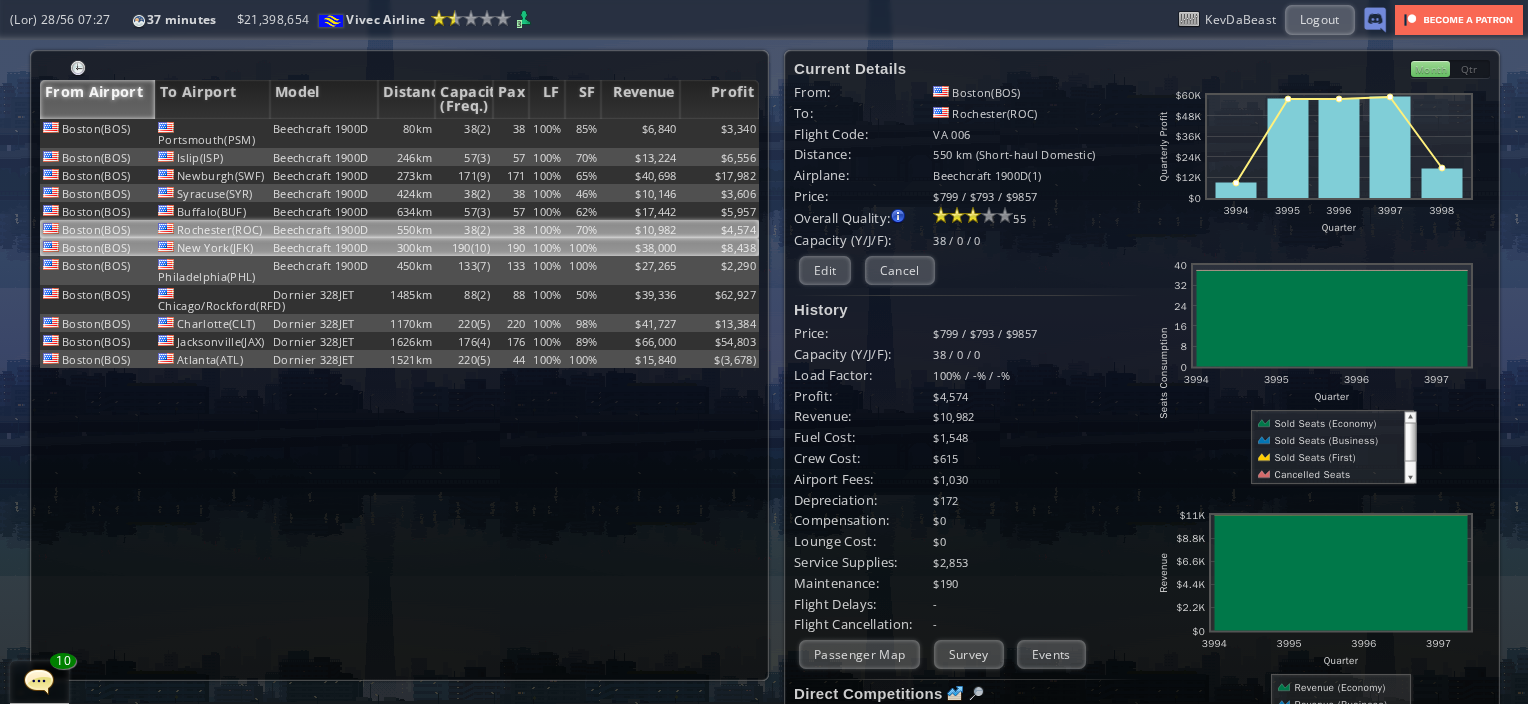 click on "$38,000" at bounding box center (640, 133) 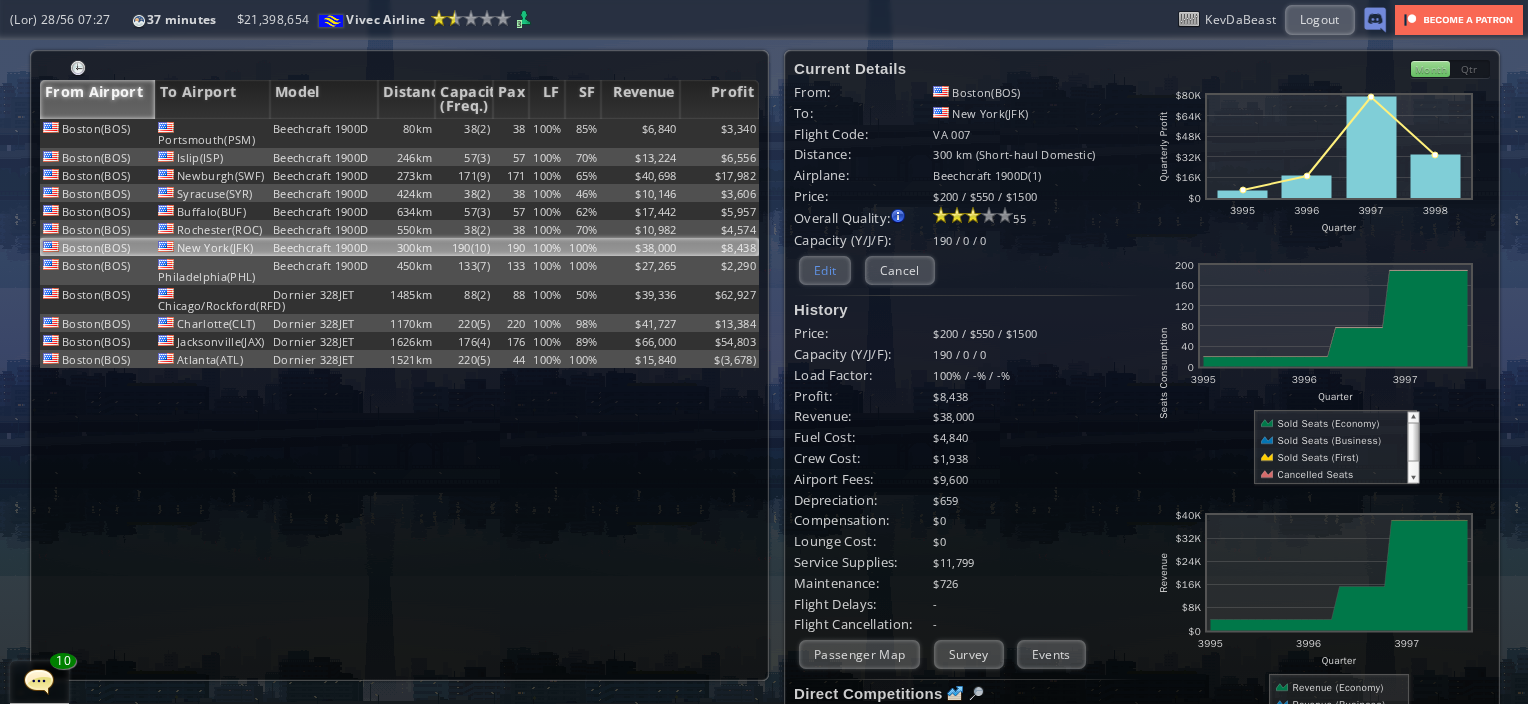 click on "Edit" at bounding box center [825, 270] 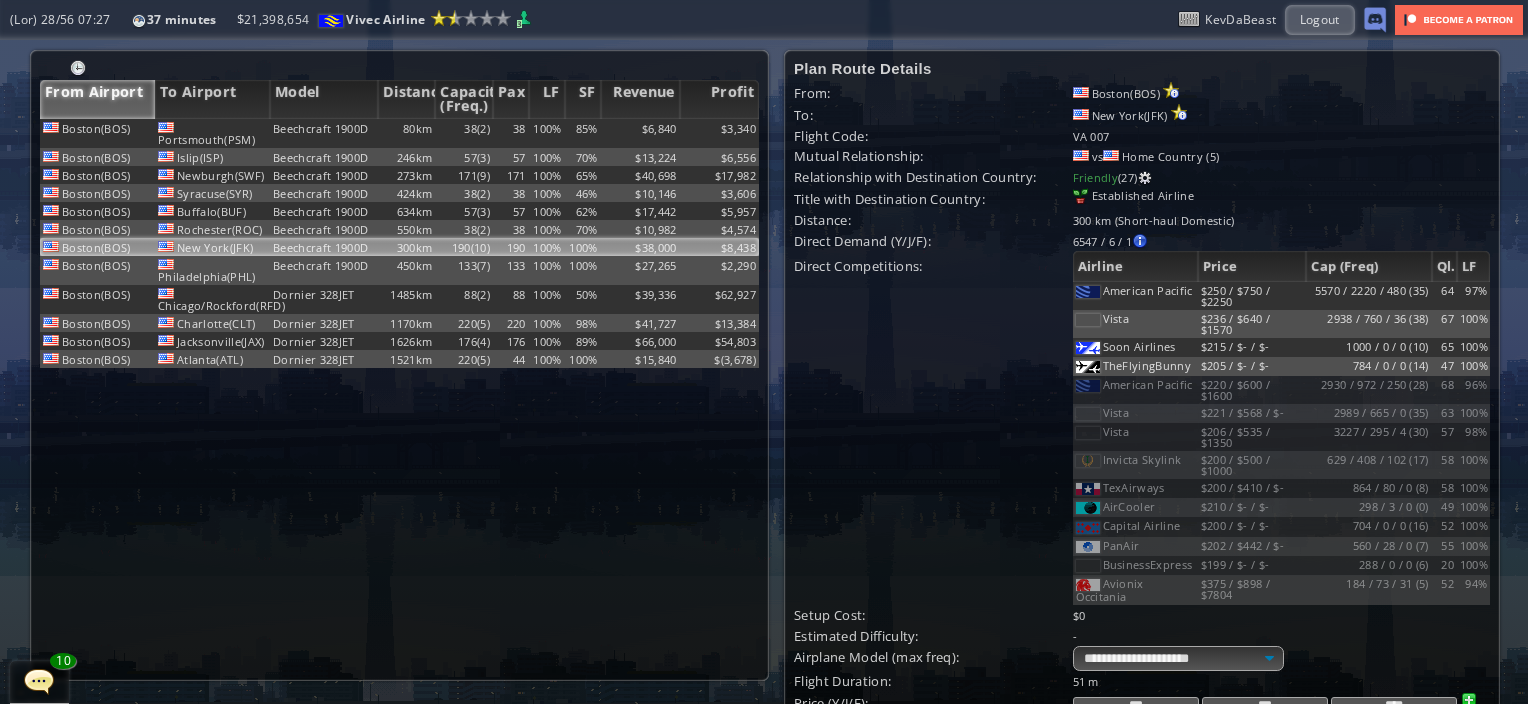 scroll, scrollTop: 600, scrollLeft: 0, axis: vertical 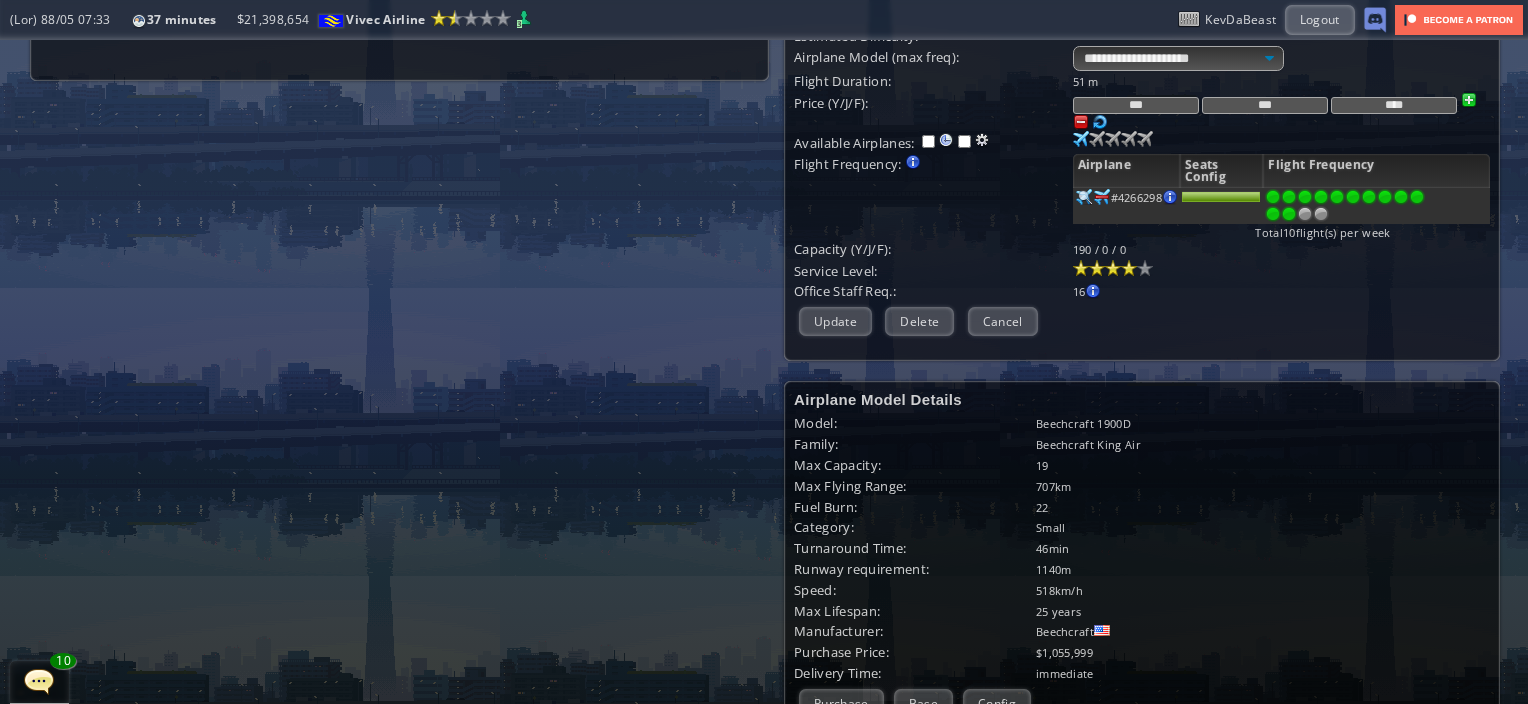 click at bounding box center (1289, 214) 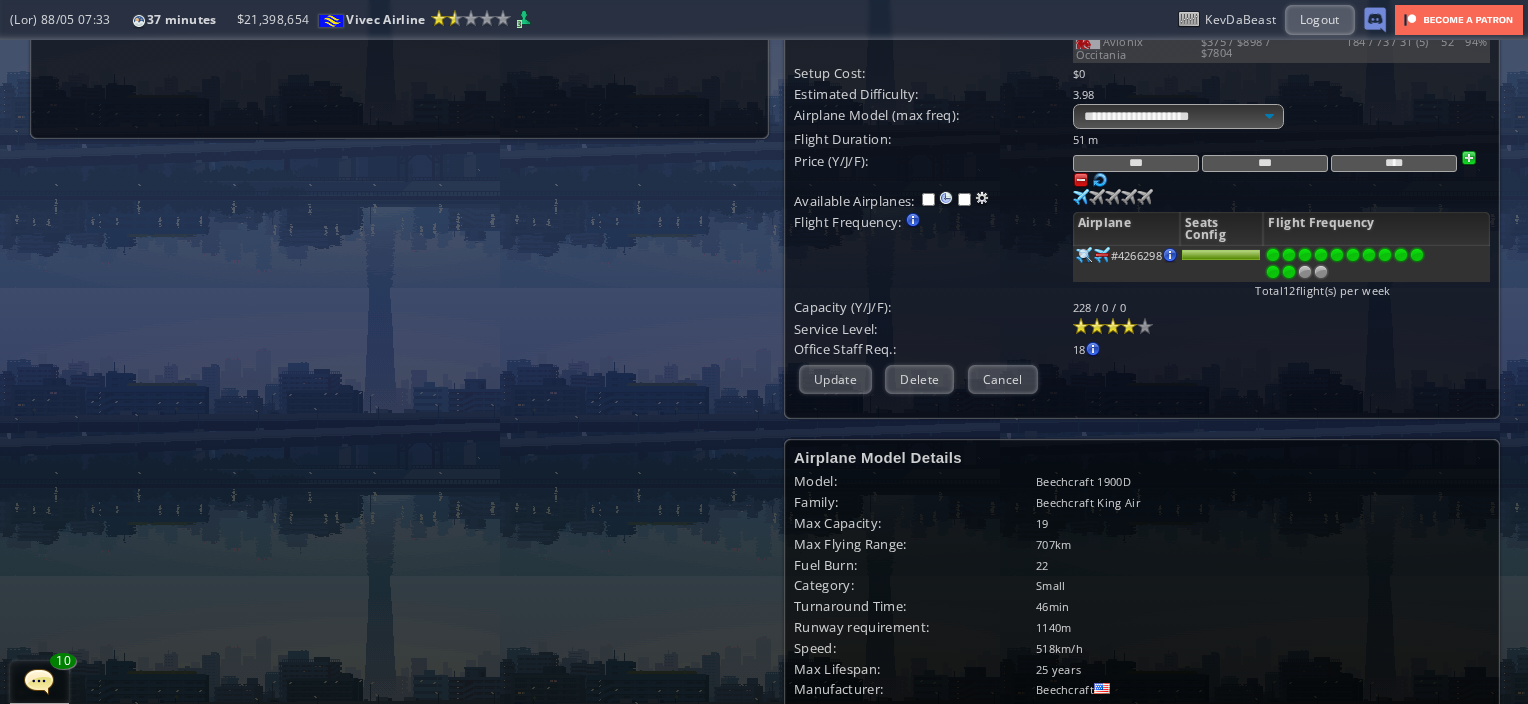 scroll, scrollTop: 400, scrollLeft: 0, axis: vertical 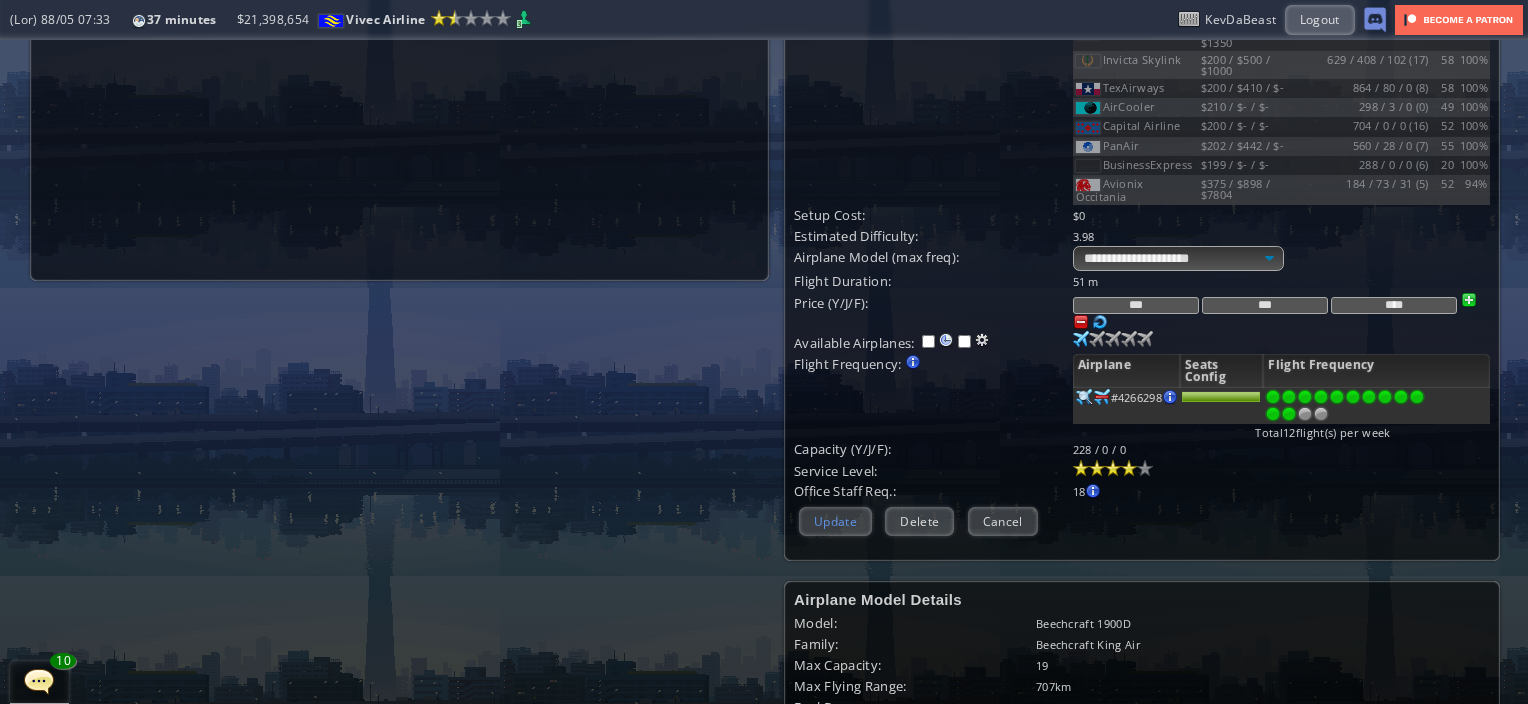 click on "Update" at bounding box center (835, 521) 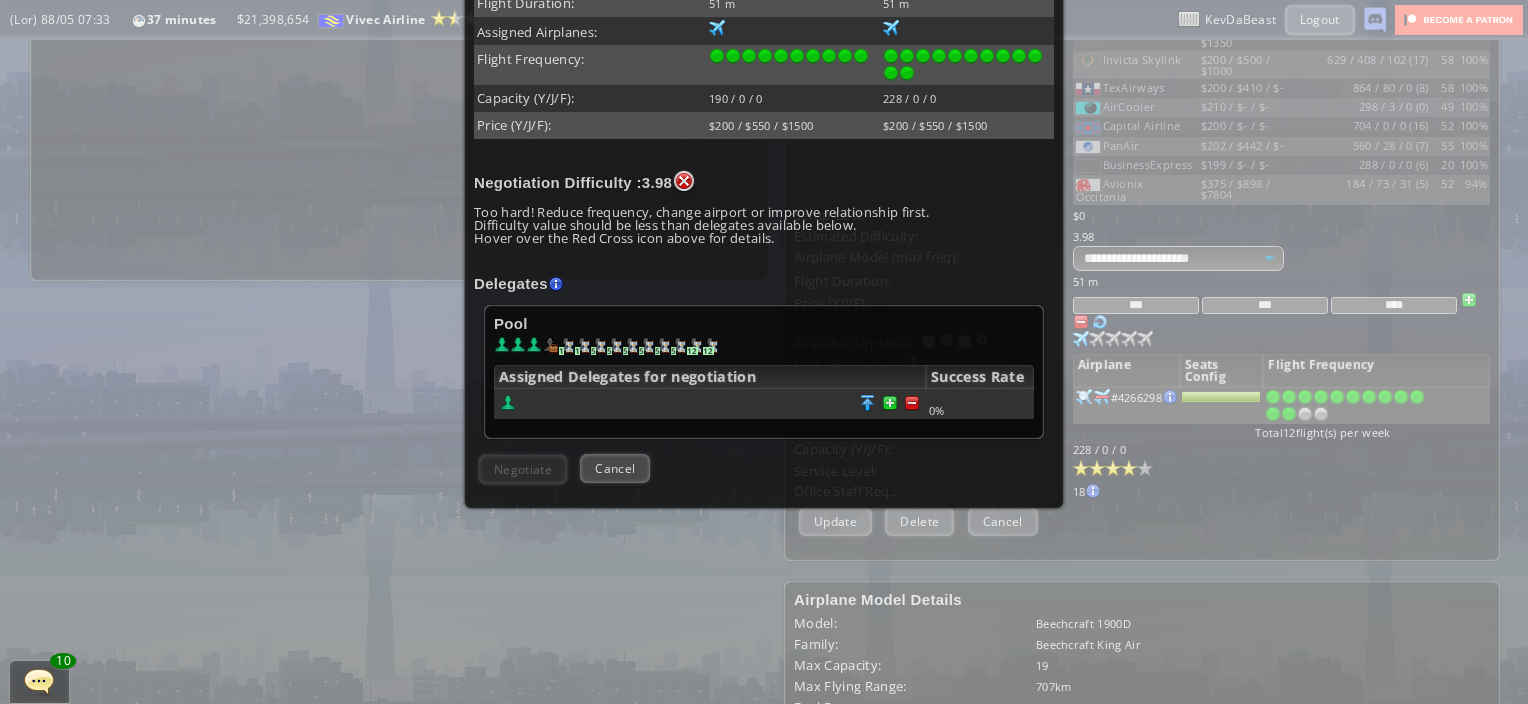 scroll, scrollTop: 548, scrollLeft: 0, axis: vertical 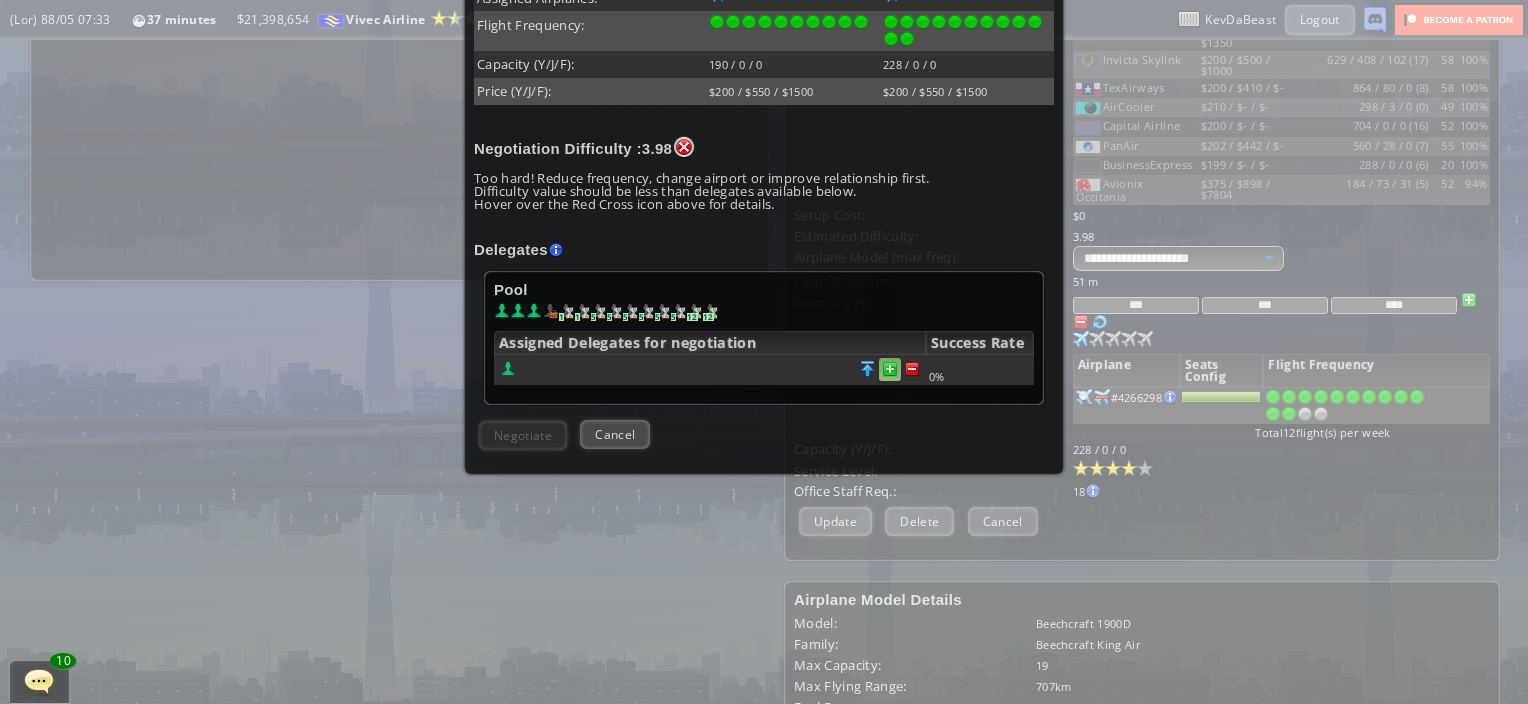 click at bounding box center [912, 369] 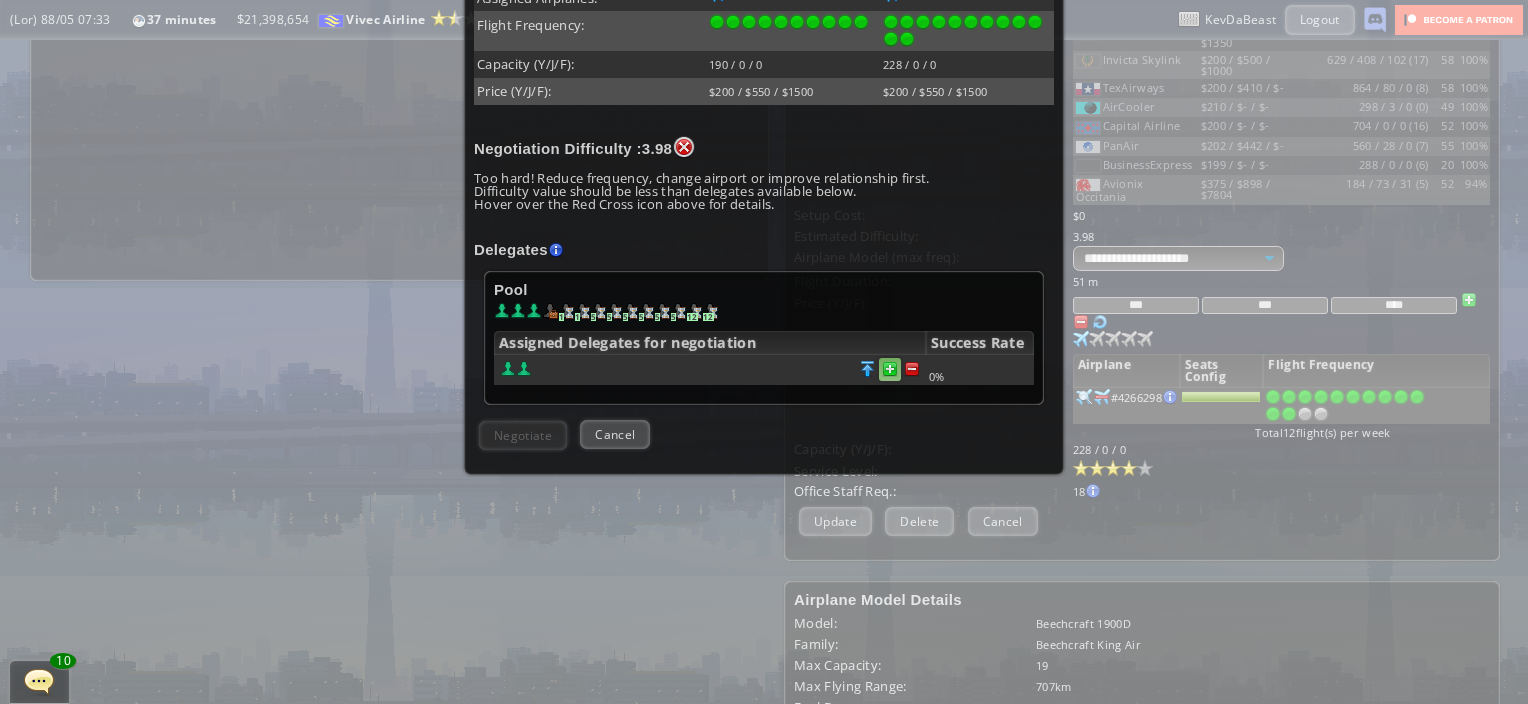 click at bounding box center (912, 369) 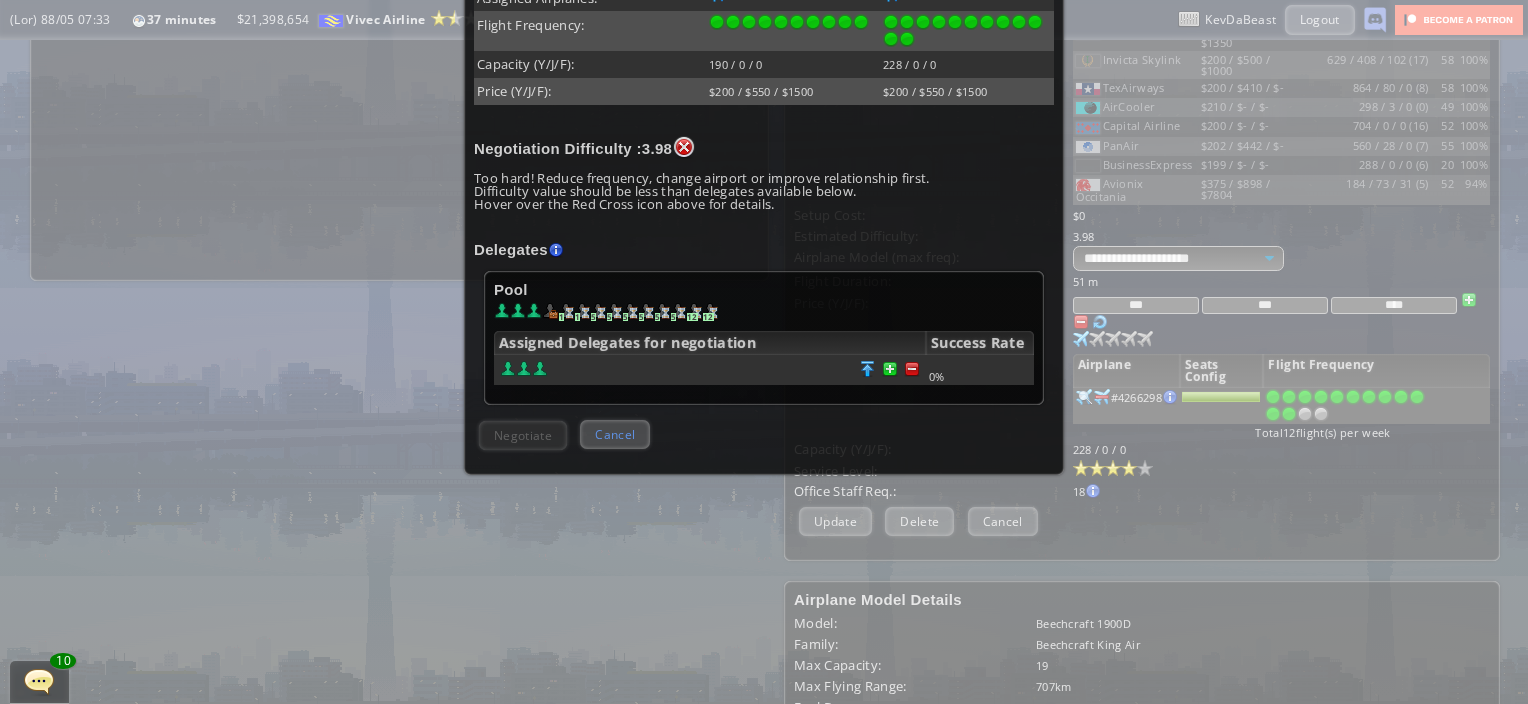 click on "Cancel" at bounding box center (615, 434) 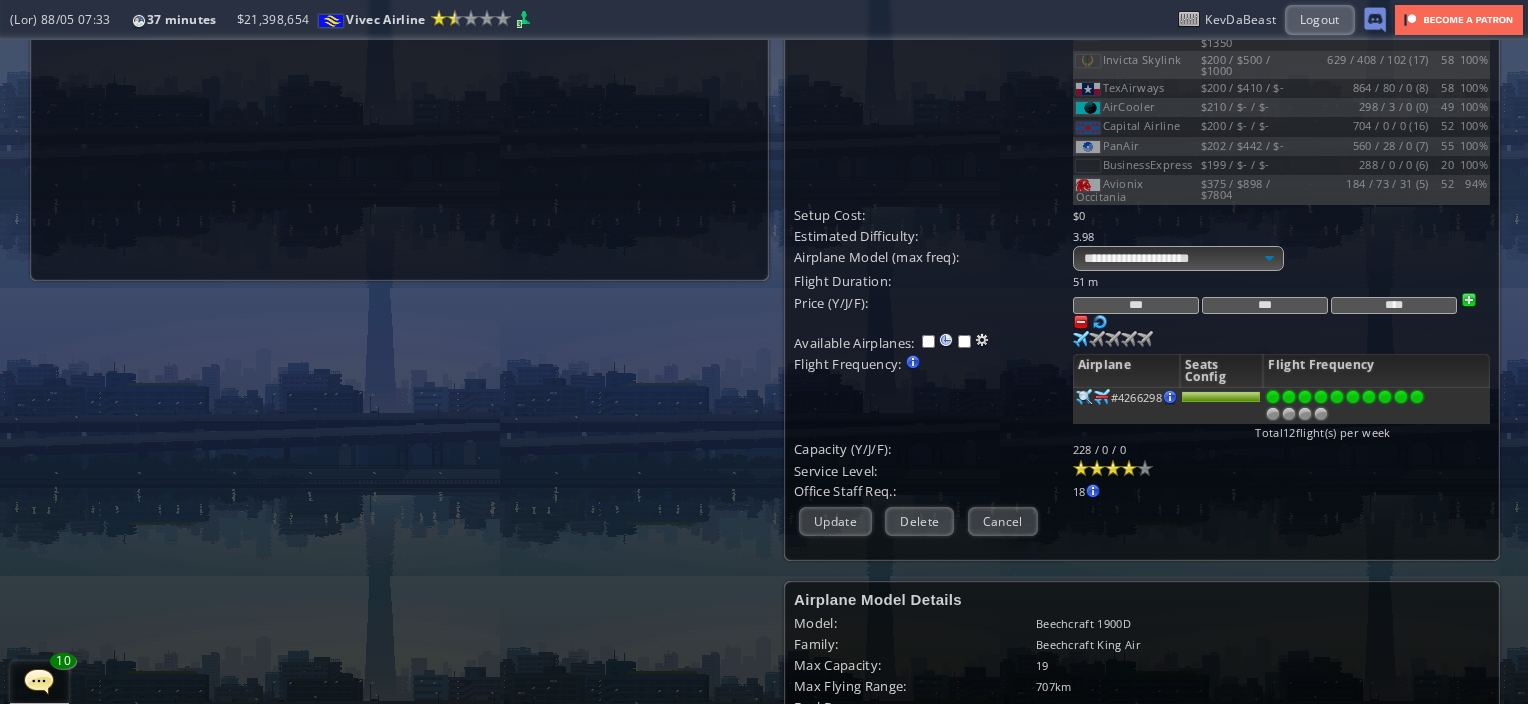 click at bounding box center [1417, 397] 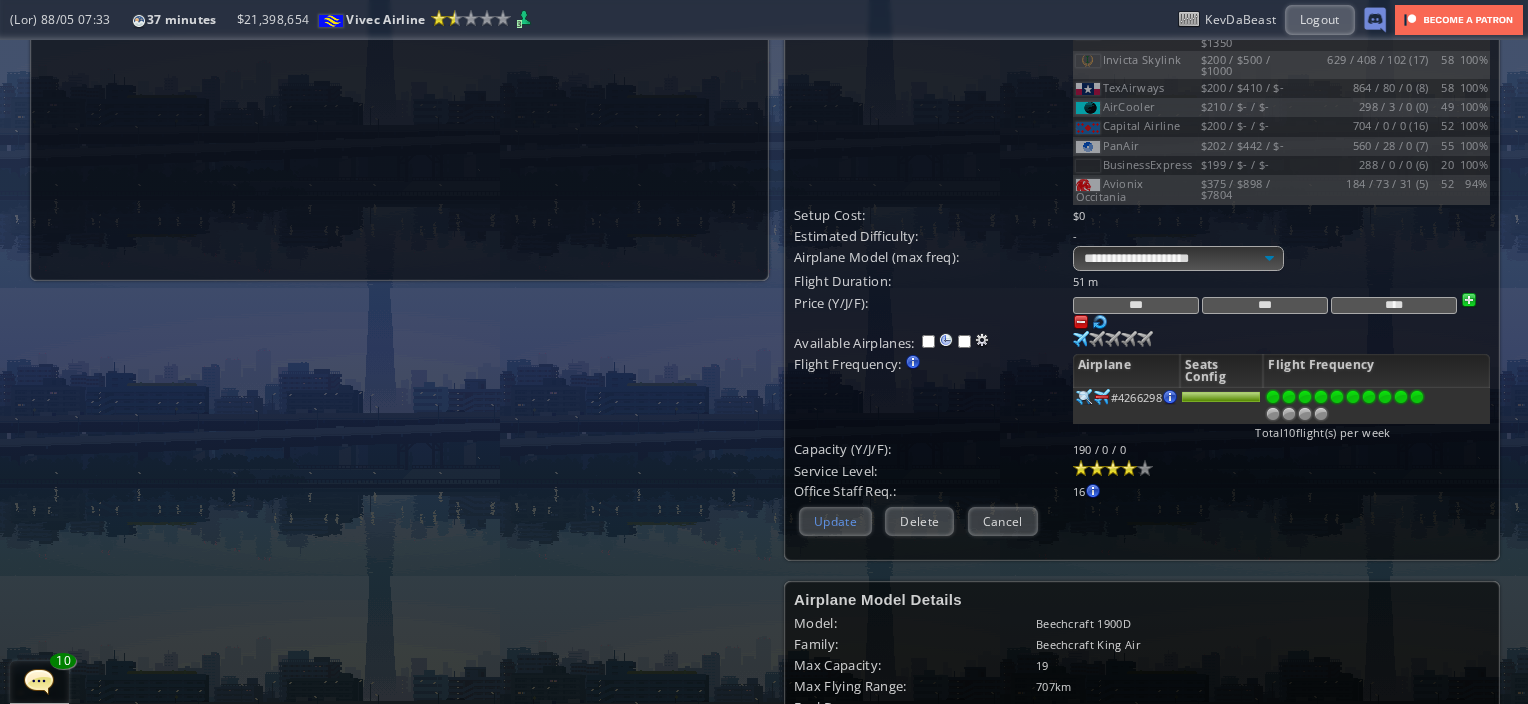 click on "Update" at bounding box center [835, 521] 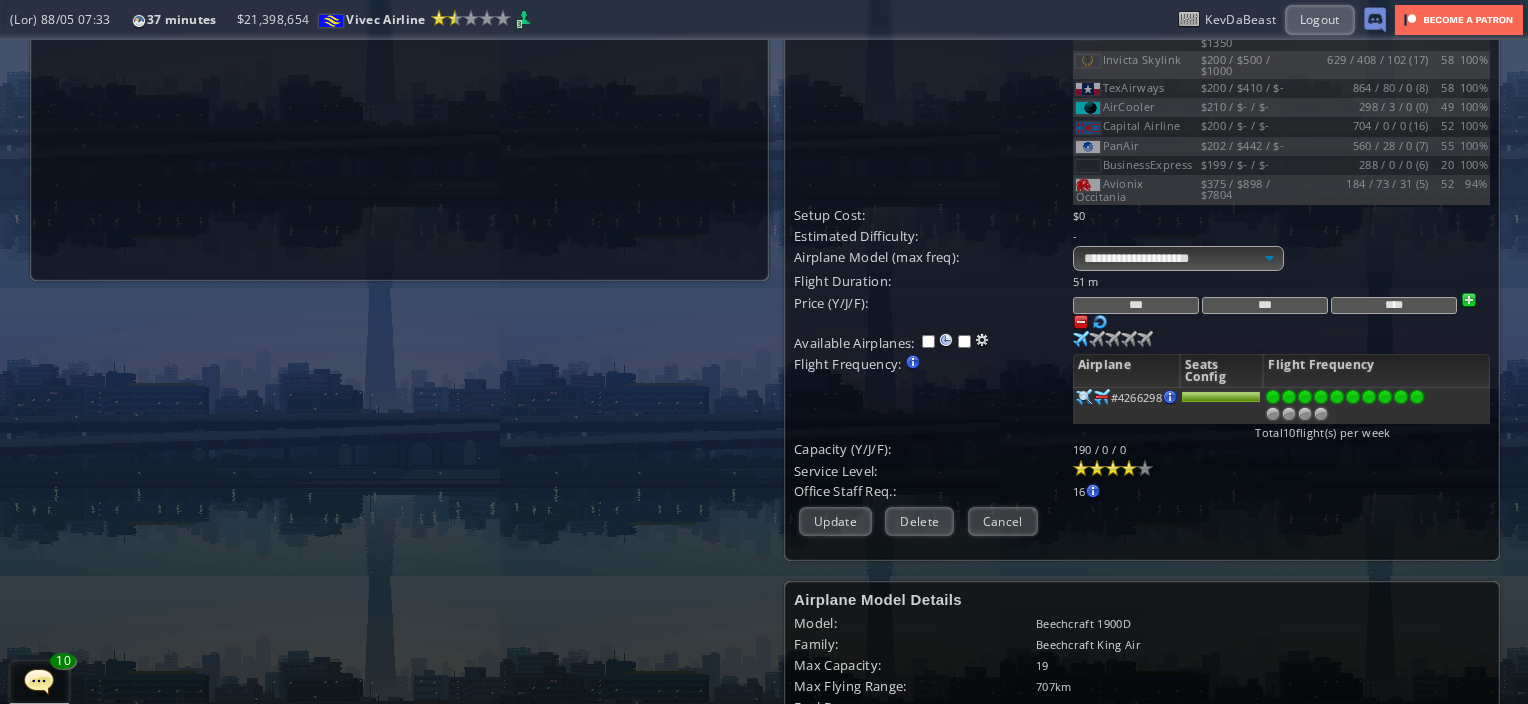 scroll, scrollTop: 182, scrollLeft: 0, axis: vertical 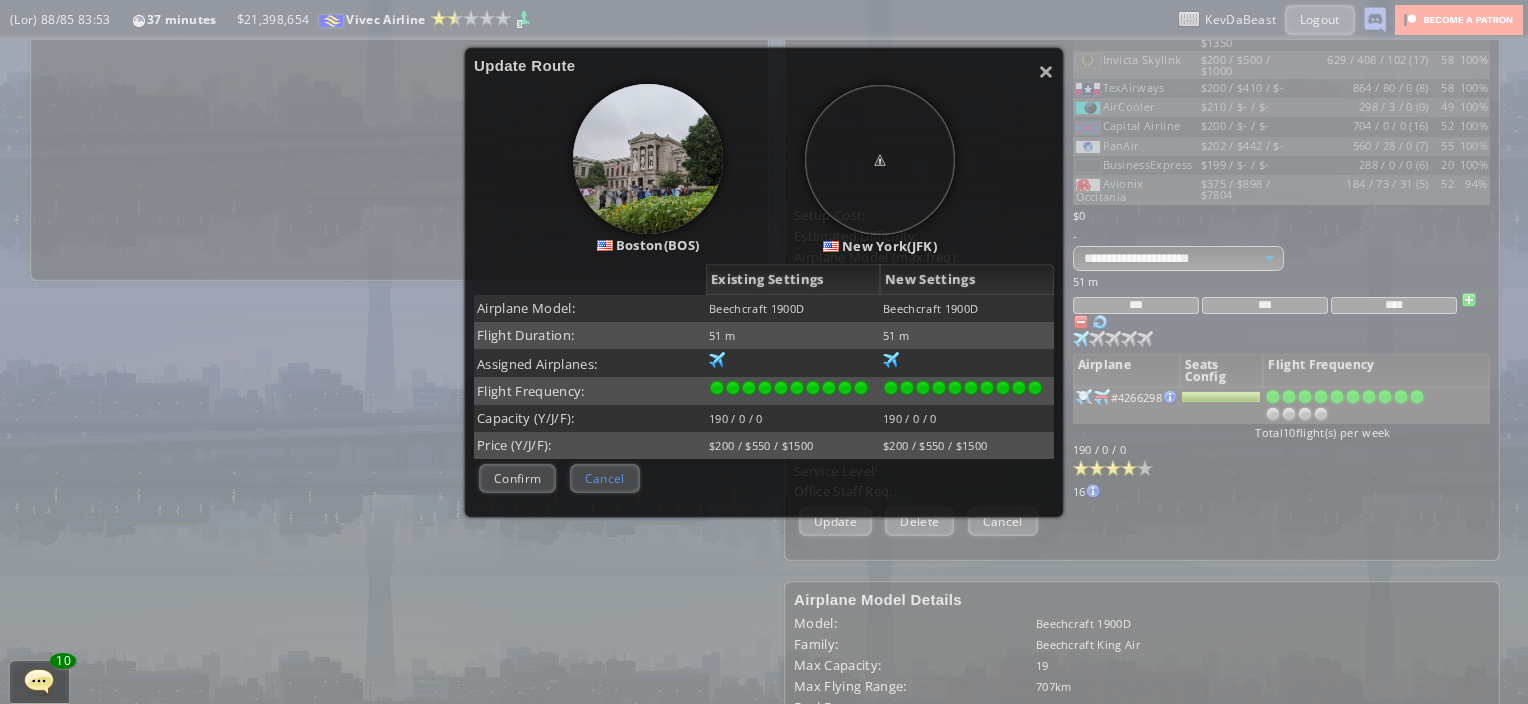 click on "Cancel" at bounding box center [605, 478] 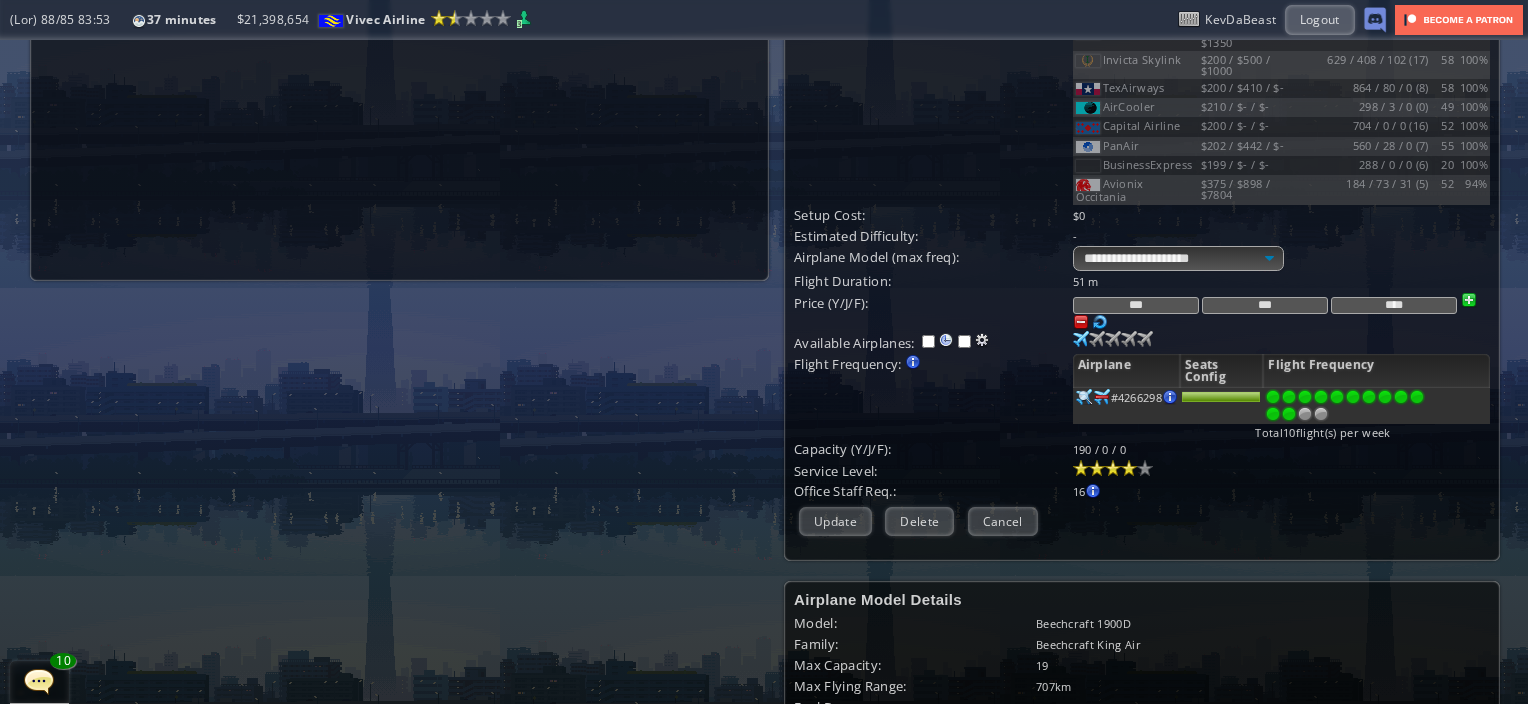 click at bounding box center (1289, 414) 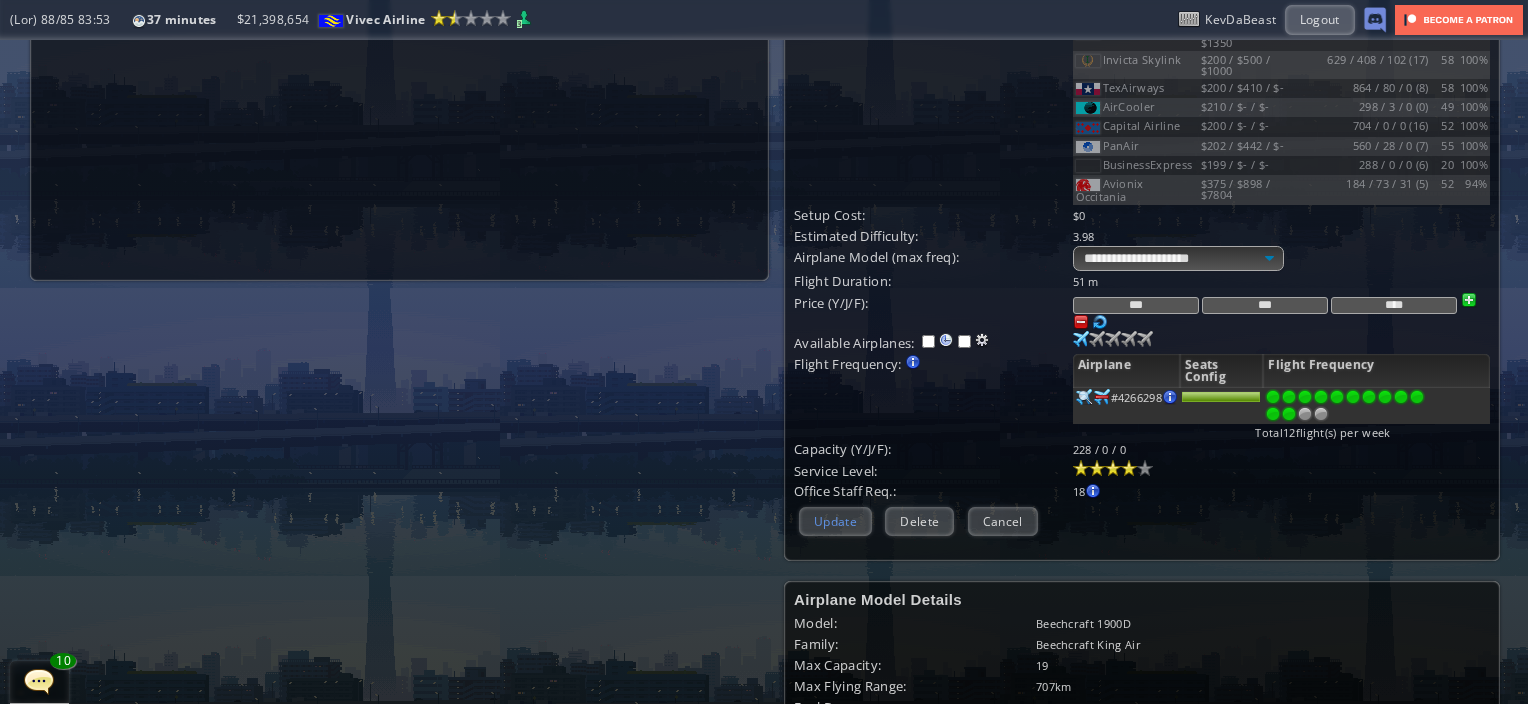 click on "Update" at bounding box center (835, 521) 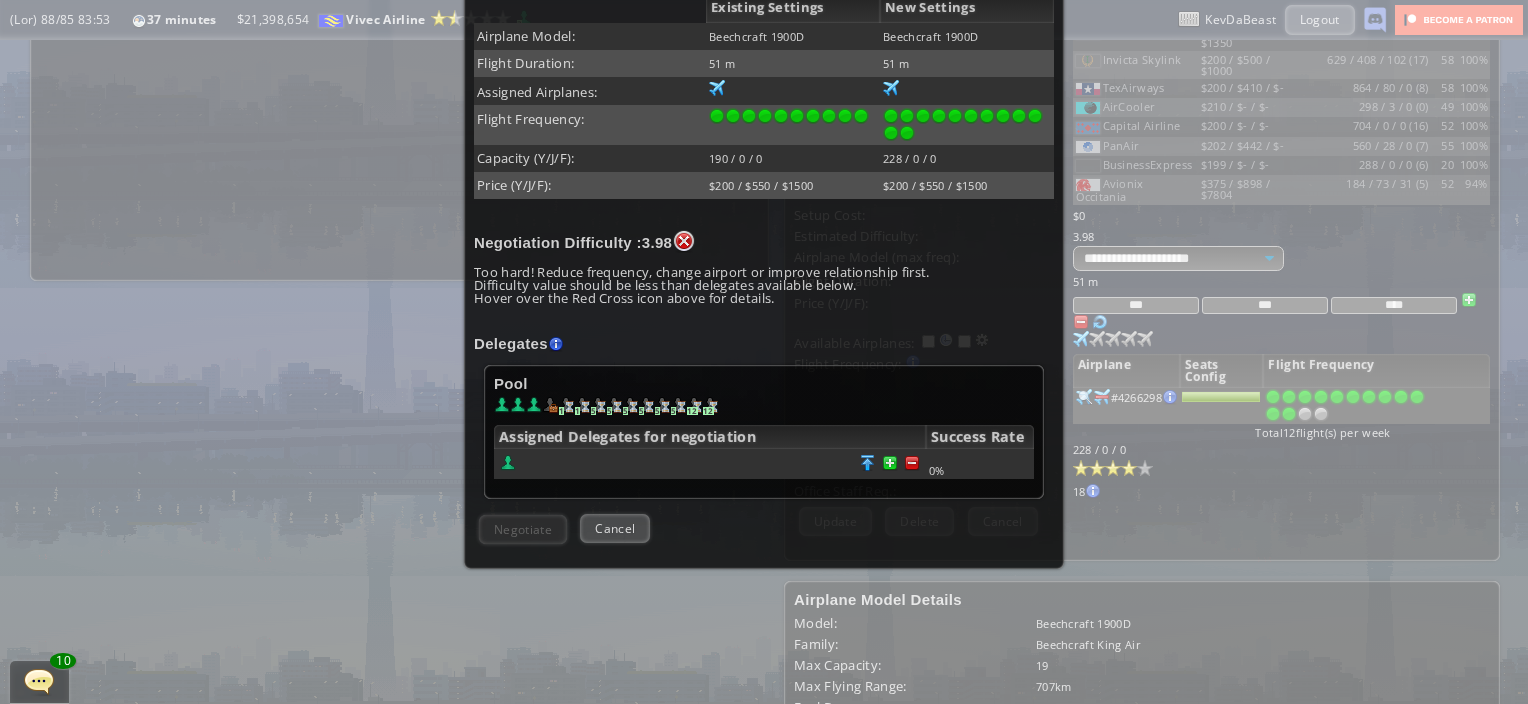 scroll, scrollTop: 548, scrollLeft: 0, axis: vertical 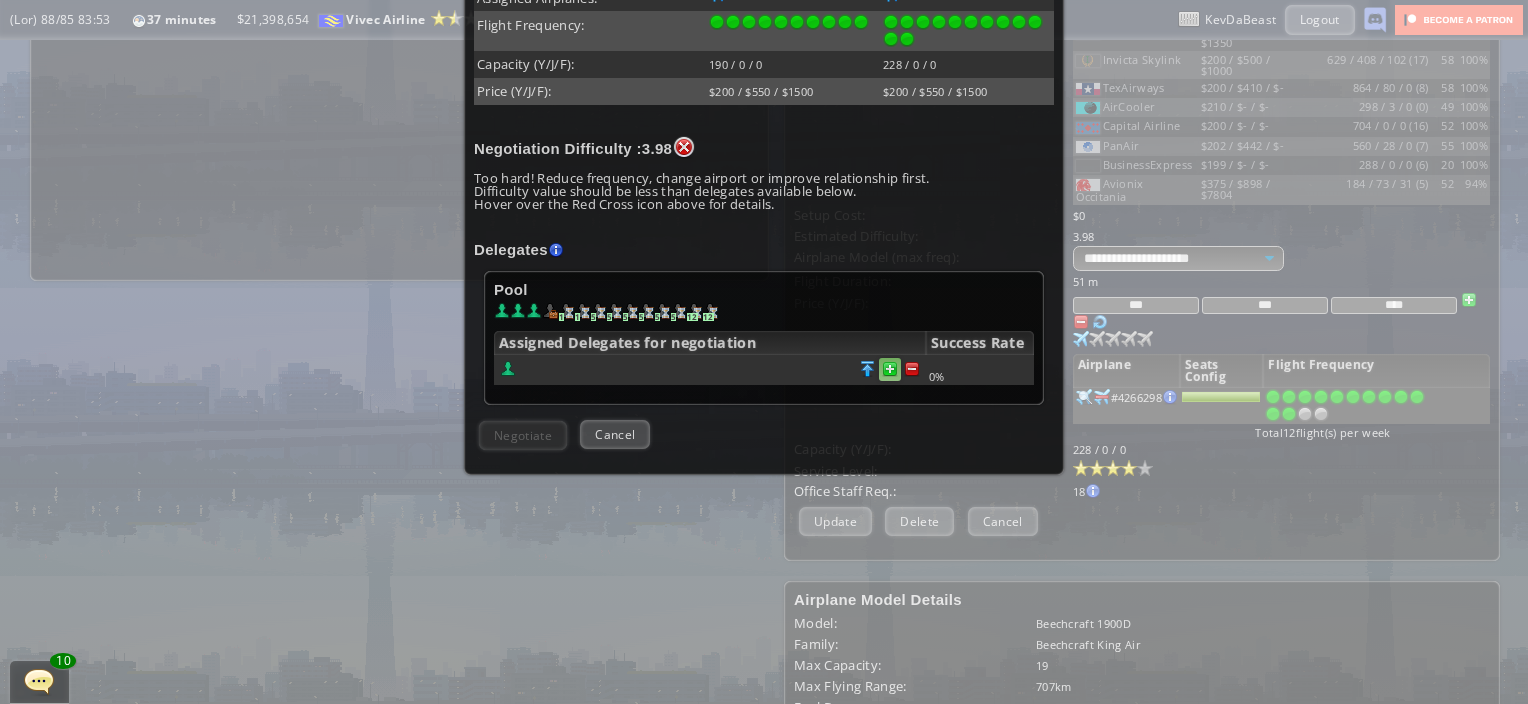click at bounding box center (912, 369) 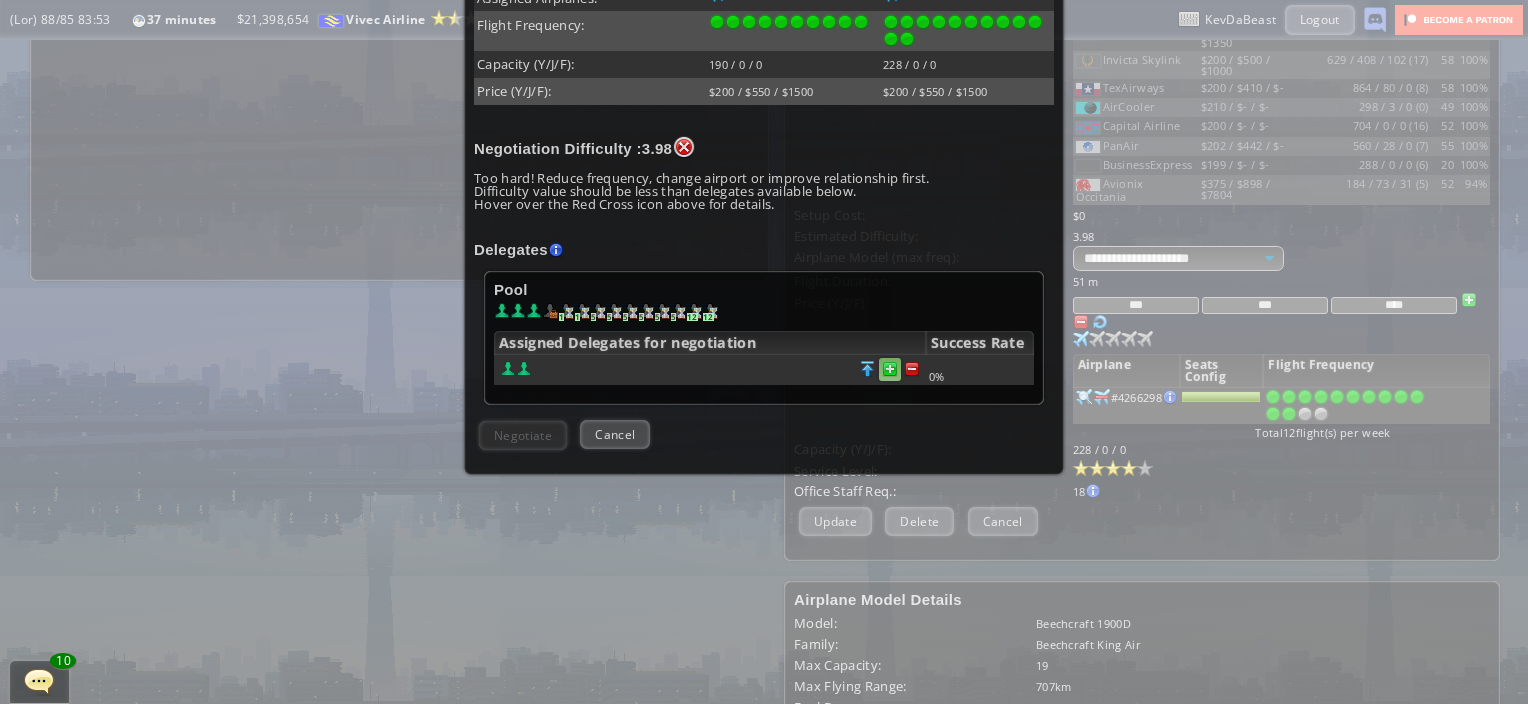 click at bounding box center [912, 369] 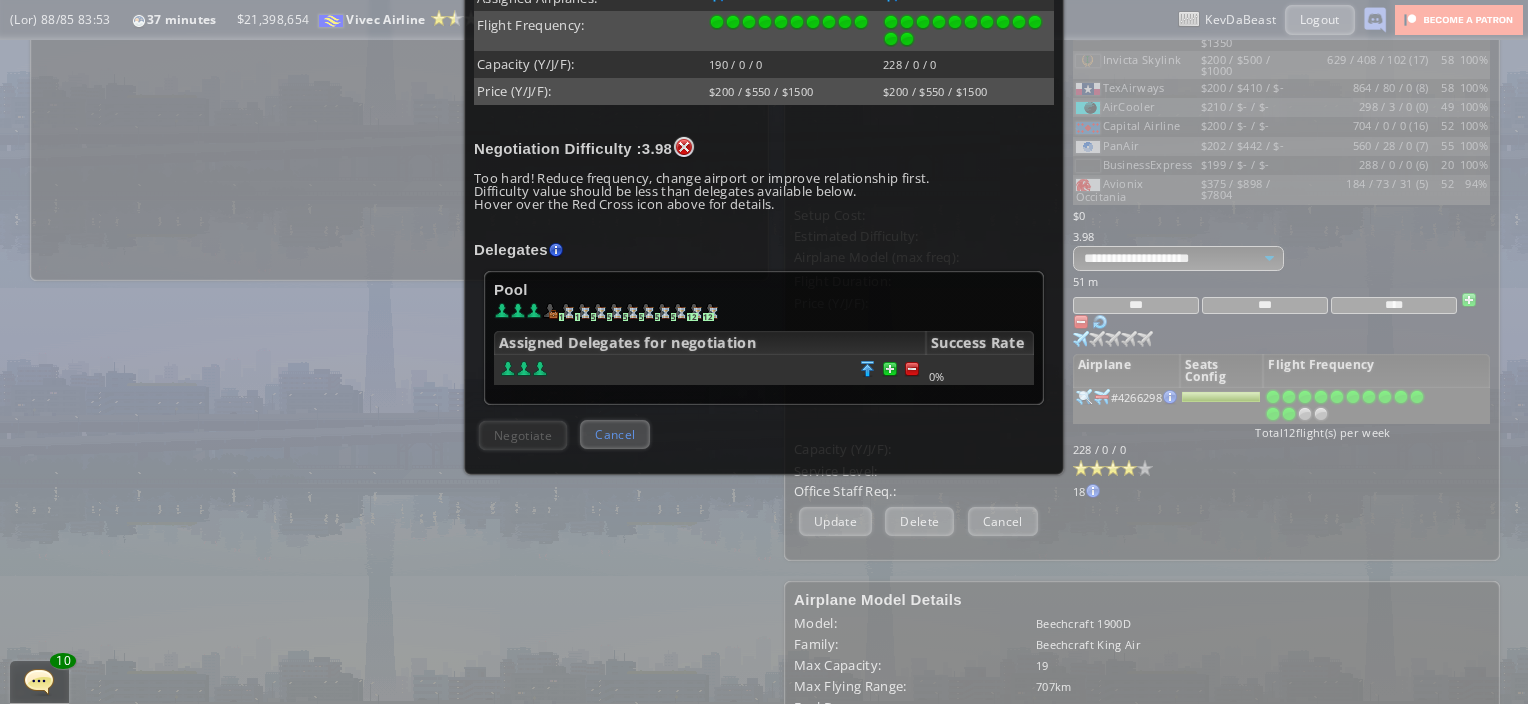 click on "Cancel" at bounding box center (615, 434) 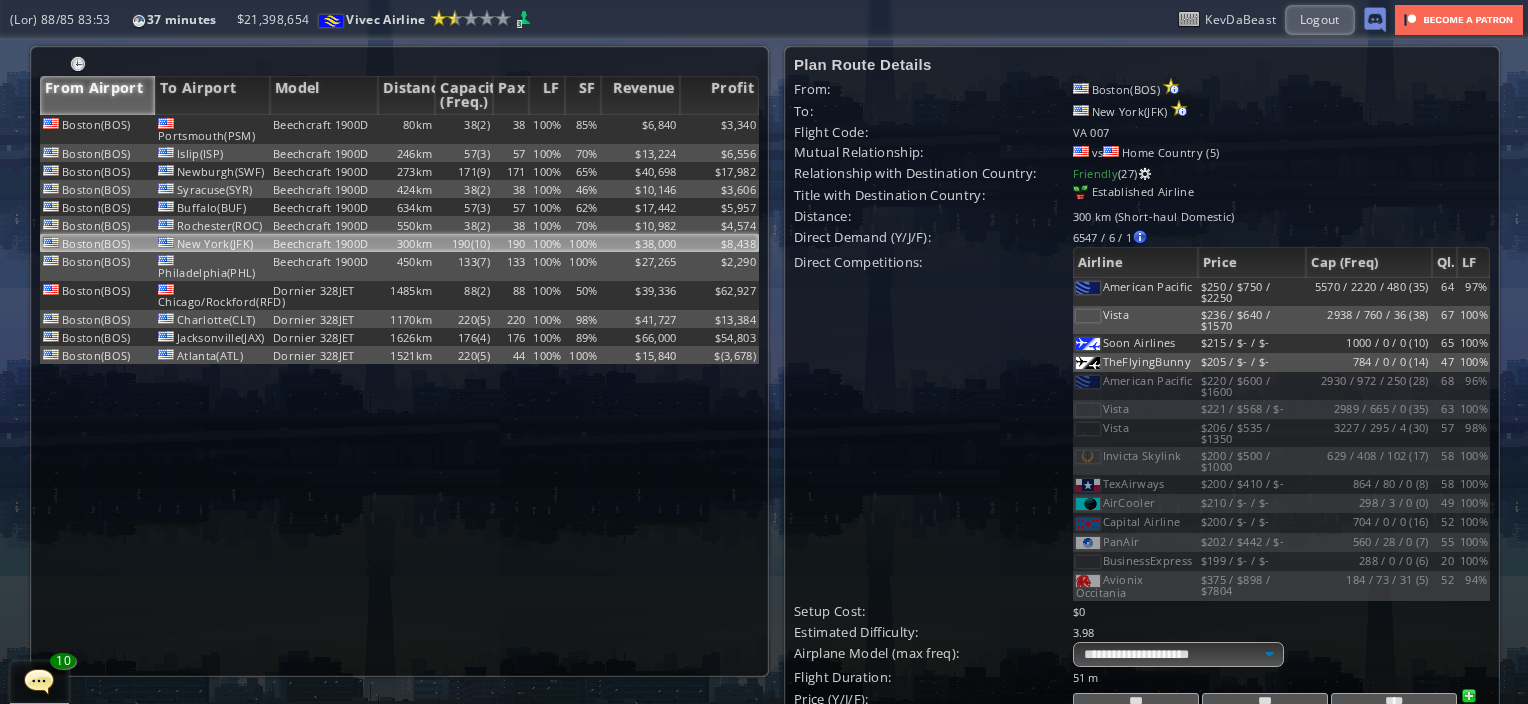 scroll, scrollTop: 0, scrollLeft: 0, axis: both 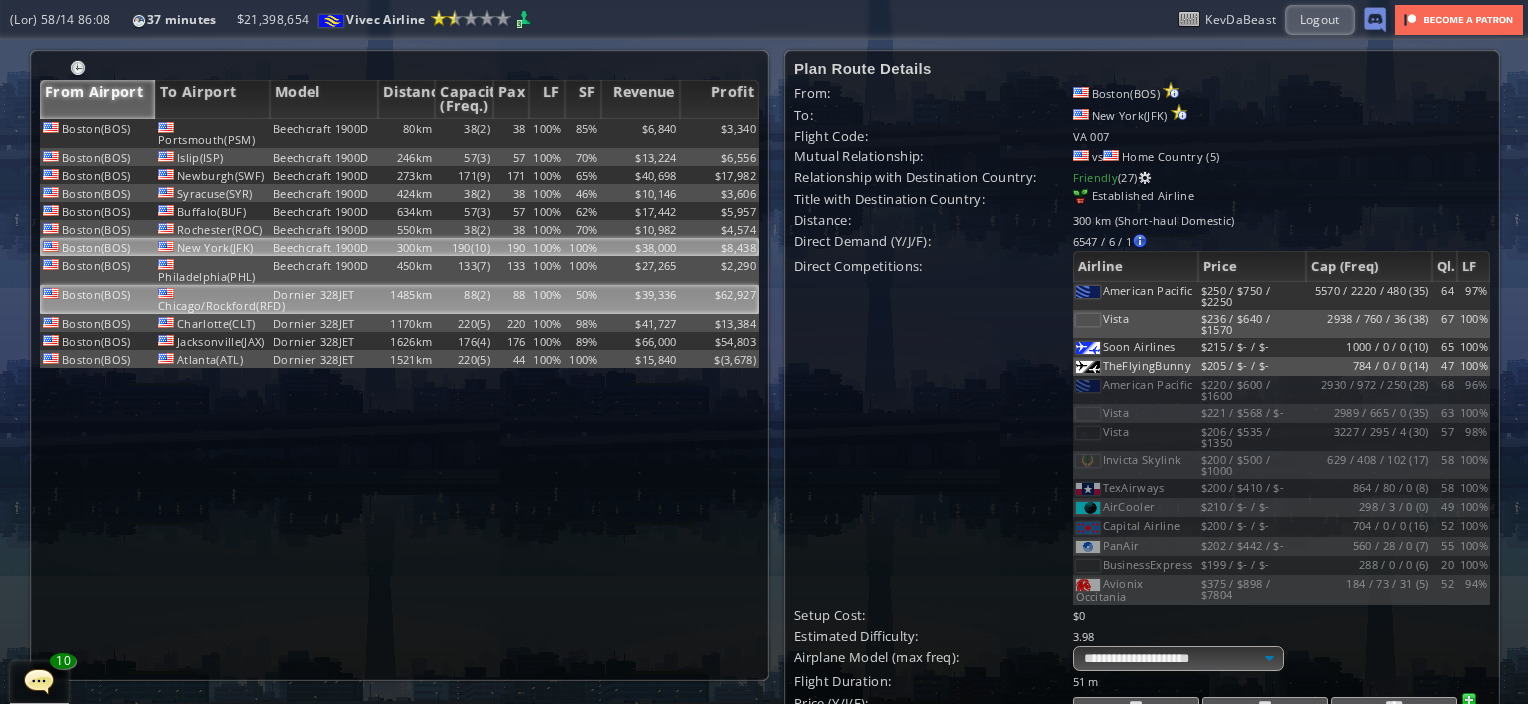 click on "100%" at bounding box center [547, 133] 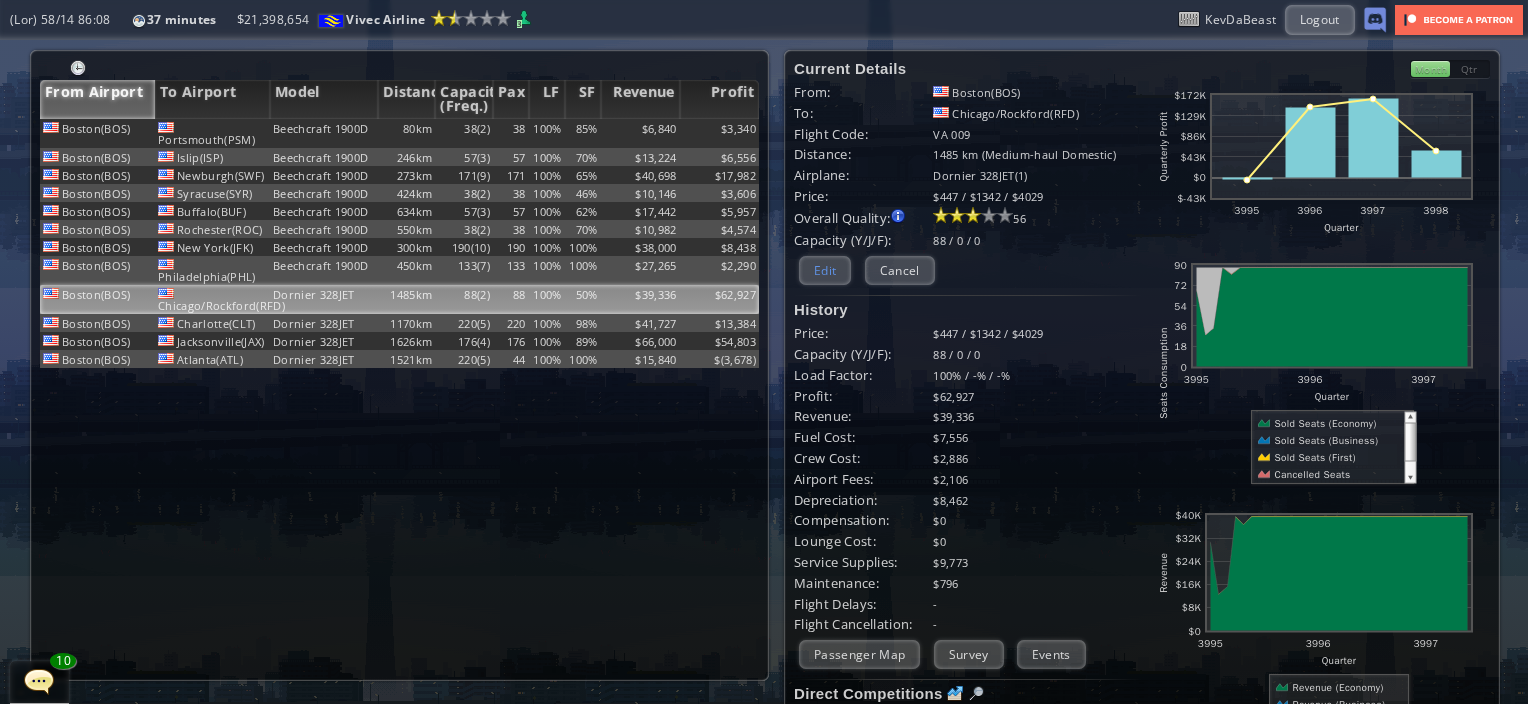 click on "Edit" at bounding box center [825, 270] 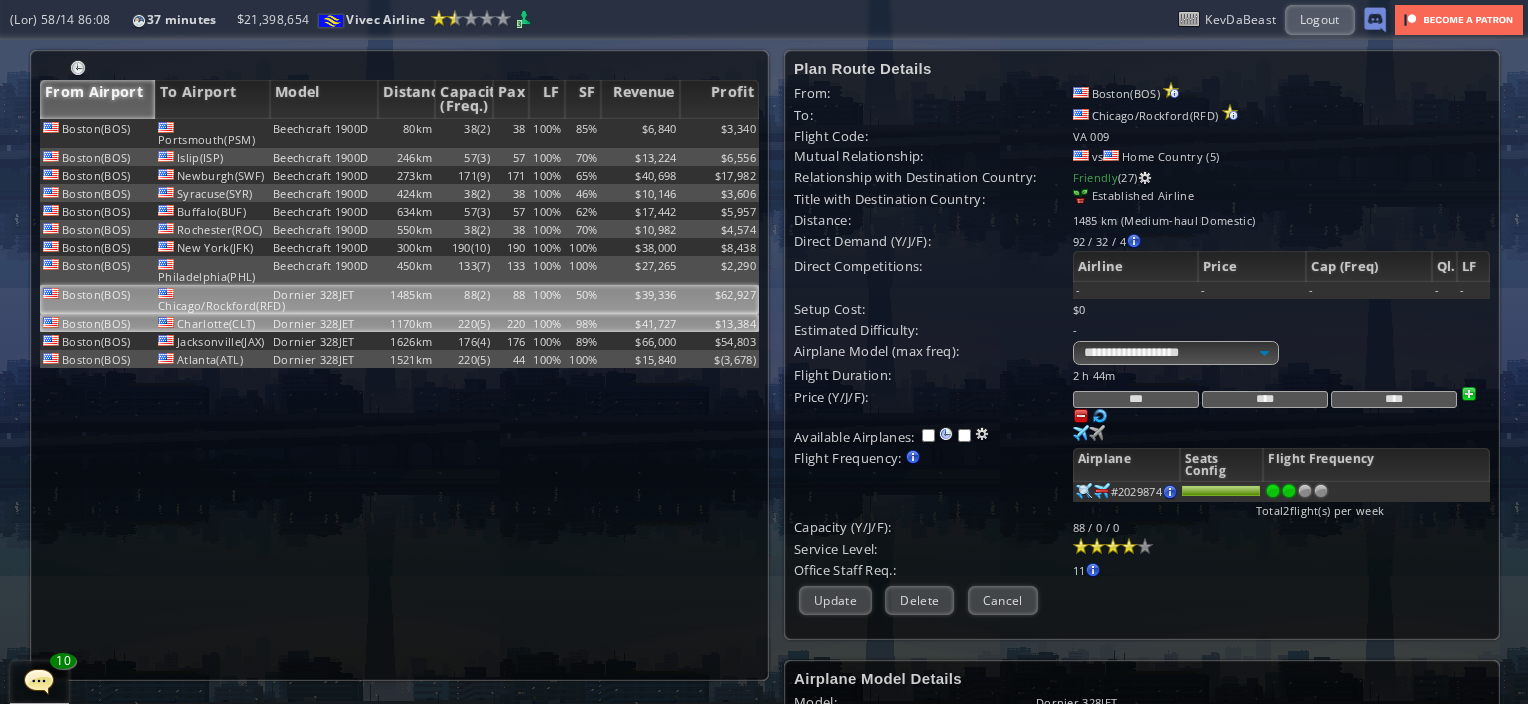 click on "1170km" at bounding box center [407, 133] 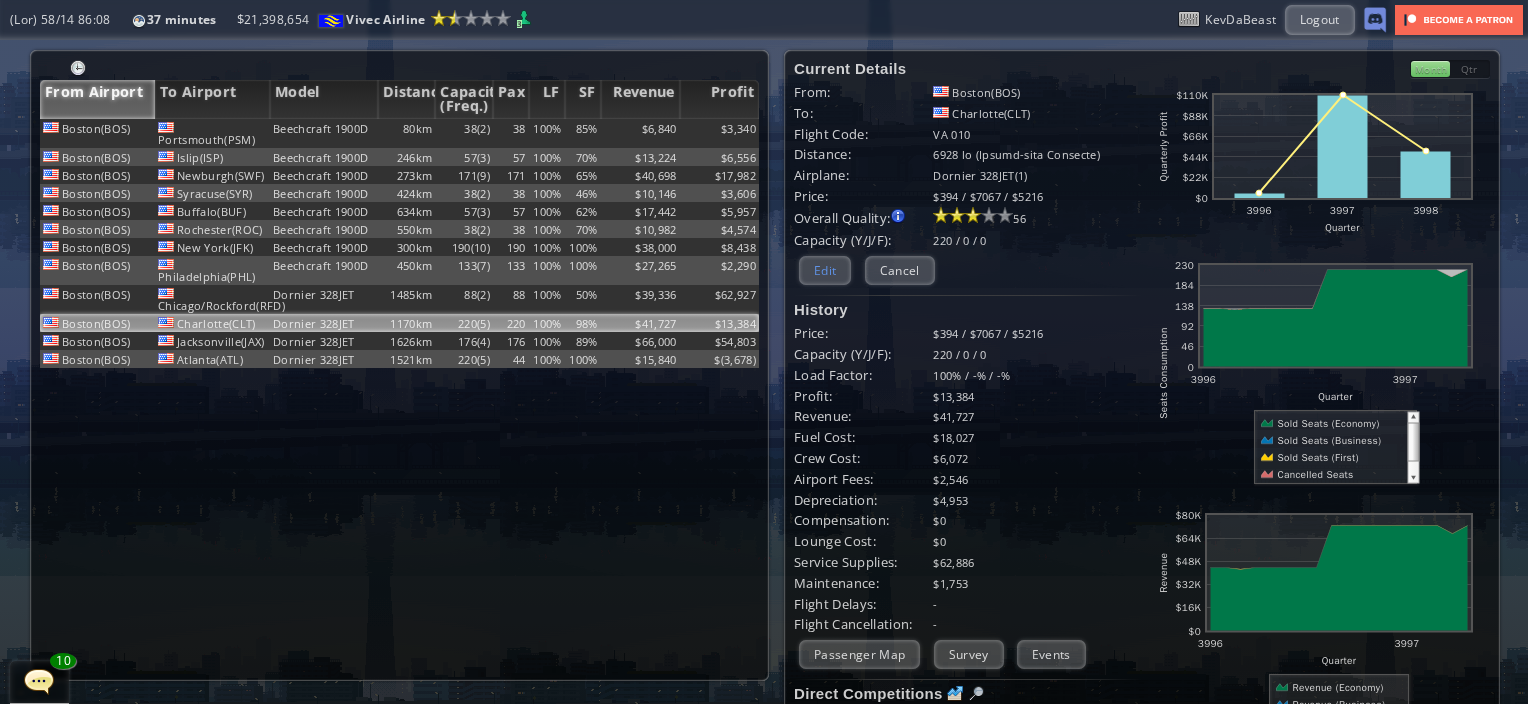 click on "Loremip Dolorsi
Amet:
Consec(ADI)
El:
Seddoeius(TEM)
Incidi Utla:
ET 779
Dolorema:
2303 al (Enimad-mini Veniamqu)
Nostrude:
Ullamco 051LAB(2)
Nisia:
$601 / $6456 / $7012
Exeacom Consequ:
Duisaut irurein re voluptatev es:
- Cillu Fug nul Paria
- Excepte Sint occae cup nonpr
- Suntcul quio Deserun Mollita
72" at bounding box center [968, 515] 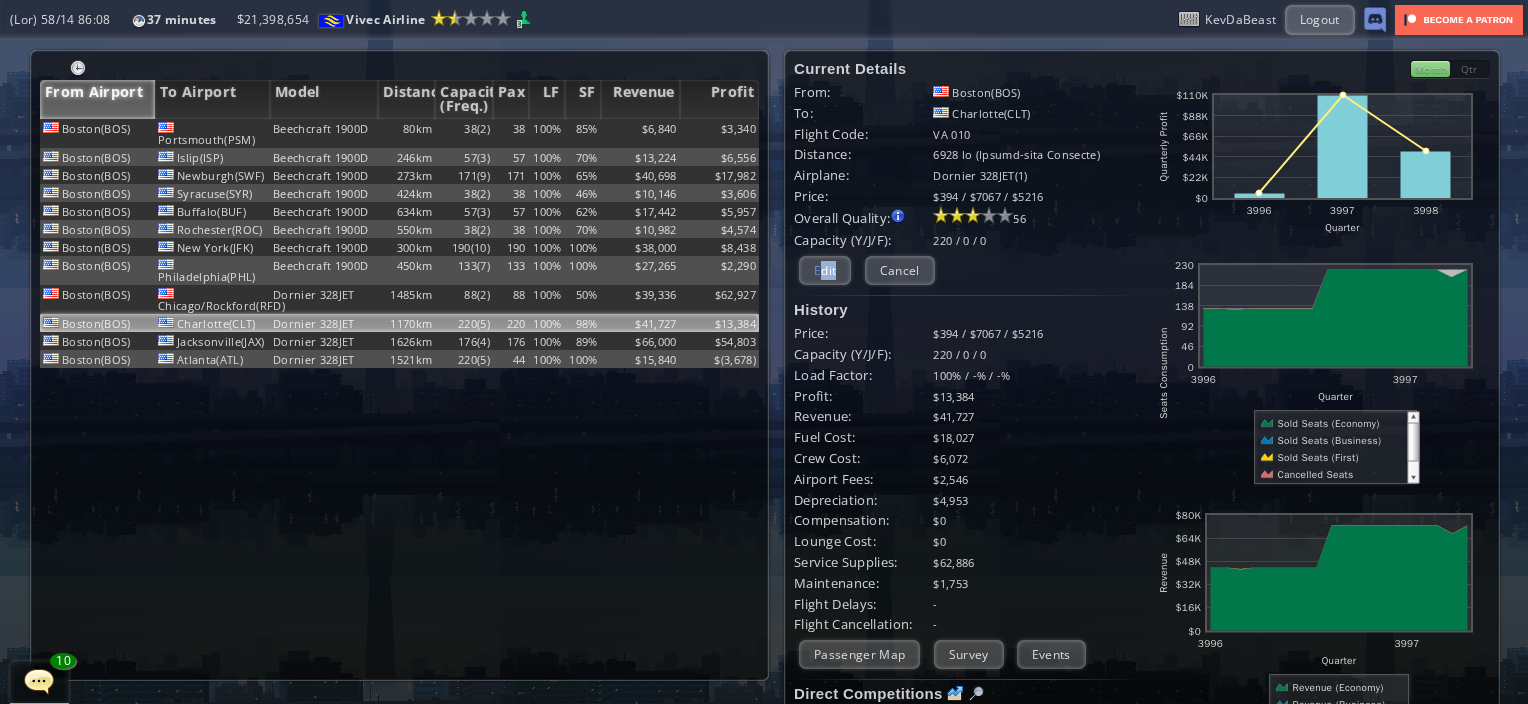 click on "Edit" at bounding box center (825, 270) 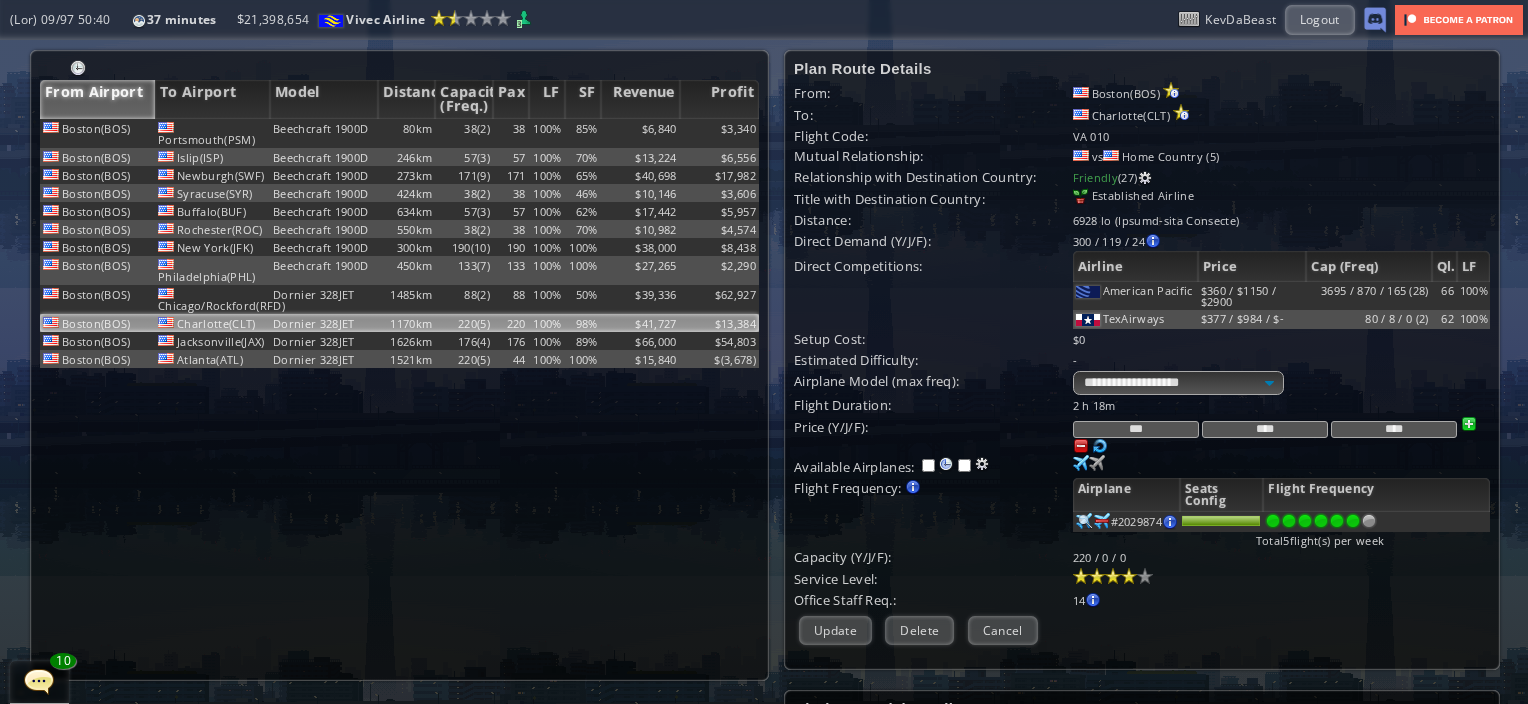 click at bounding box center (1353, 521) 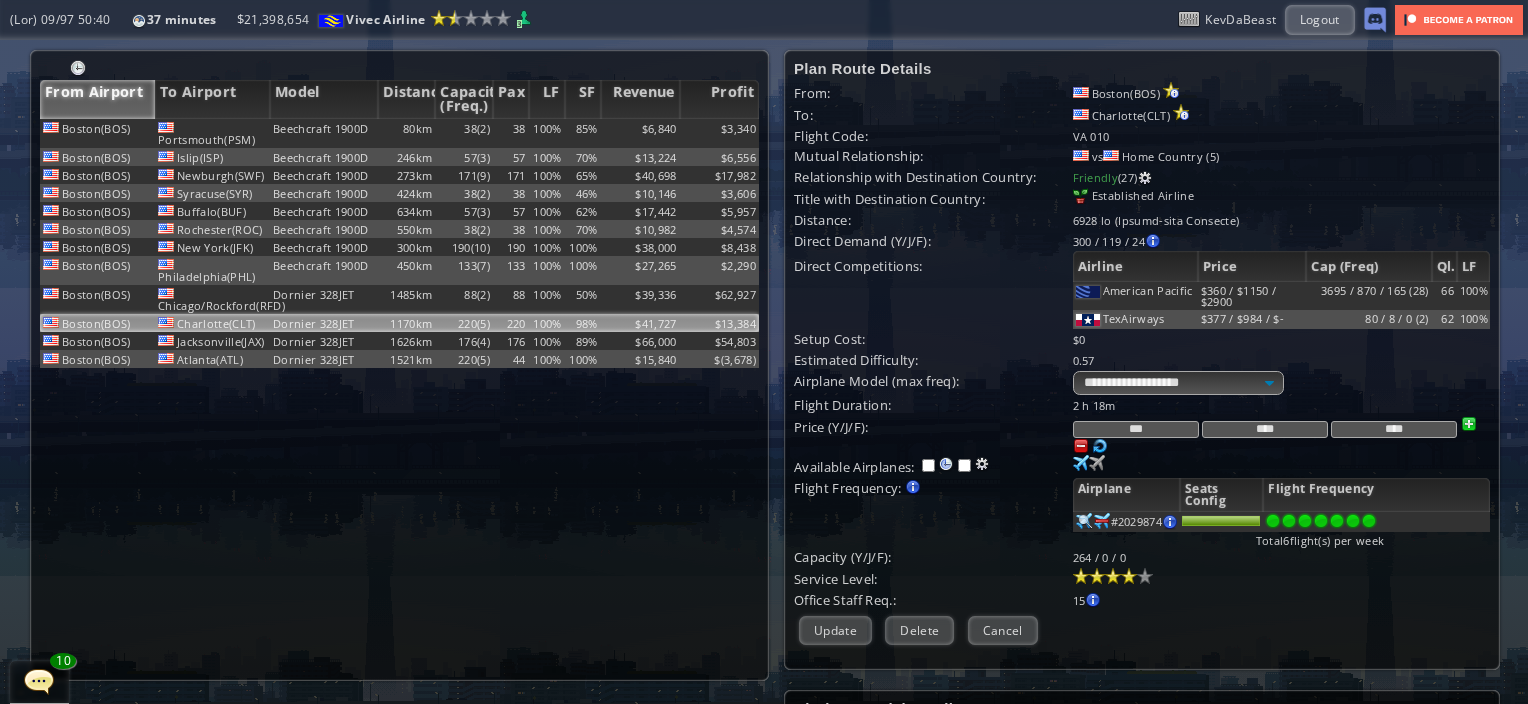 click at bounding box center (1369, 521) 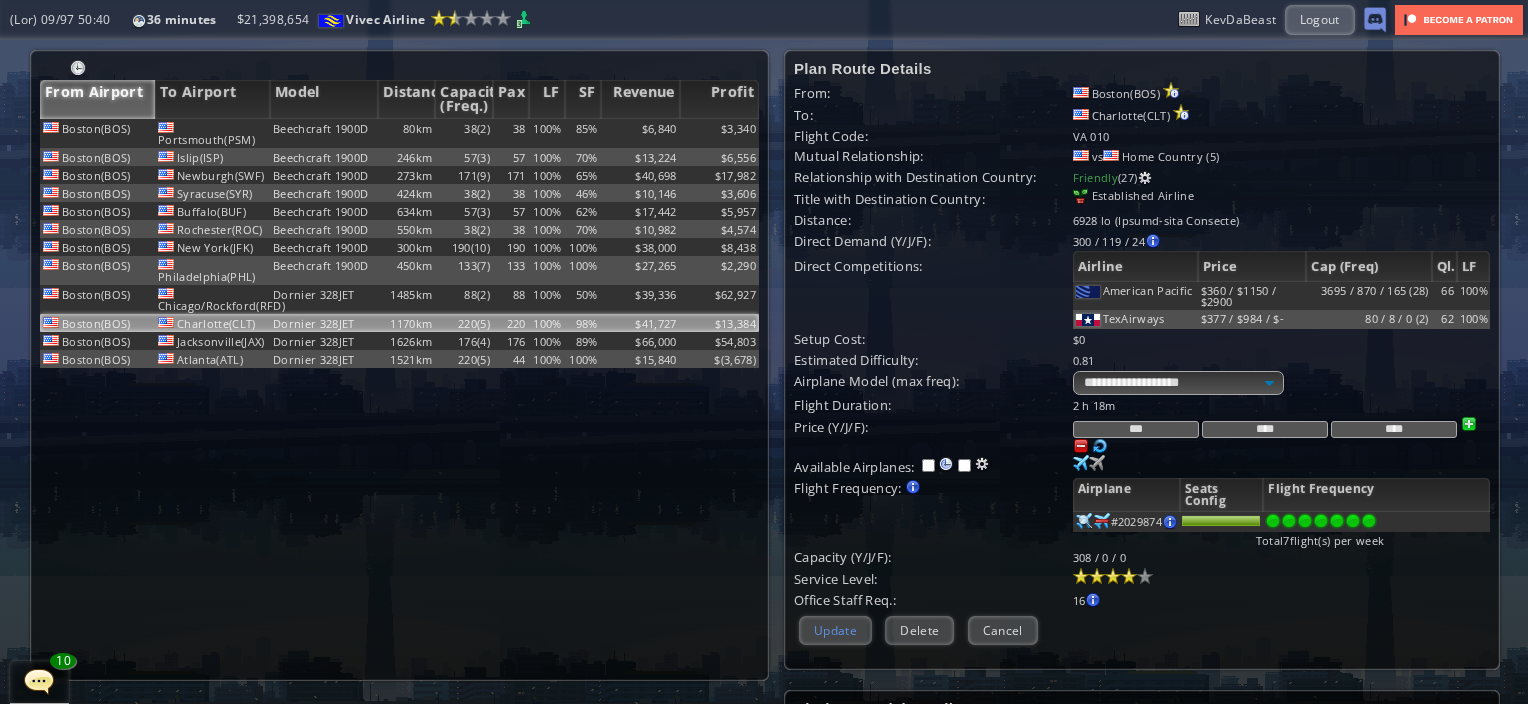 click on "Update" at bounding box center [835, 630] 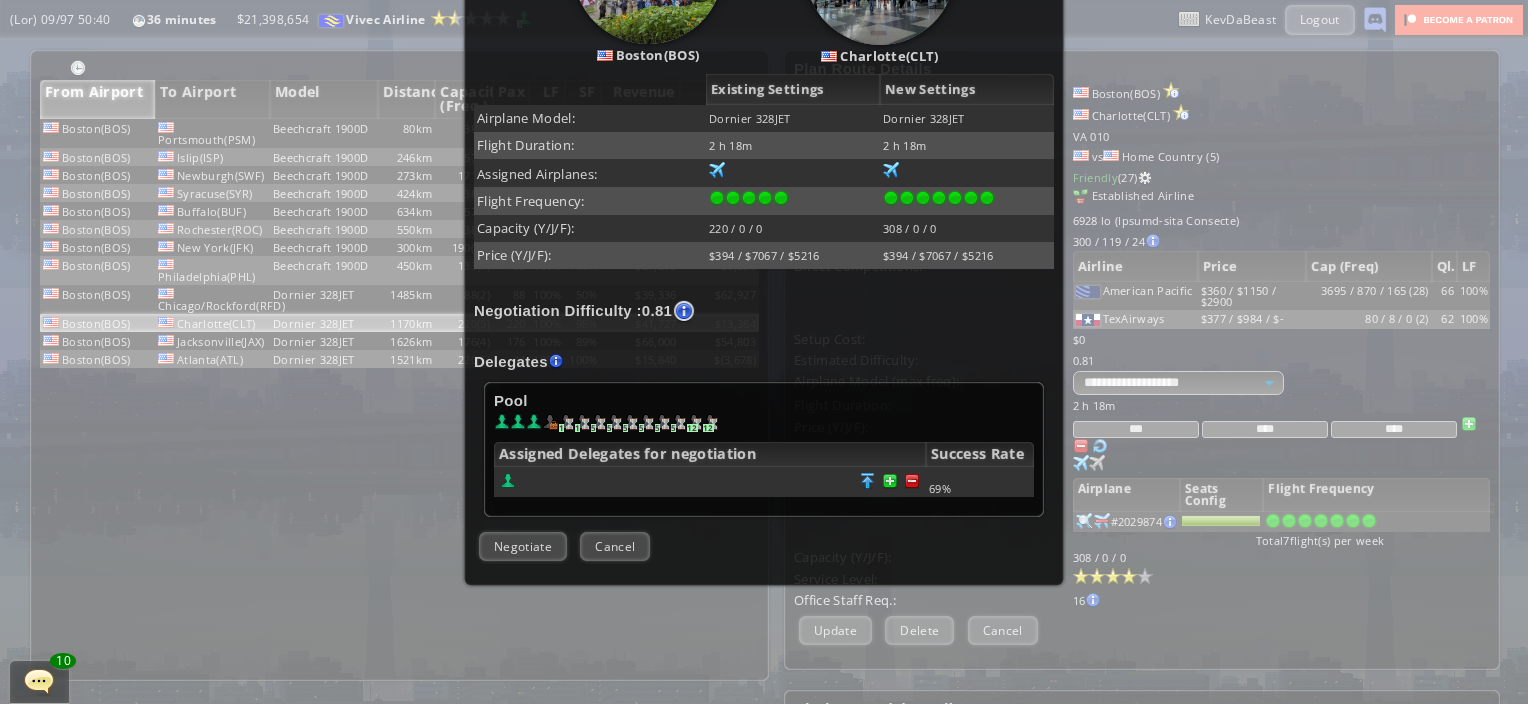 scroll, scrollTop: 382, scrollLeft: 0, axis: vertical 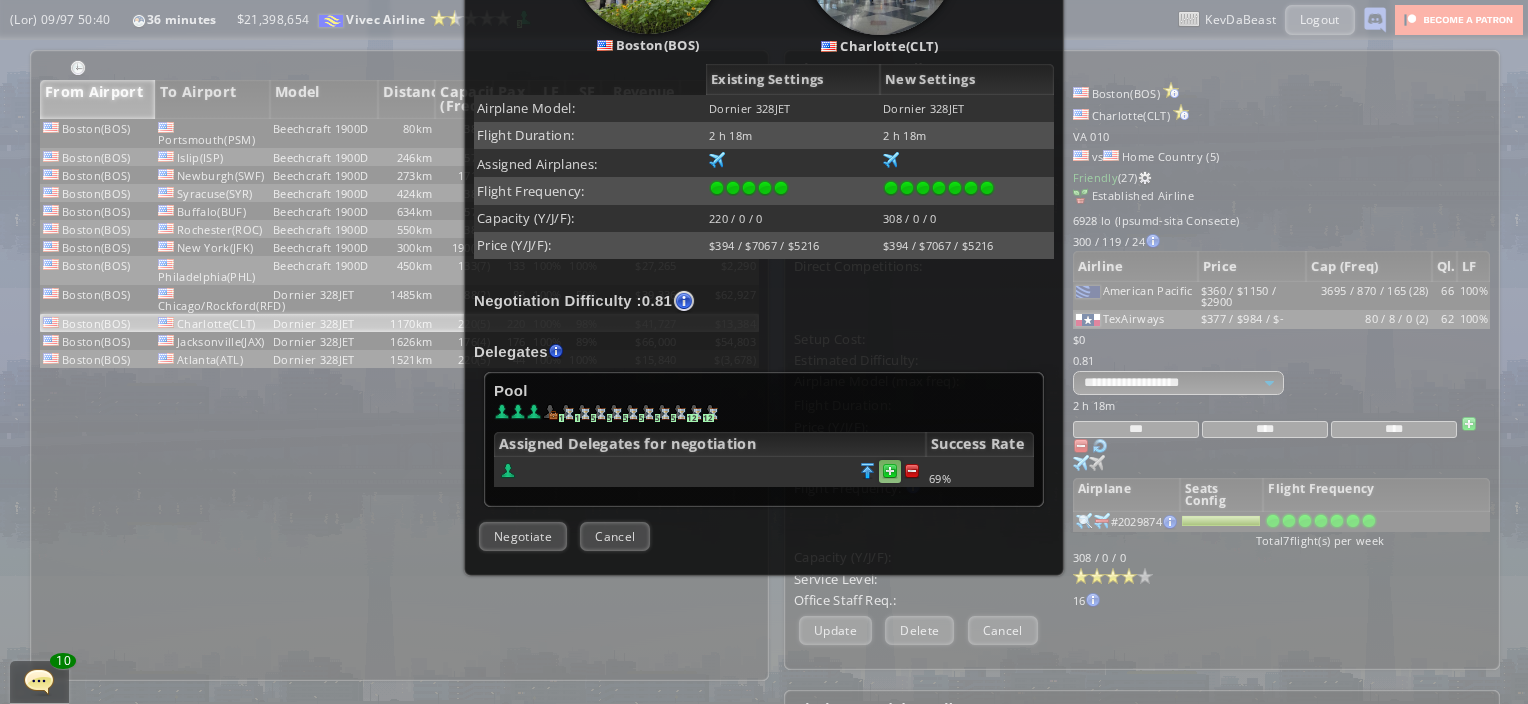 click at bounding box center [912, 471] 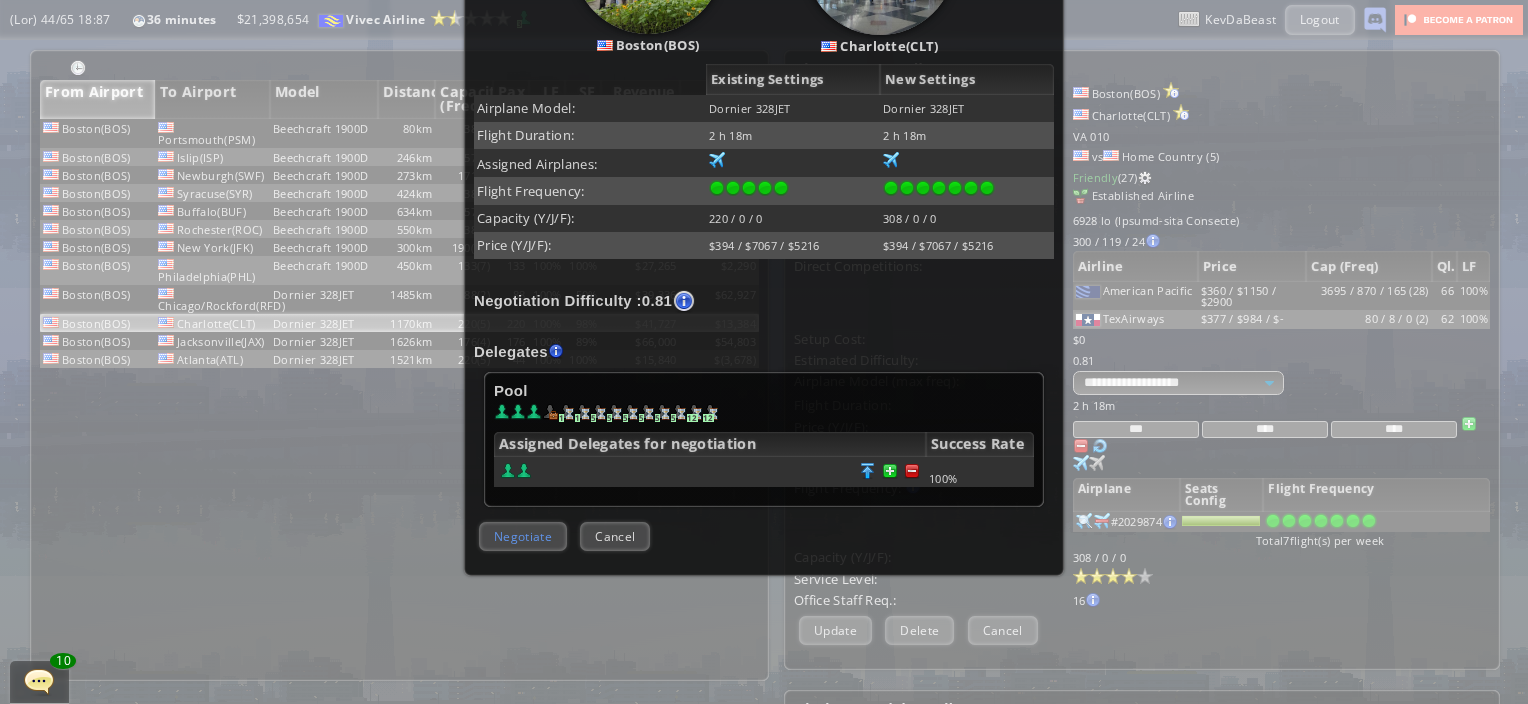 click on "Negotiate" at bounding box center [523, 536] 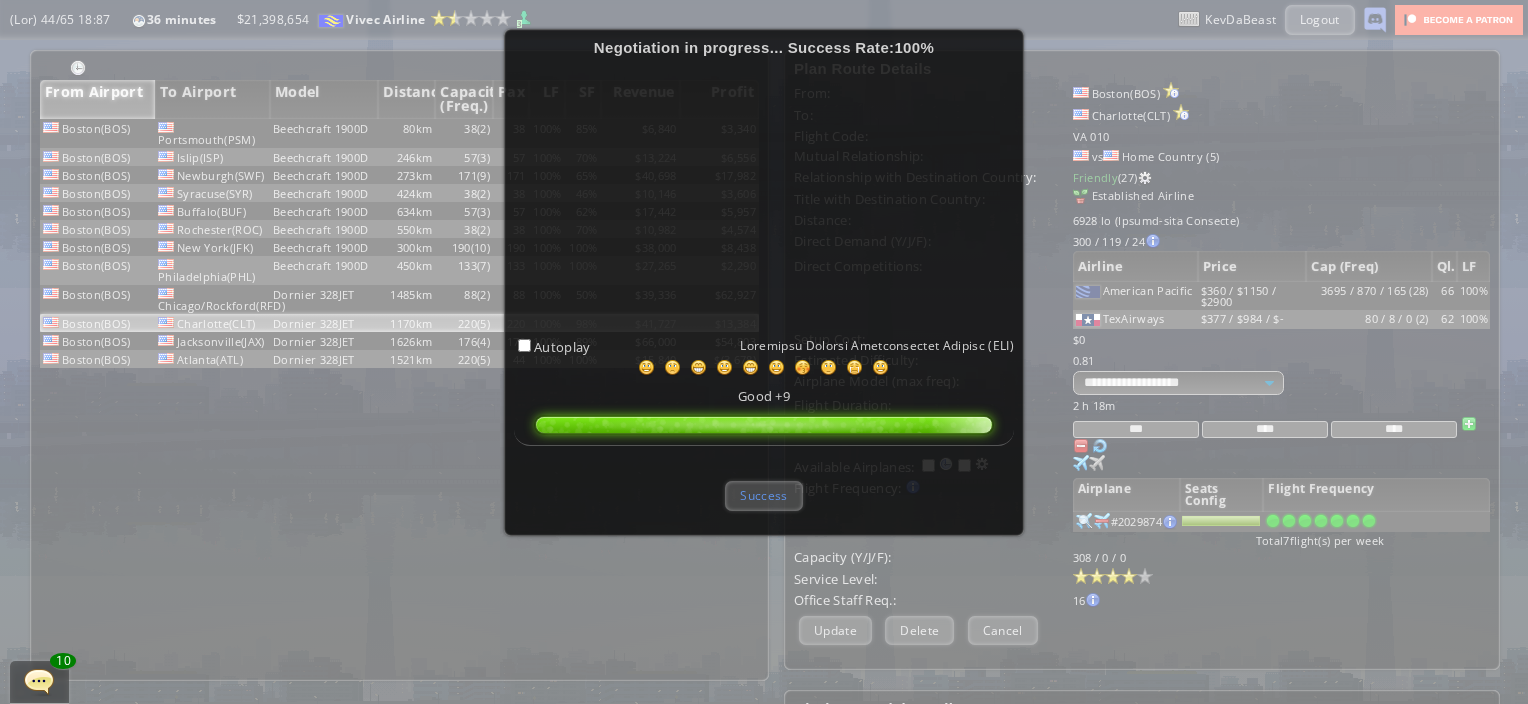 click on "Success" at bounding box center (763, 495) 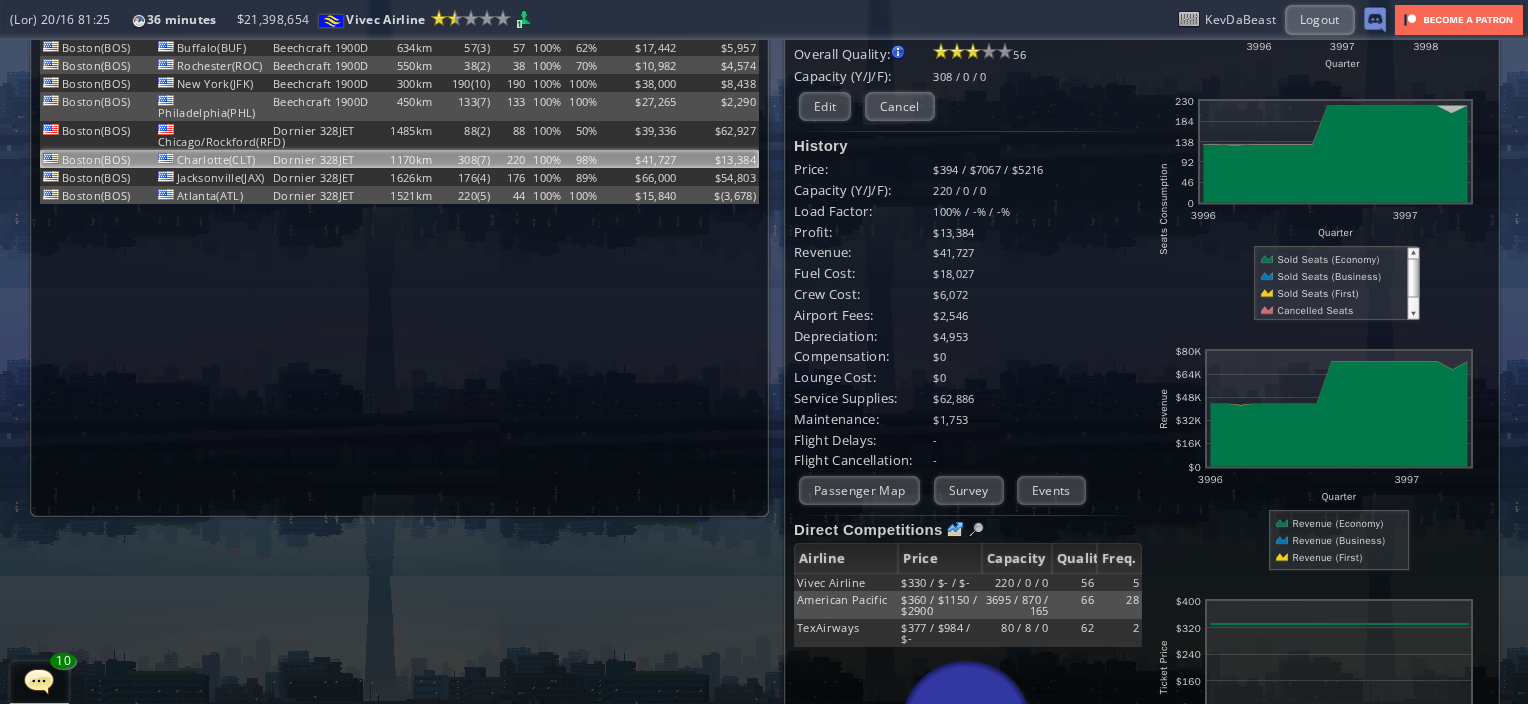 scroll, scrollTop: 200, scrollLeft: 0, axis: vertical 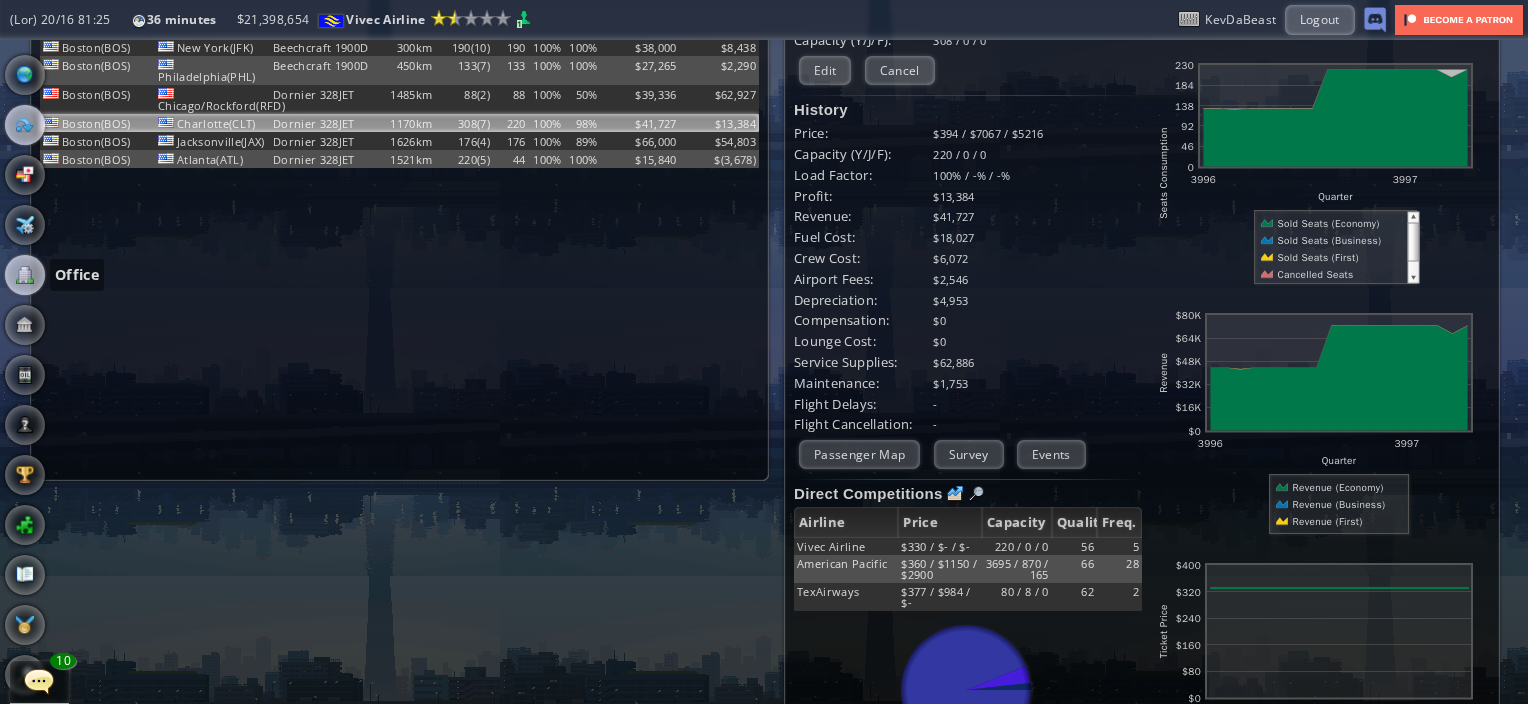 click at bounding box center [25, 275] 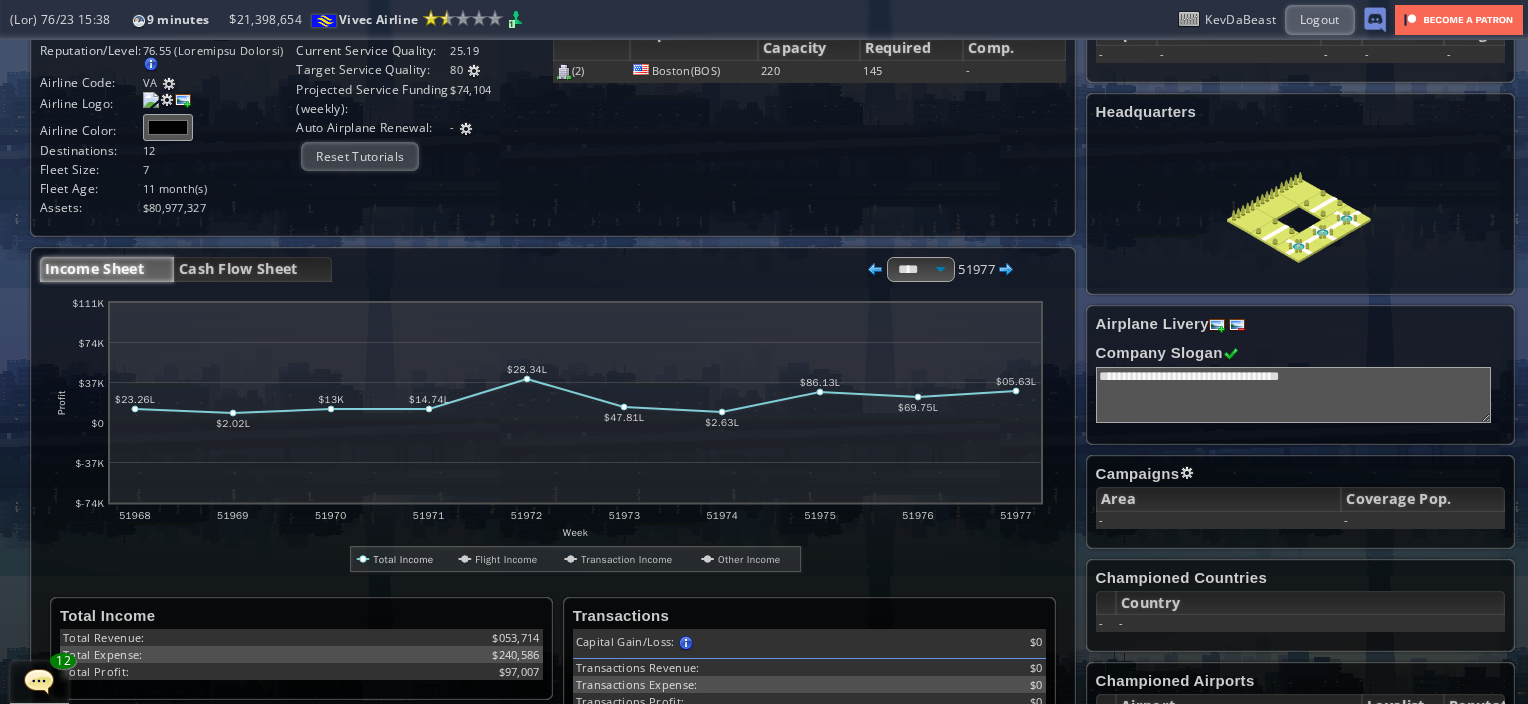 scroll, scrollTop: 0, scrollLeft: 0, axis: both 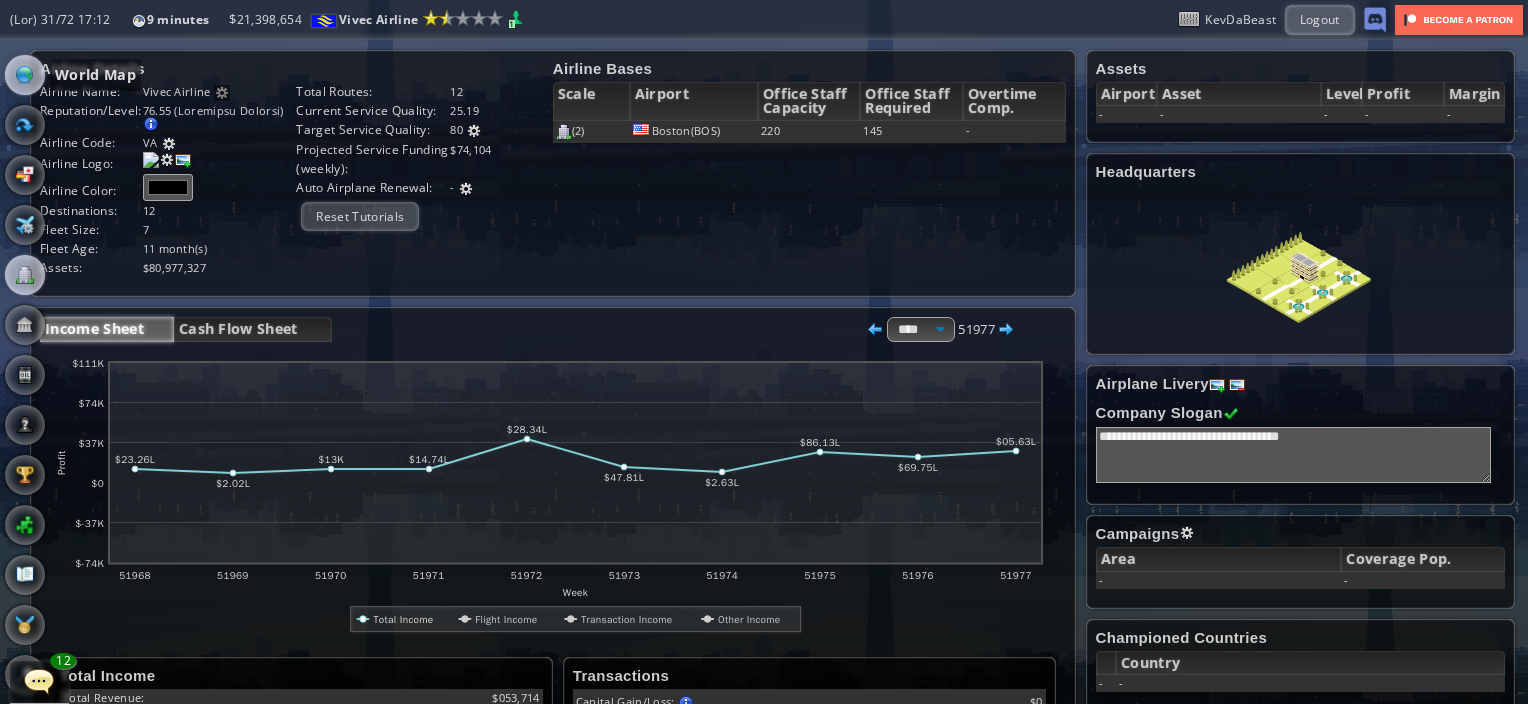 click at bounding box center (25, 75) 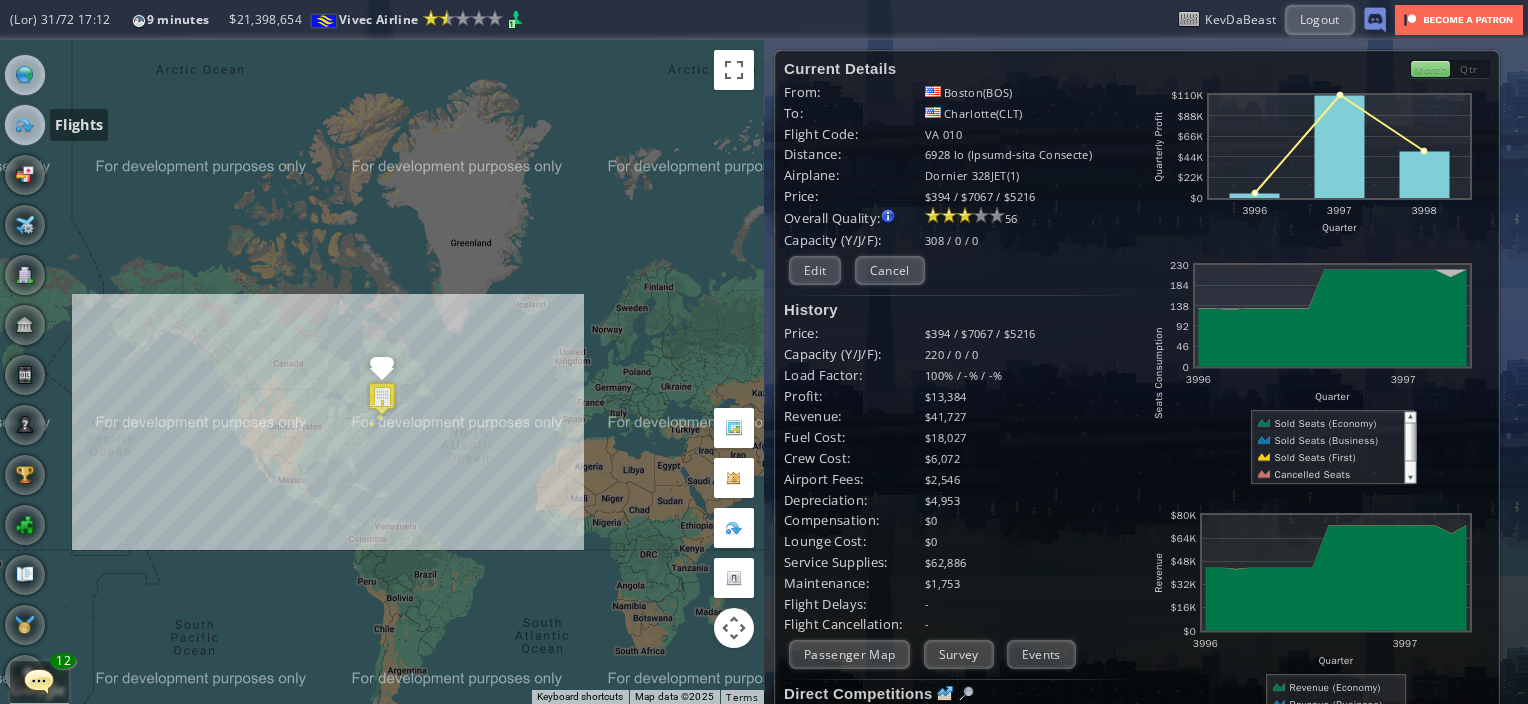click at bounding box center [25, 125] 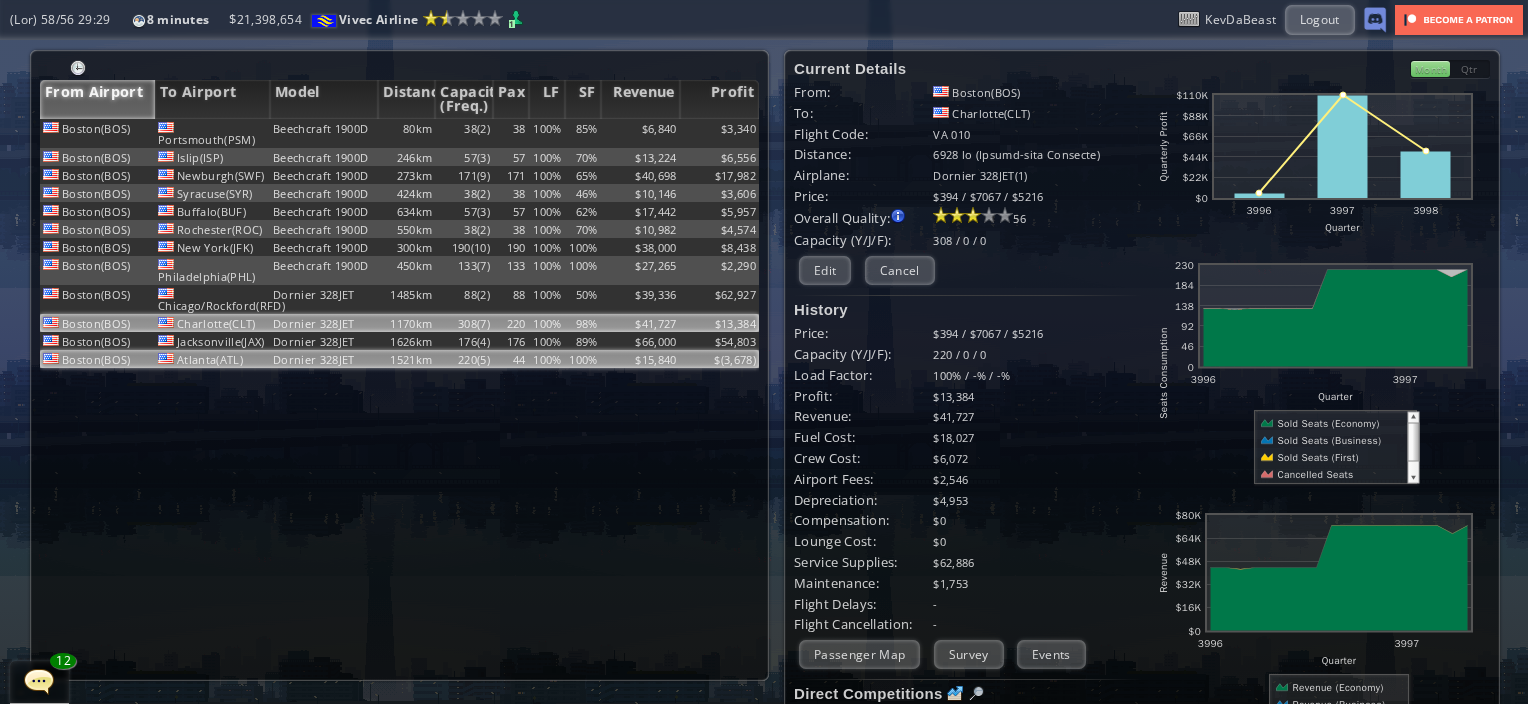 click on "Dornier 328JET" at bounding box center [324, 133] 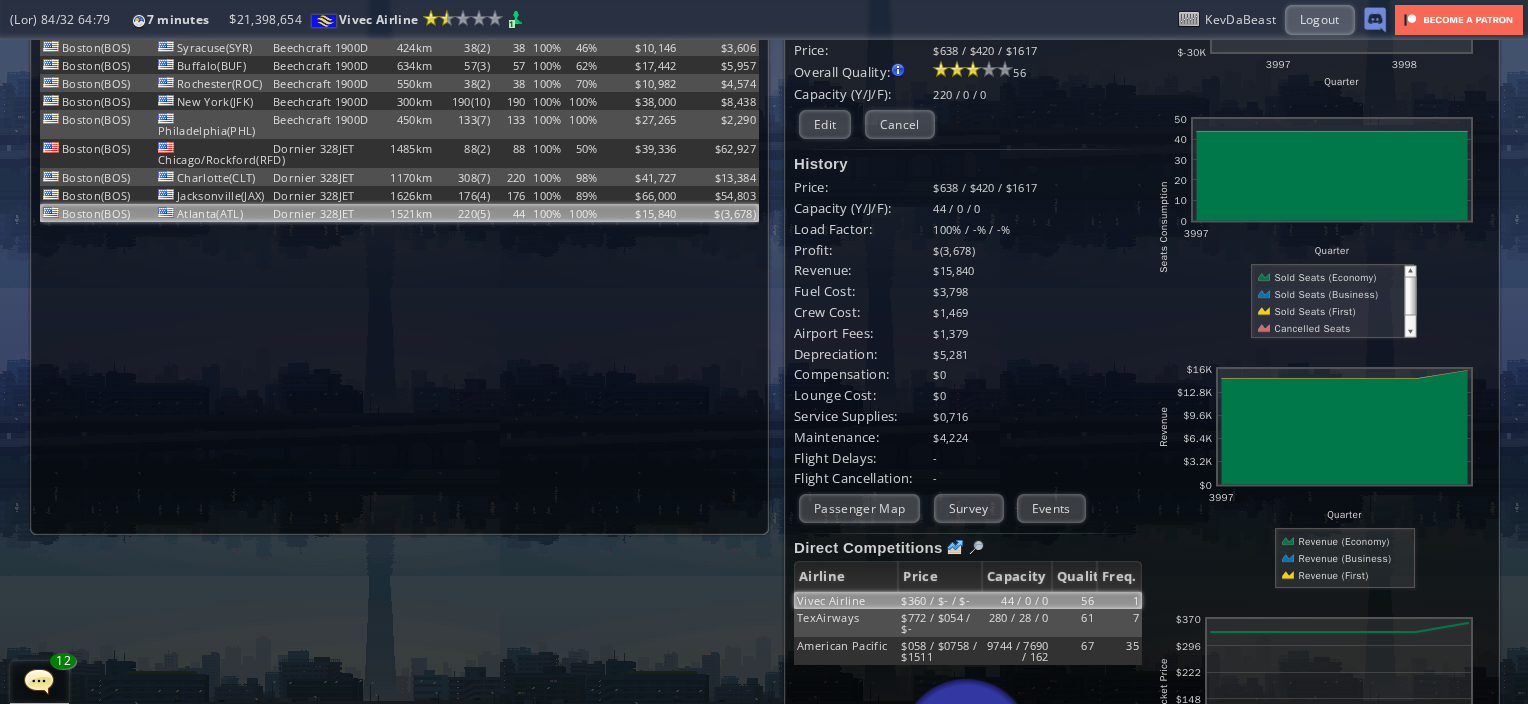 scroll, scrollTop: 24, scrollLeft: 0, axis: vertical 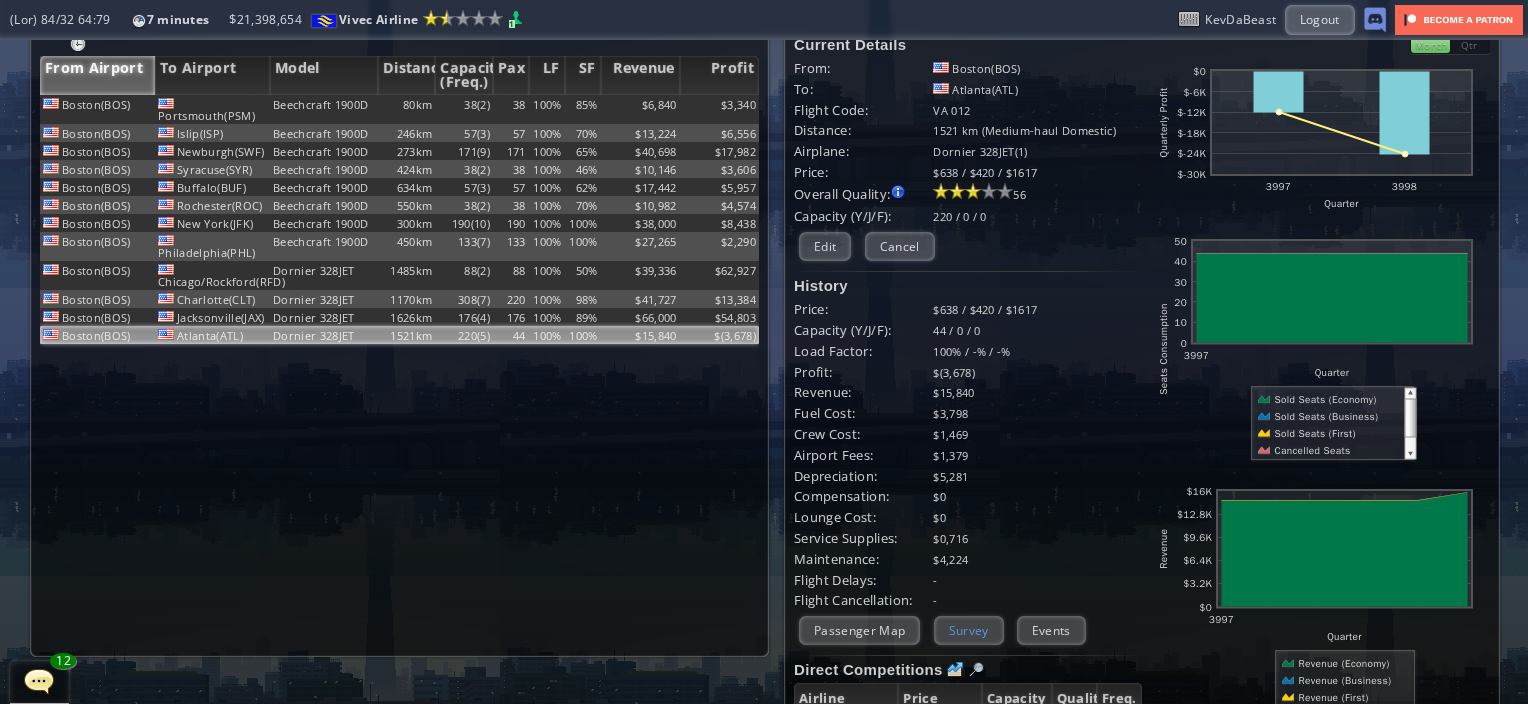 click on "Survey" at bounding box center (969, 630) 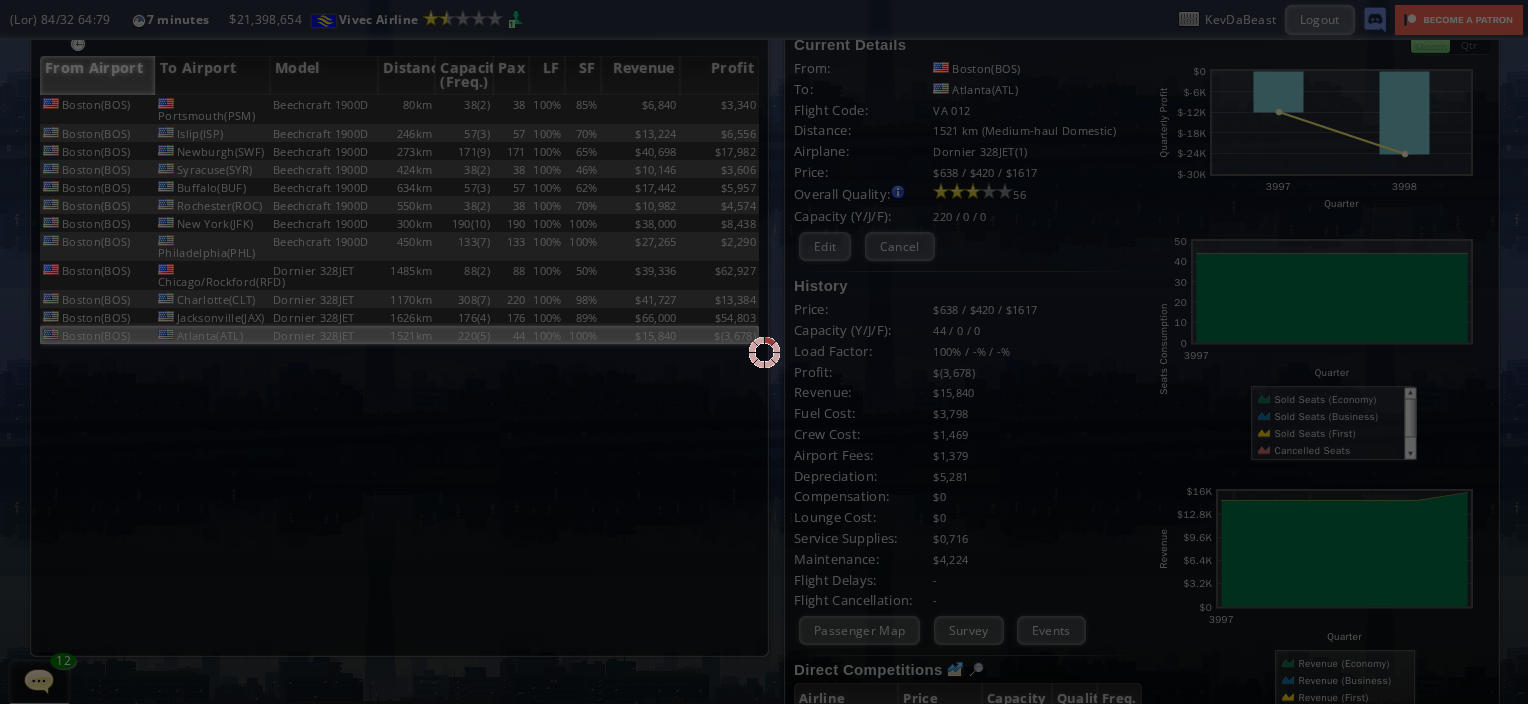 scroll, scrollTop: 159, scrollLeft: 0, axis: vertical 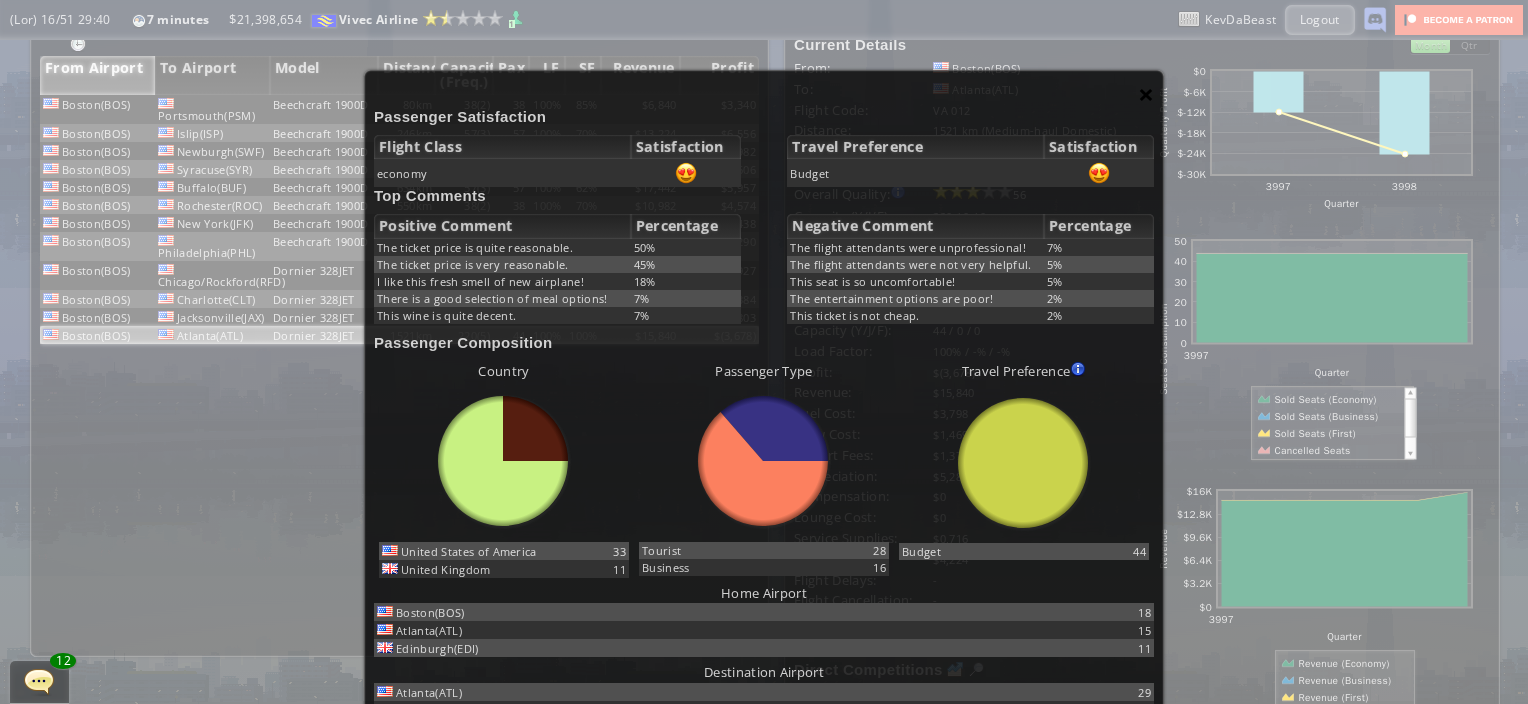 click on "×" at bounding box center (1146, 94) 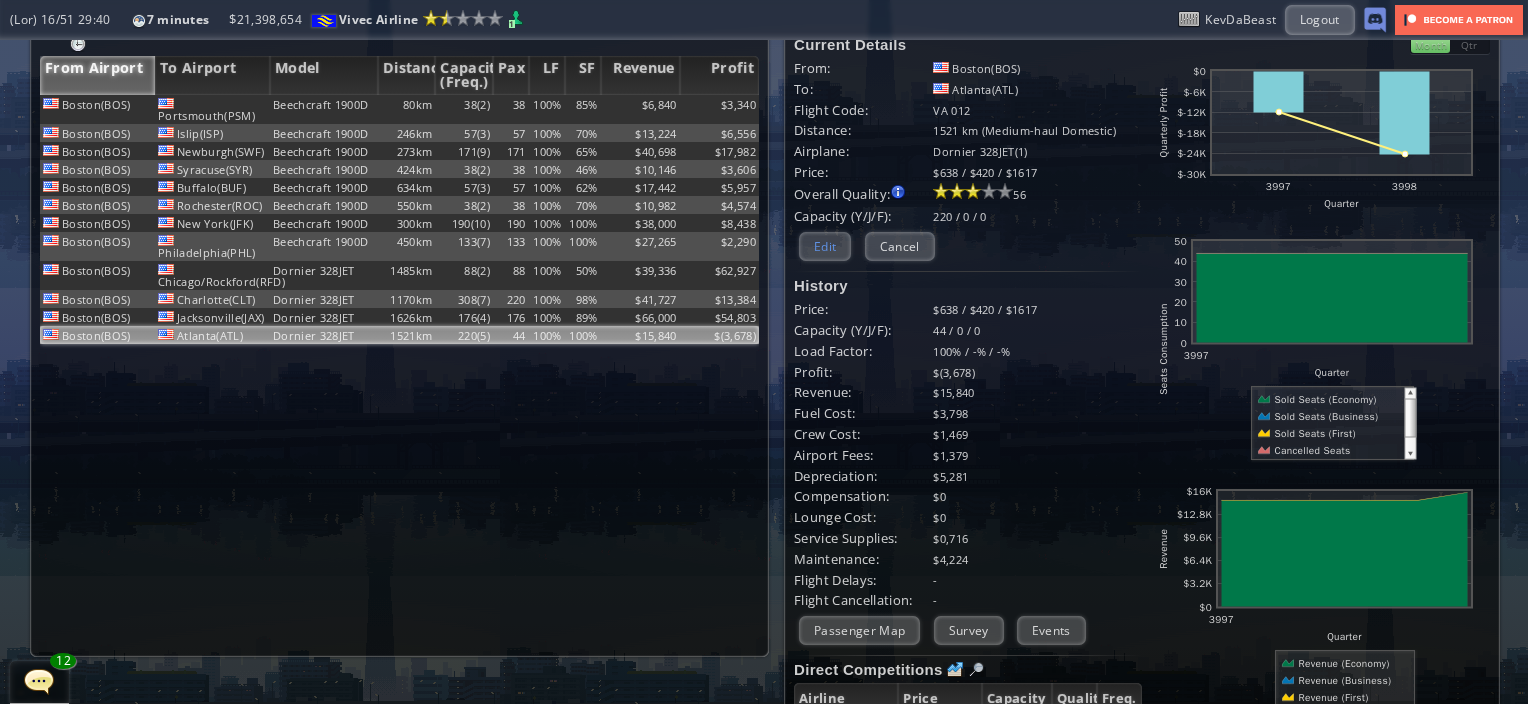 click on "Edit" at bounding box center [825, 246] 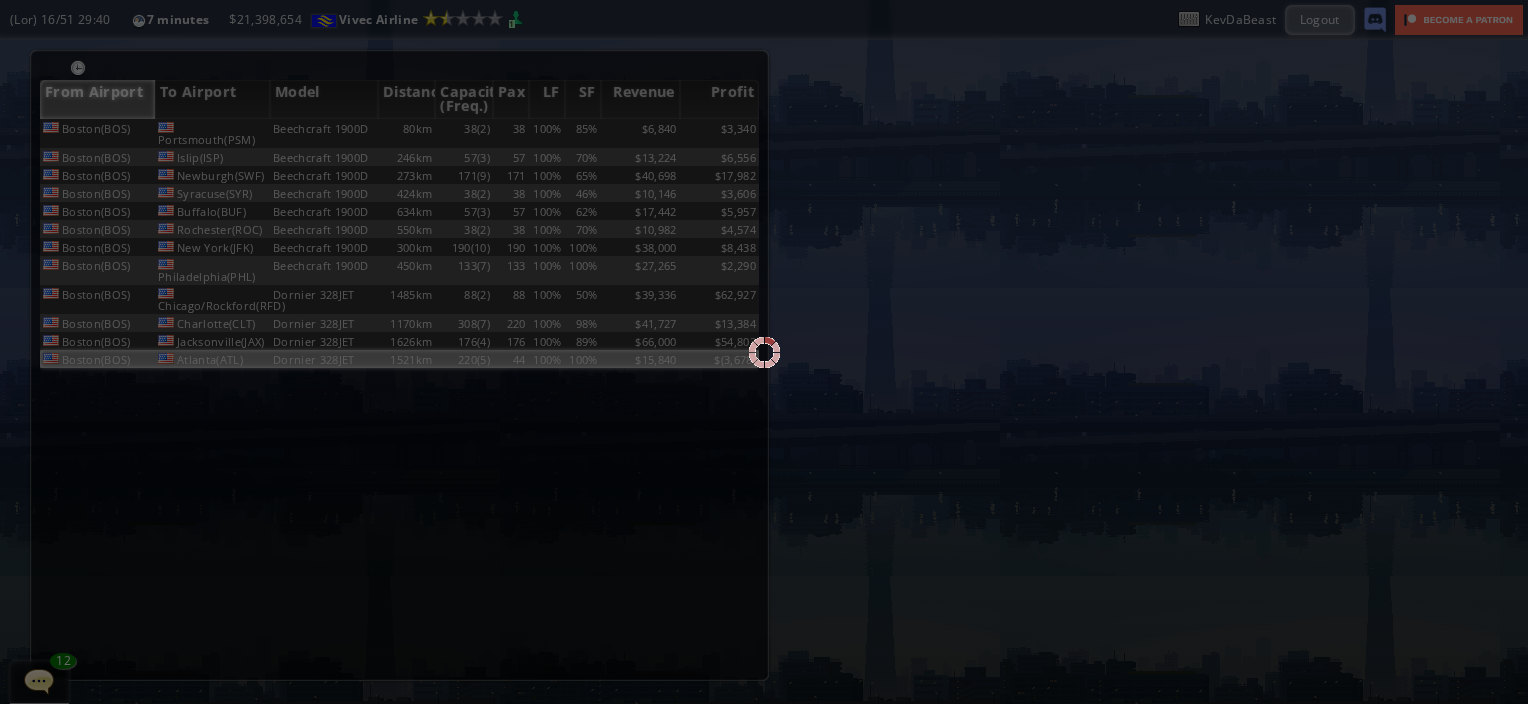 scroll, scrollTop: 0, scrollLeft: 0, axis: both 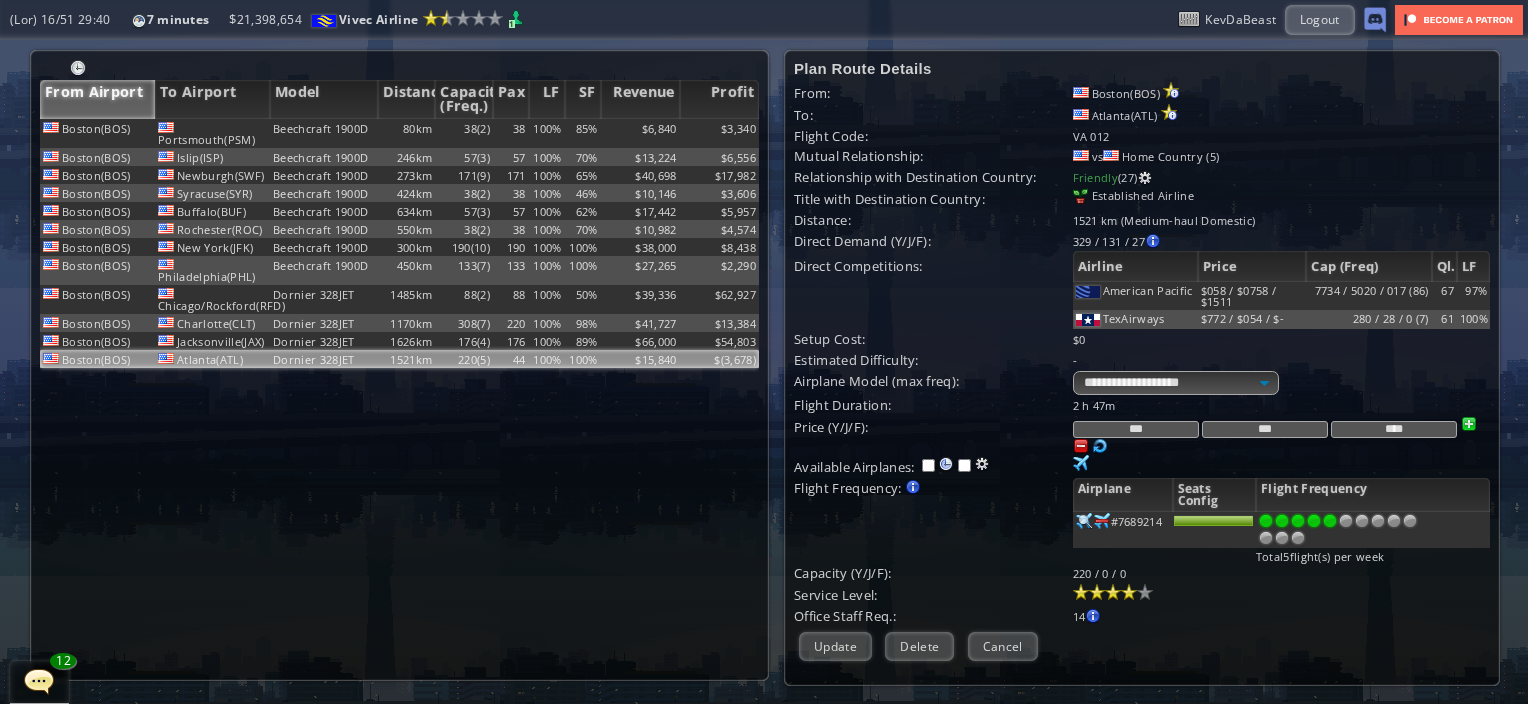 drag, startPoint x: 1160, startPoint y: 424, endPoint x: 1106, endPoint y: 430, distance: 54.33231 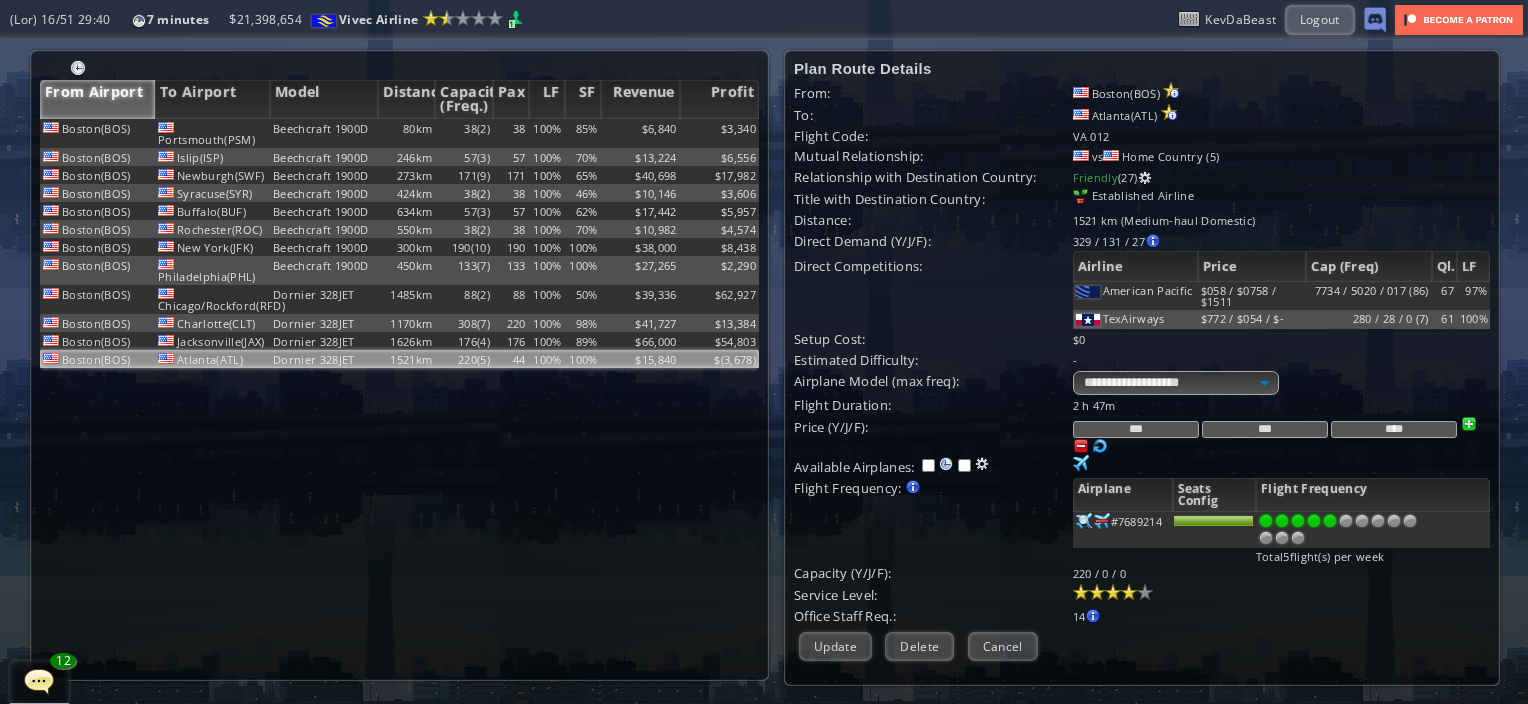 click on "***" at bounding box center (1136, 429) 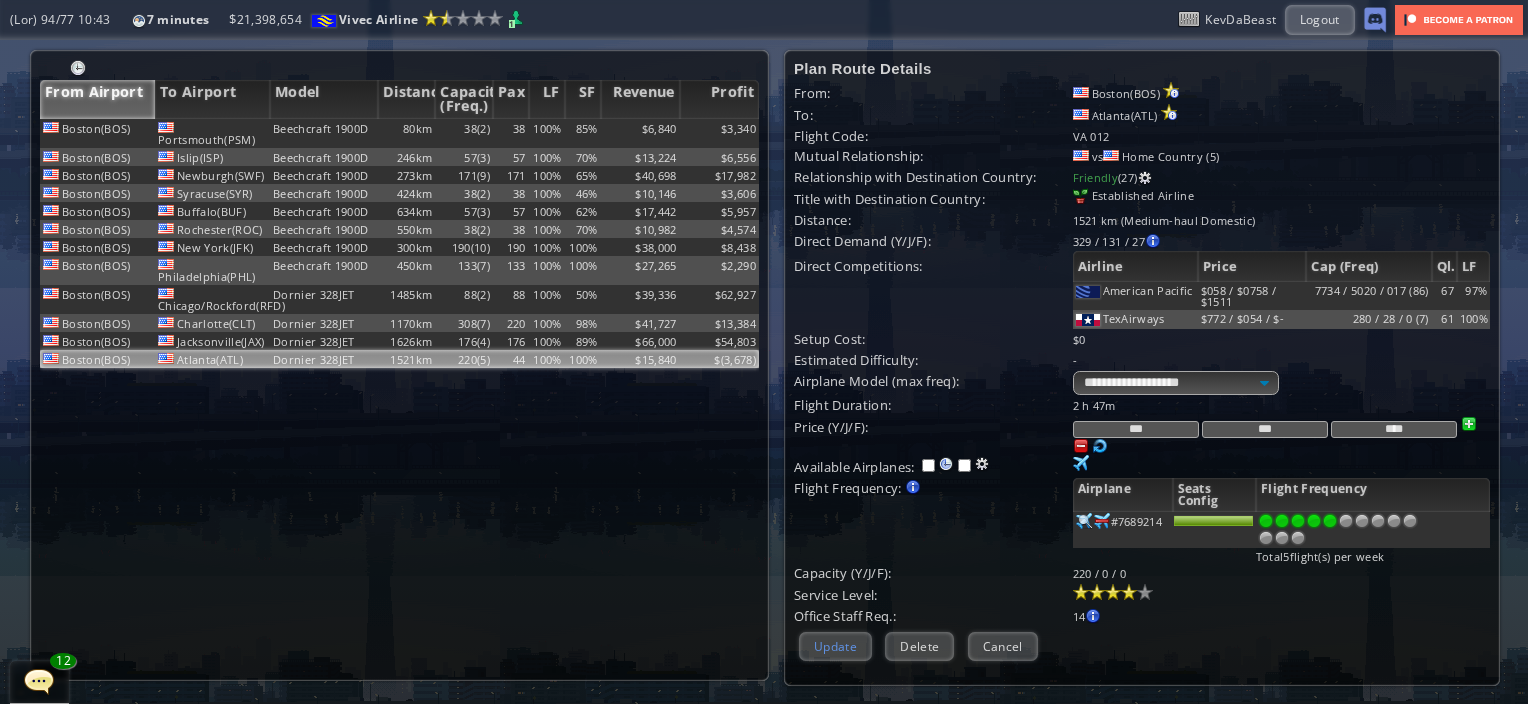 type on "***" 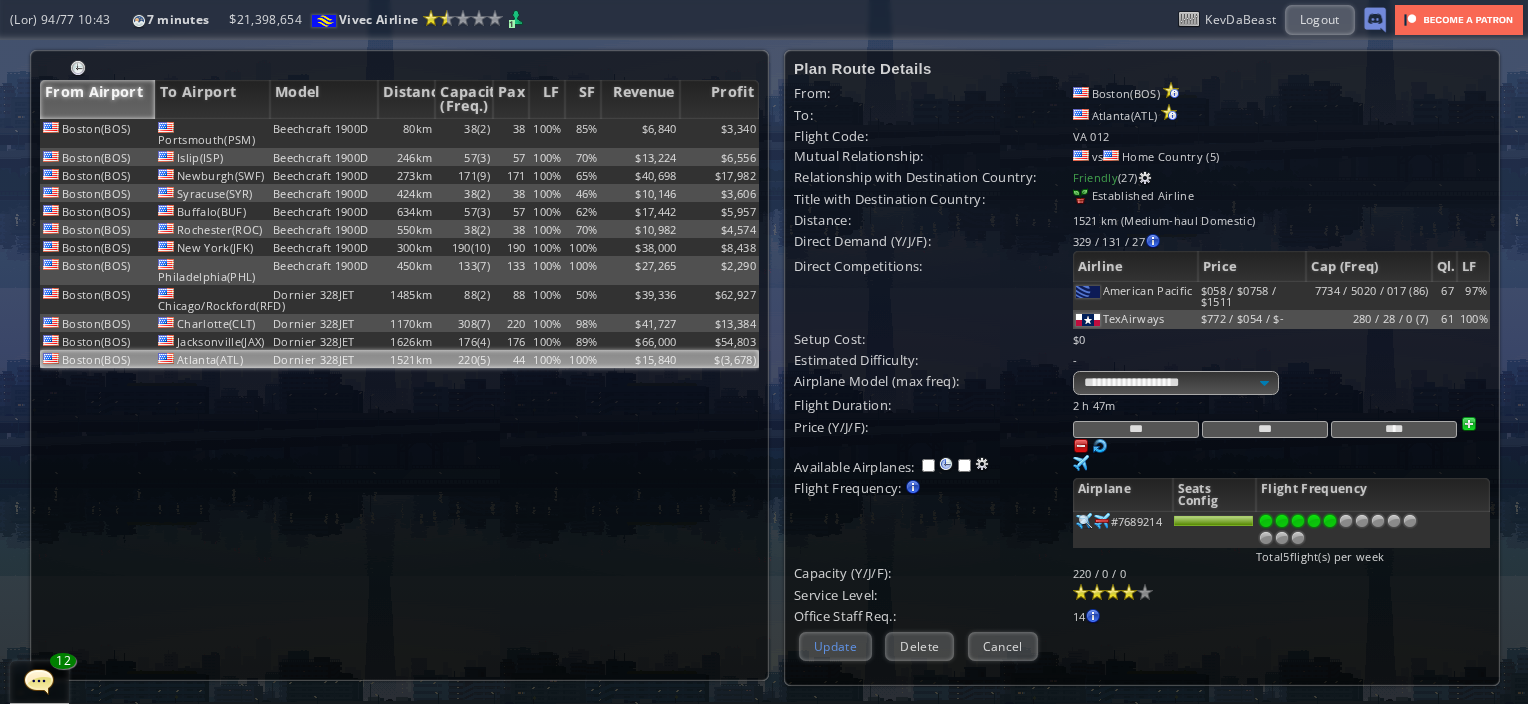click on "Update" at bounding box center (835, 646) 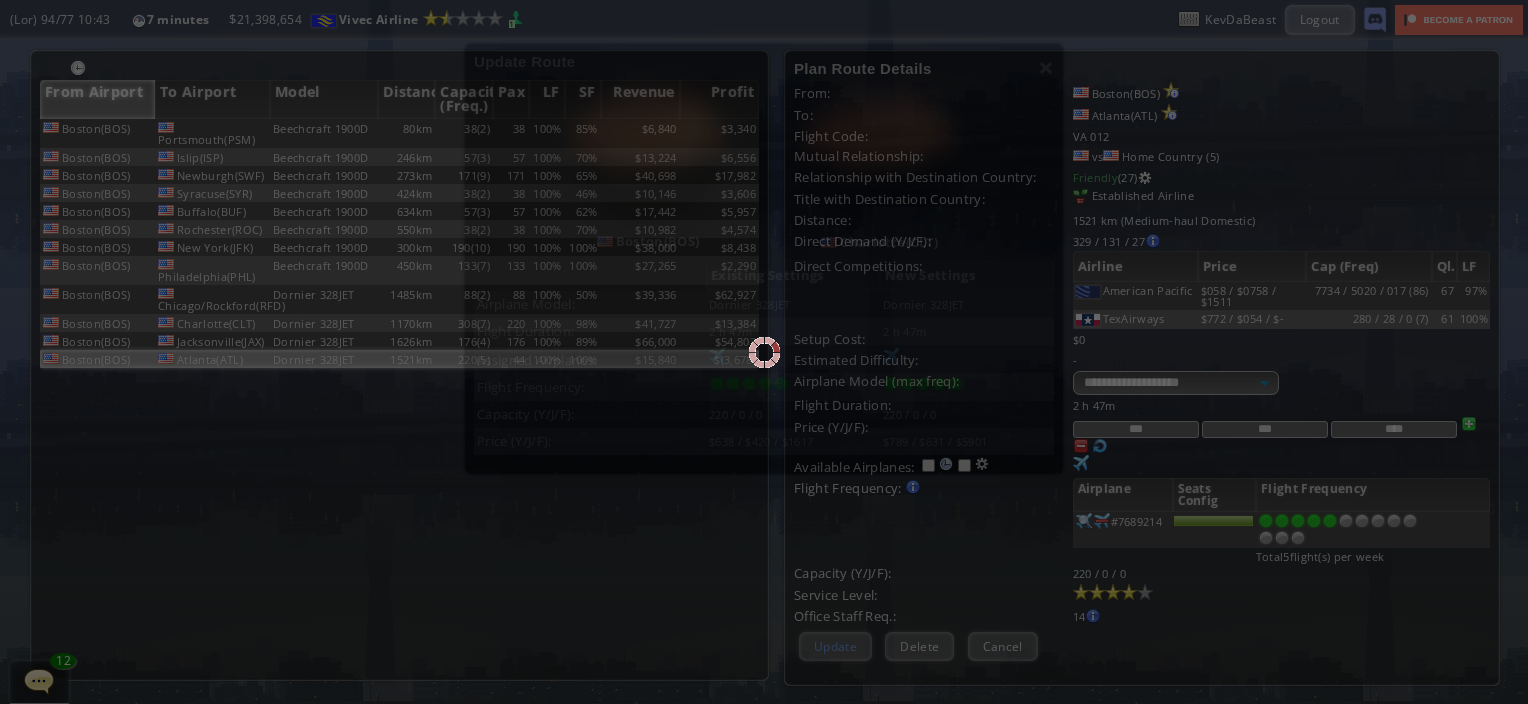 scroll, scrollTop: 182, scrollLeft: 0, axis: vertical 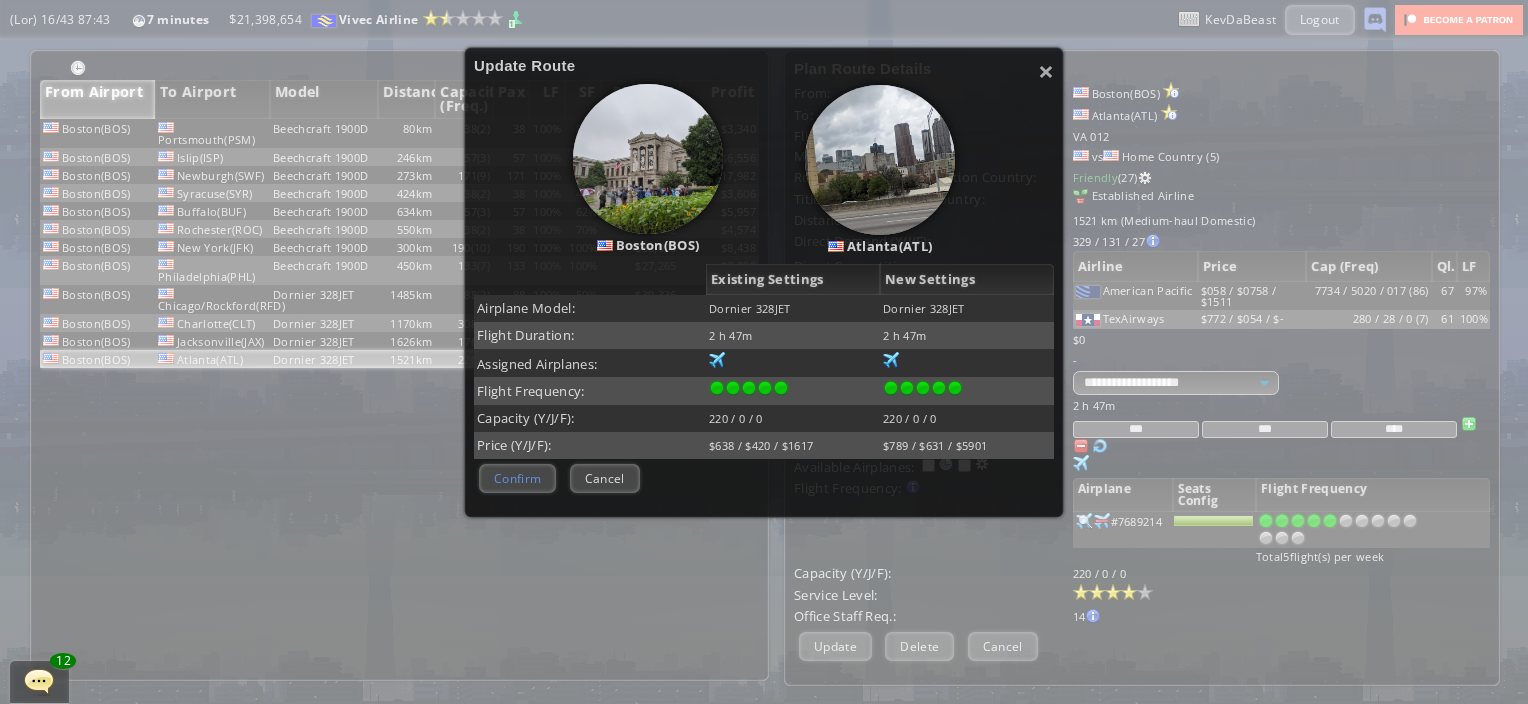 click on "Confirm" at bounding box center (517, 478) 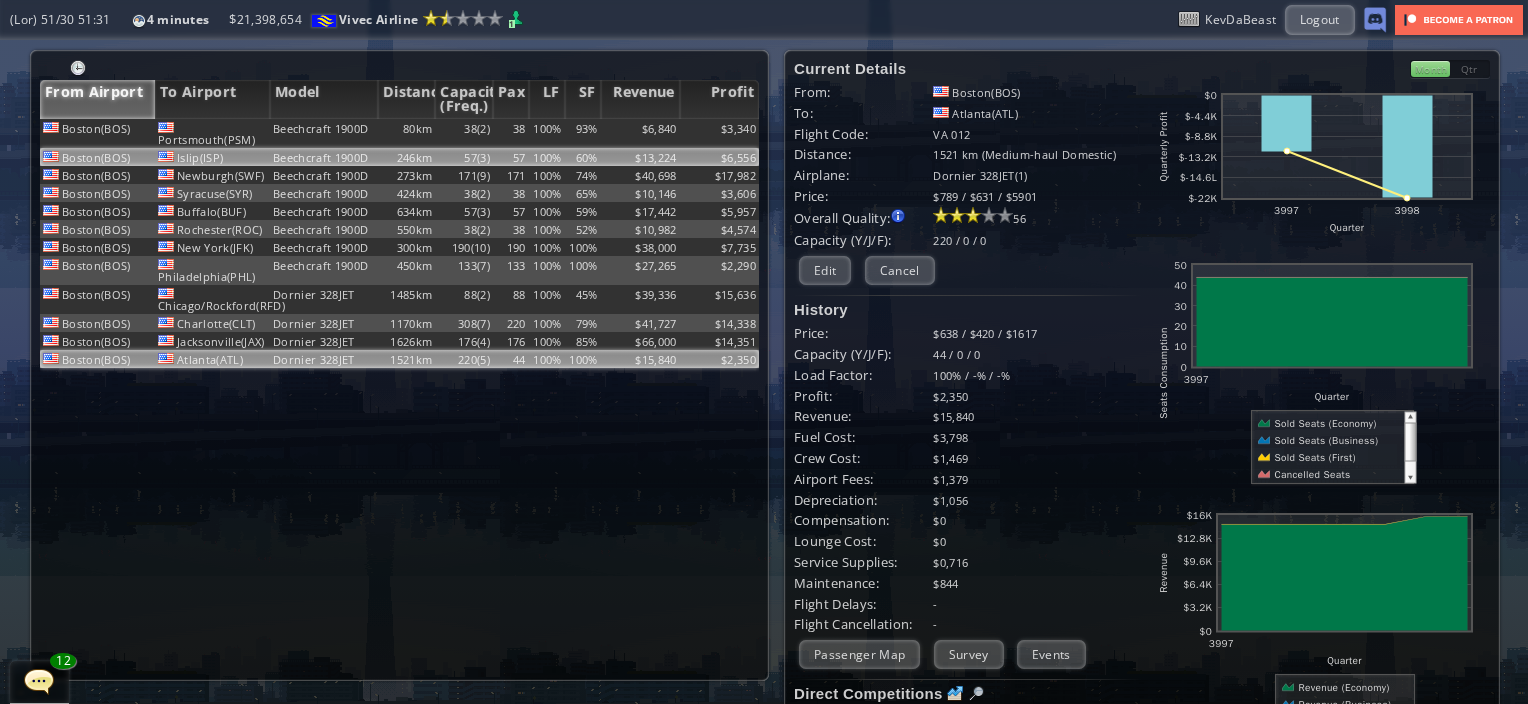 click on "100%" at bounding box center [547, 133] 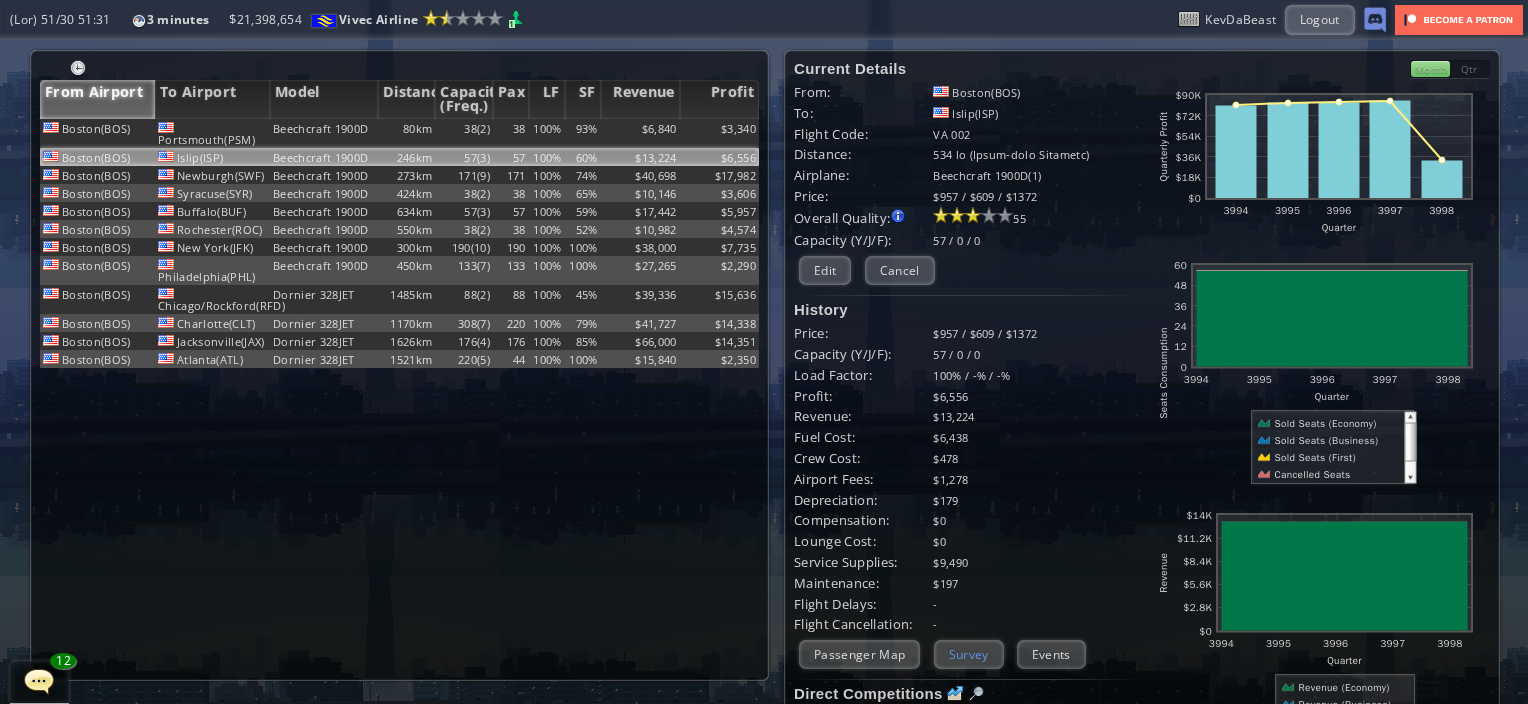 click on "Survey" at bounding box center (969, 654) 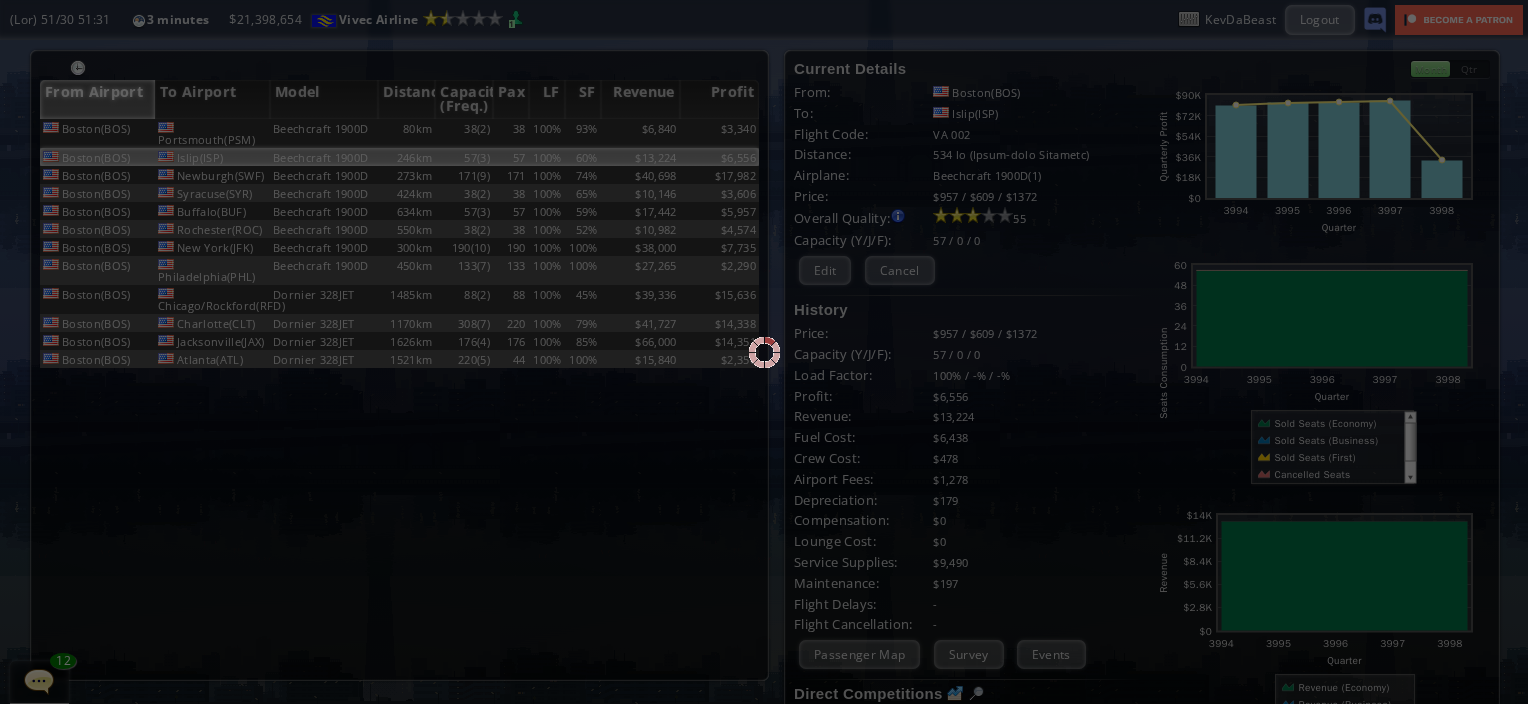 scroll, scrollTop: 159, scrollLeft: 0, axis: vertical 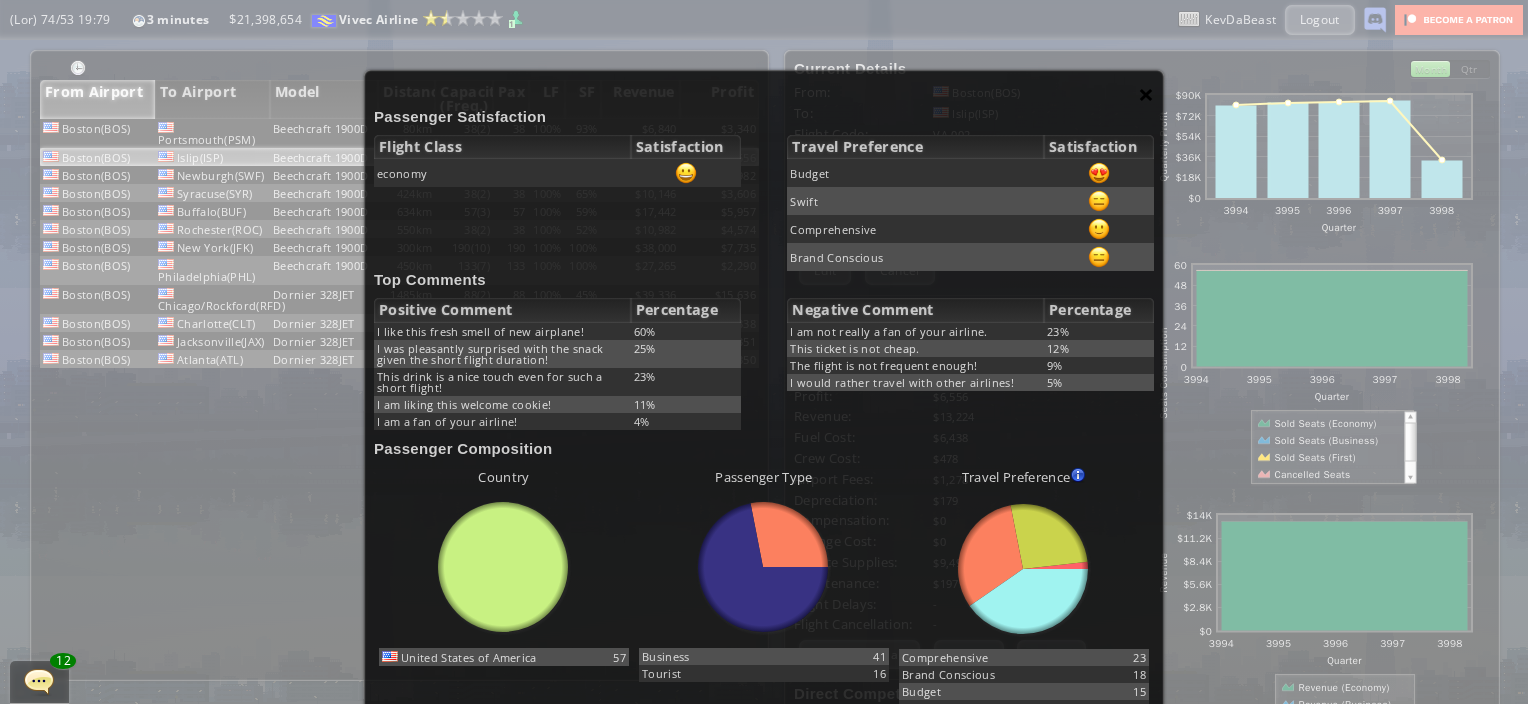 click on "×" at bounding box center (1146, 94) 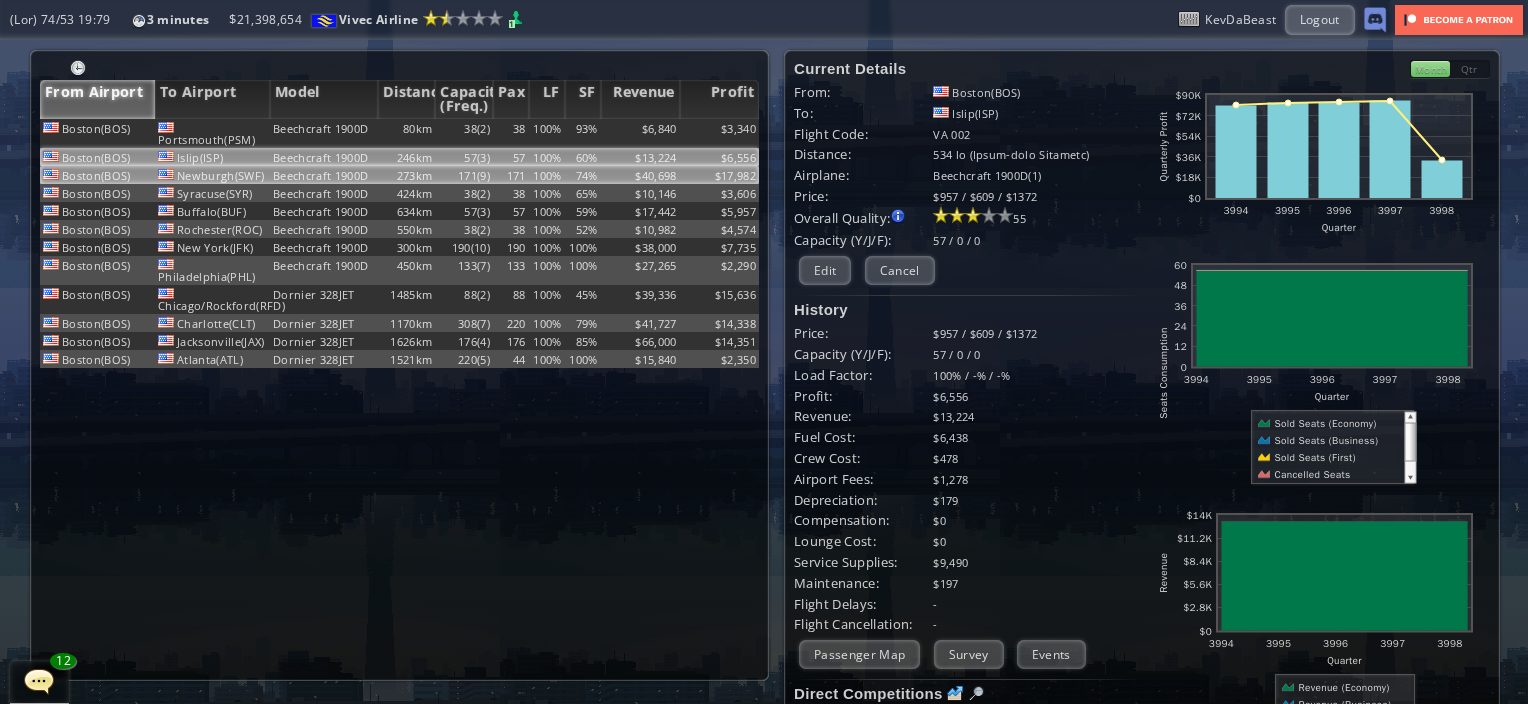 click on "100%" at bounding box center (547, 133) 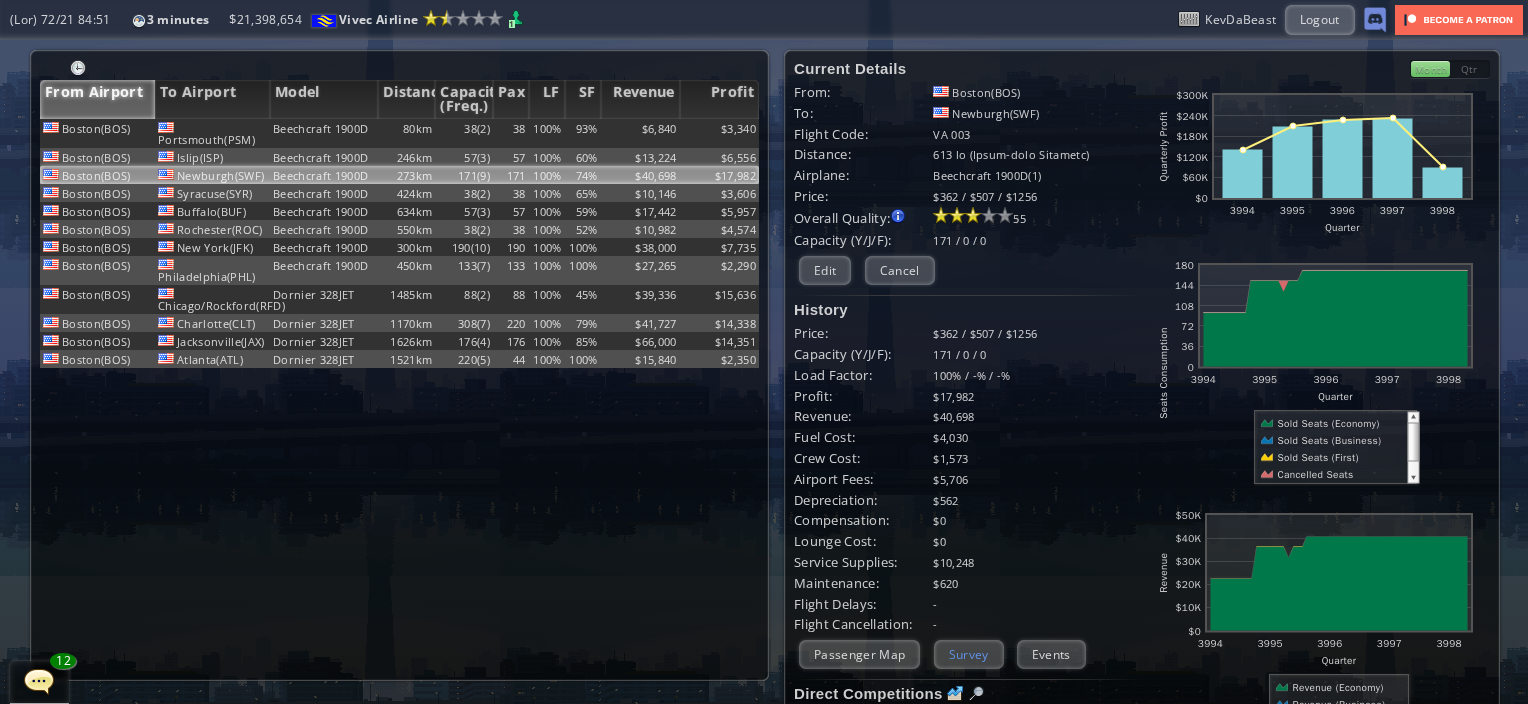 click on "Survey" at bounding box center [969, 654] 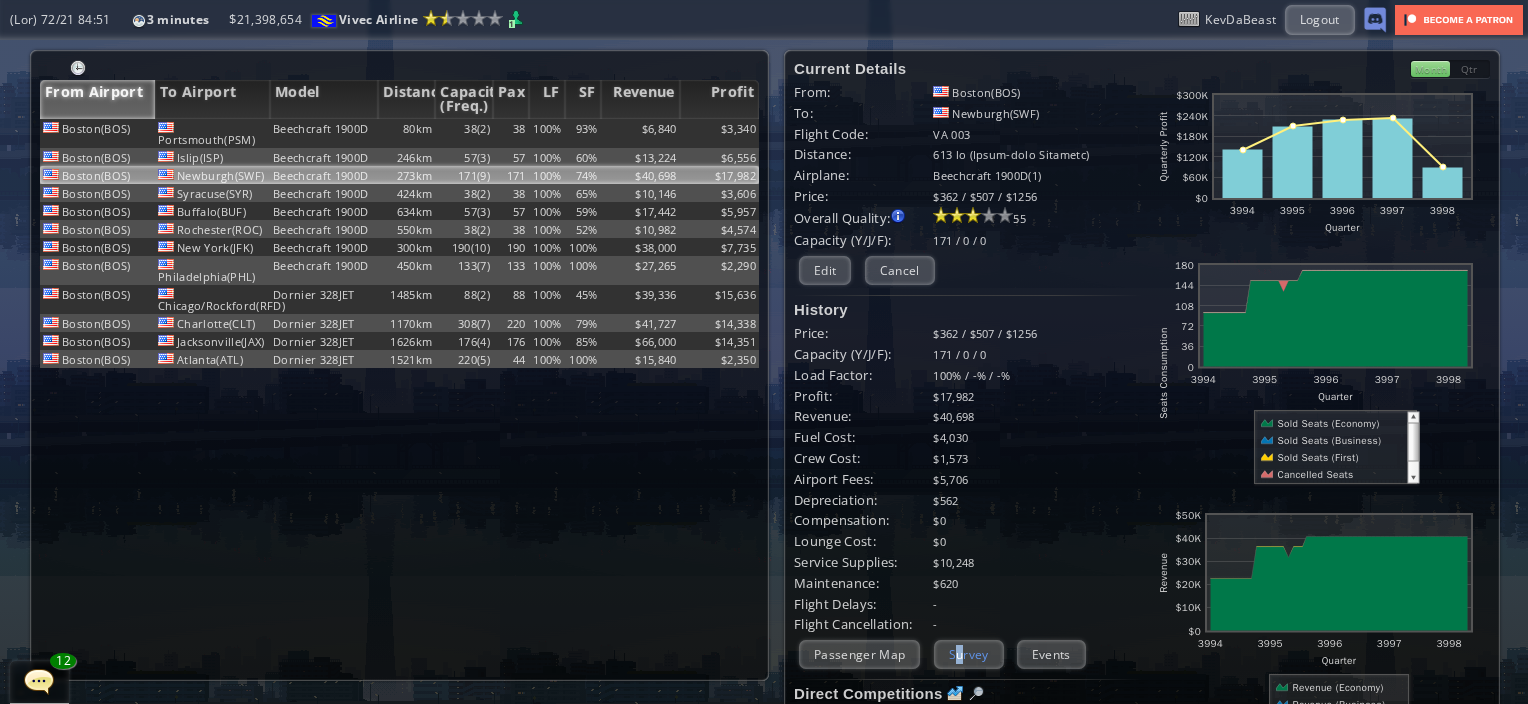 scroll, scrollTop: 159, scrollLeft: 0, axis: vertical 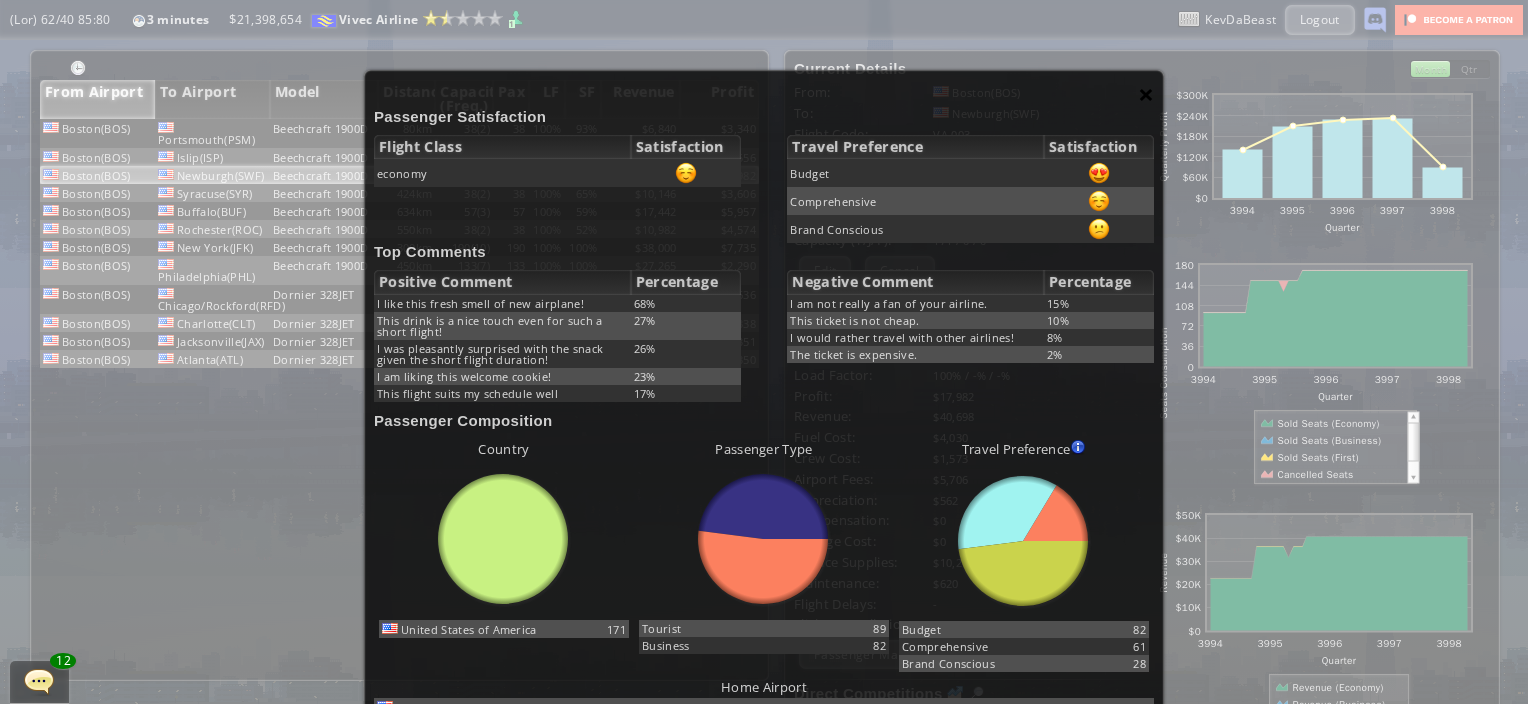click on "×" at bounding box center [1146, 94] 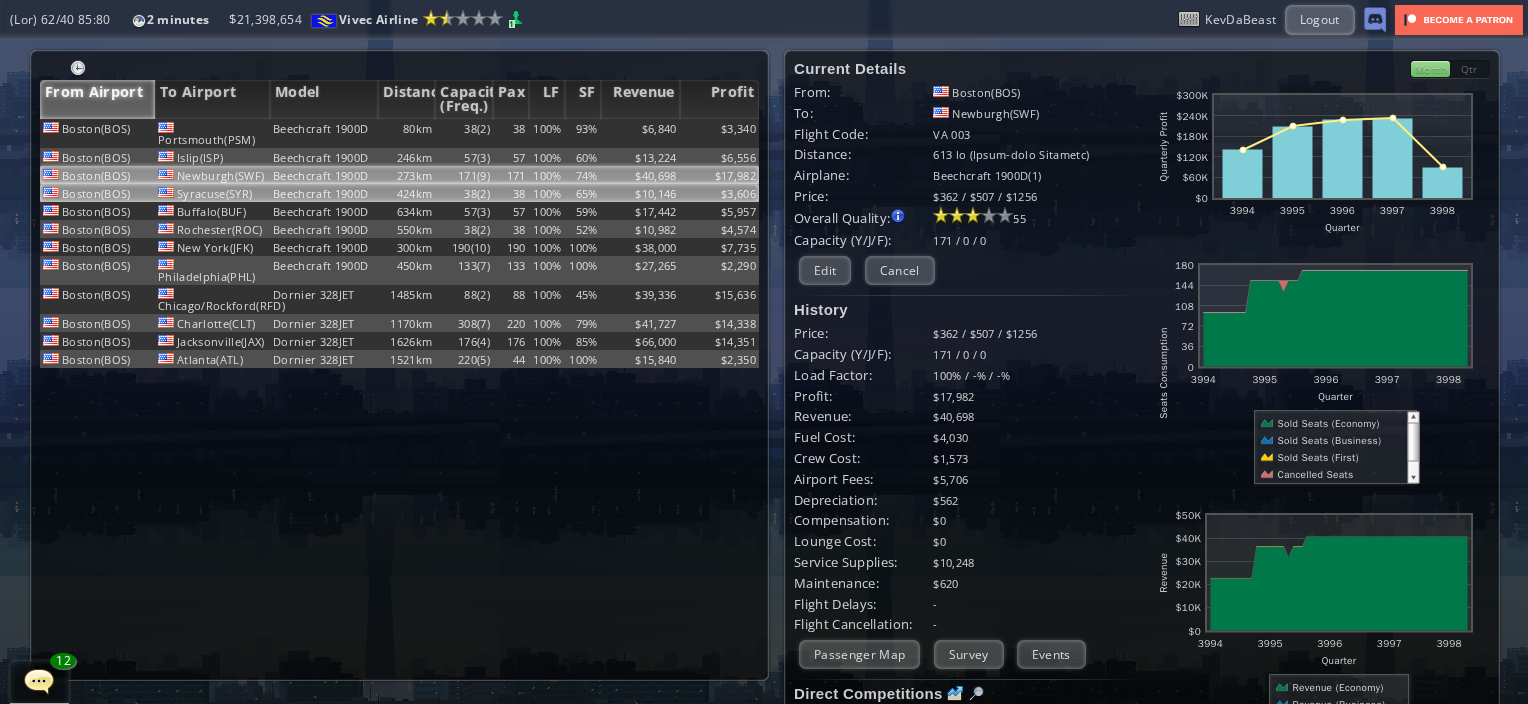 click on "38" at bounding box center (511, 133) 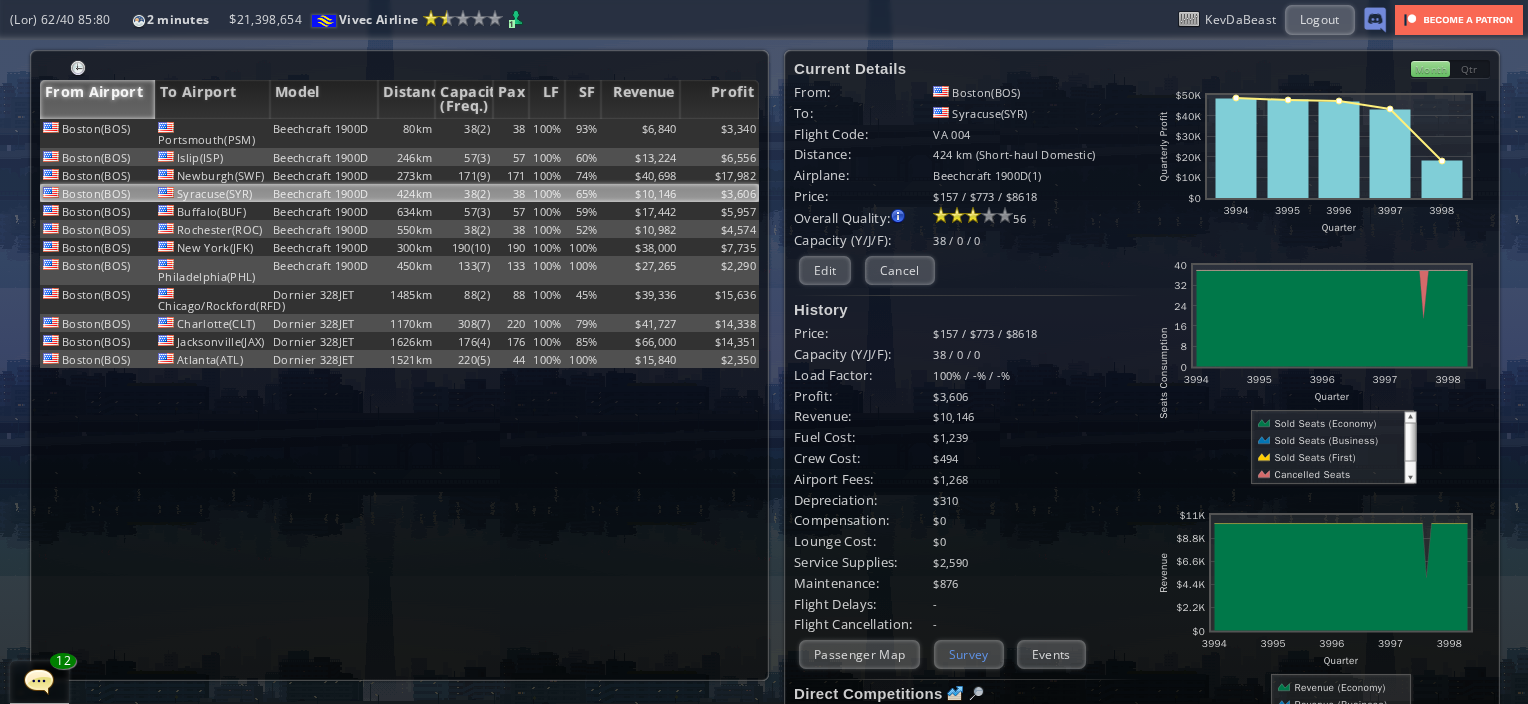 click on "Survey" at bounding box center [969, 654] 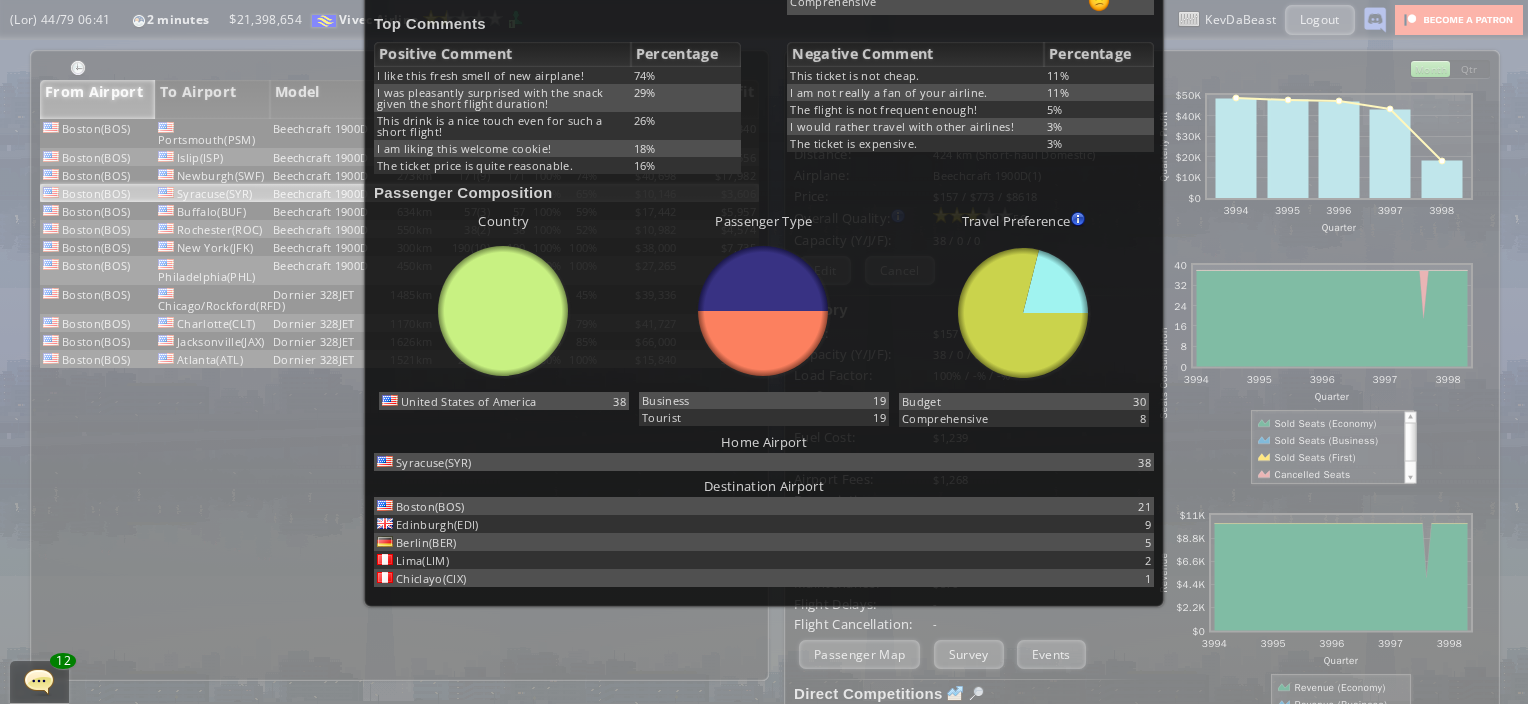 scroll, scrollTop: 259, scrollLeft: 0, axis: vertical 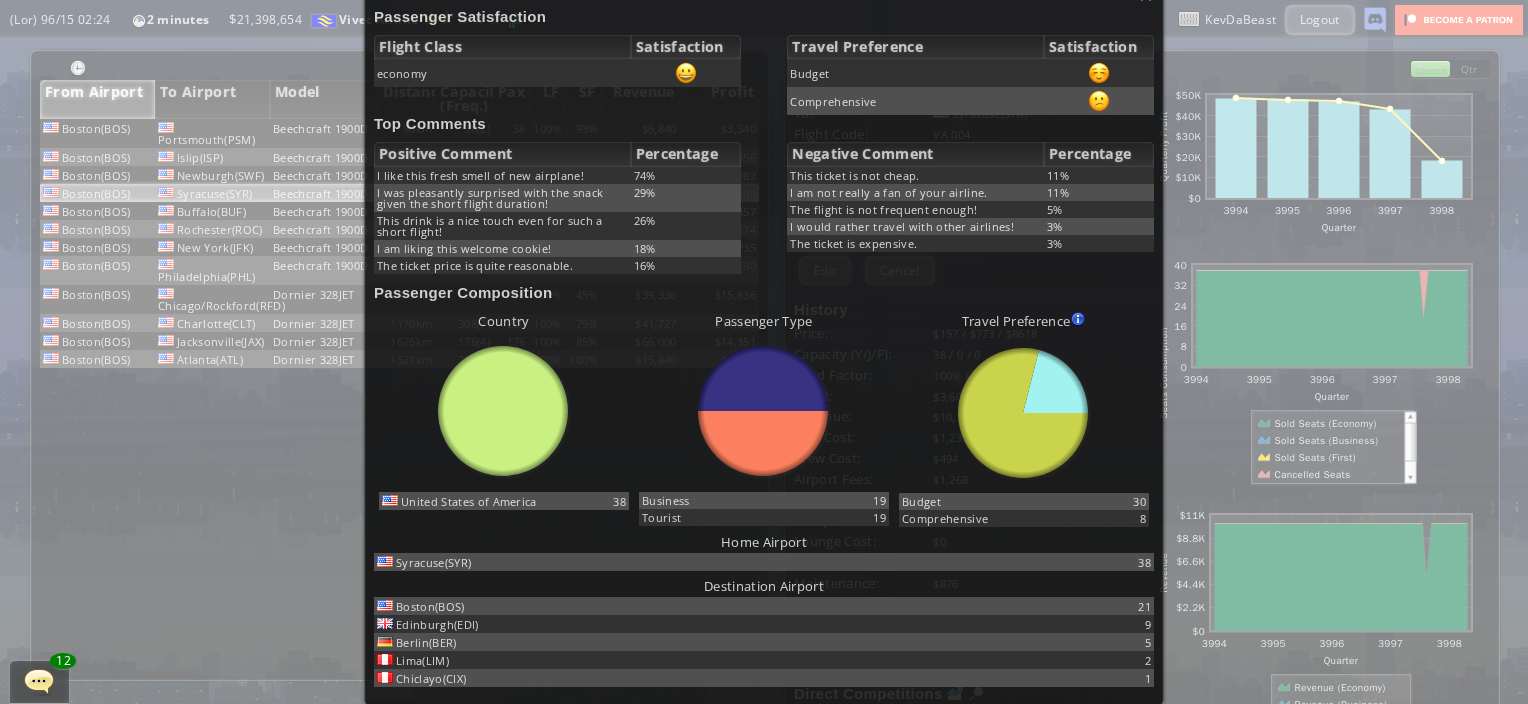 click on "×
Loremipsu Dolorsitamet
Consec Adipi
Elitseddoeiu
tempori
Utlabo Etdolorema
Aliquaenimad
Minimv Quisnostrudex
Ull Laborisn
Aliquipe Eacommo
Consequatd
A irur inre volup velit es cil fugiatnu! 23% P exc sintoccaec cupidatat nonp sun culpa quiof des molli animid estlabor! 70% Pers undeo is n erro volup accu dol laud t remap eaquei! 96% Q ab illoin veri quasiar beatae! 73% Vit dictae nemoe ip quiav aspernatur. 13%
Autoditf Consequ
Magnidolor
Eosr sequin ne por quisq. 37% D ad num eiusmo t inc ma quae etiammi. 02% Sol nobise op cum nihilimp quopla! 9% F possi assume repell temp autem quibusda! 5% Off debiti re necessita. 6%
Saepeeven Voluptatesr
Recusan
itaqueearumhictenetursap Delectu reici. Volupt maio. aliasperferendisdoloribu 7" at bounding box center [764, 352] 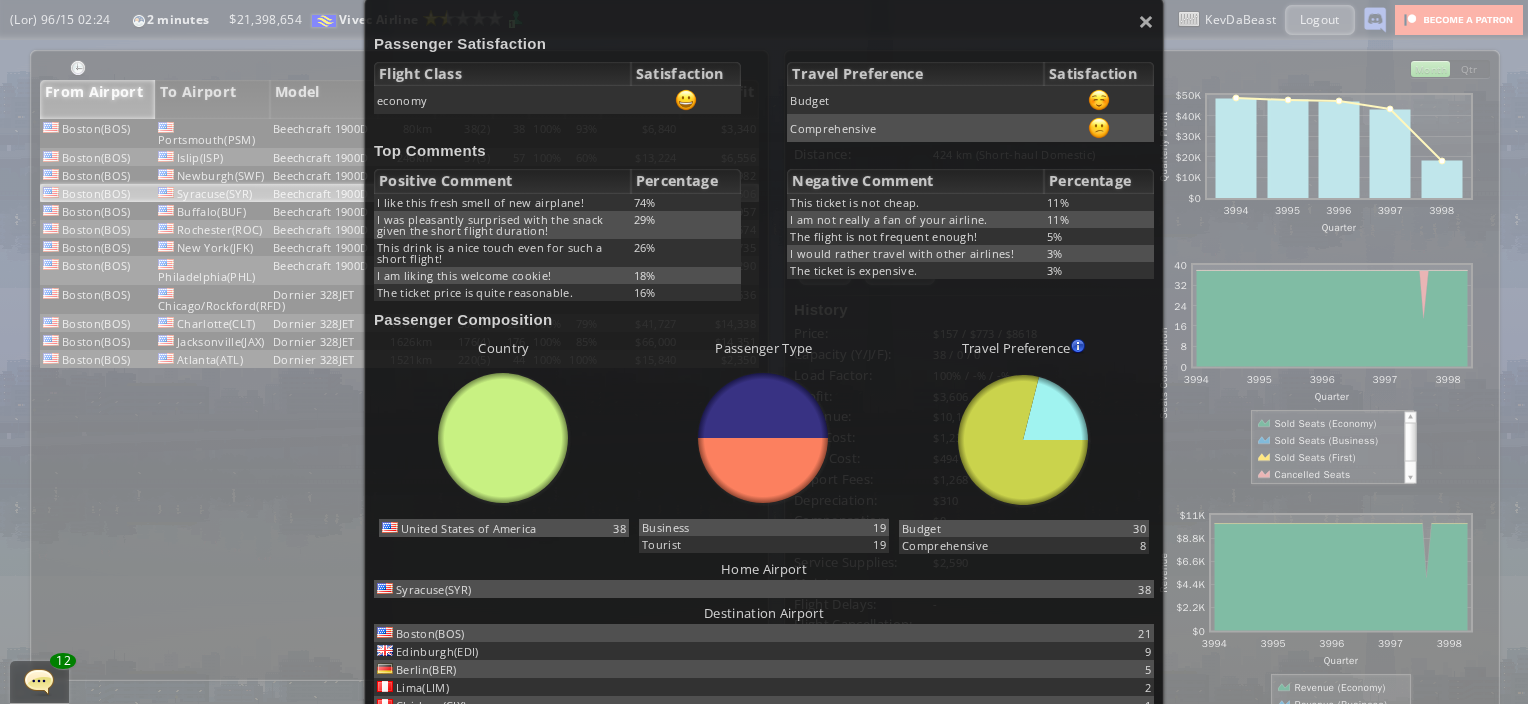 scroll, scrollTop: 159, scrollLeft: 0, axis: vertical 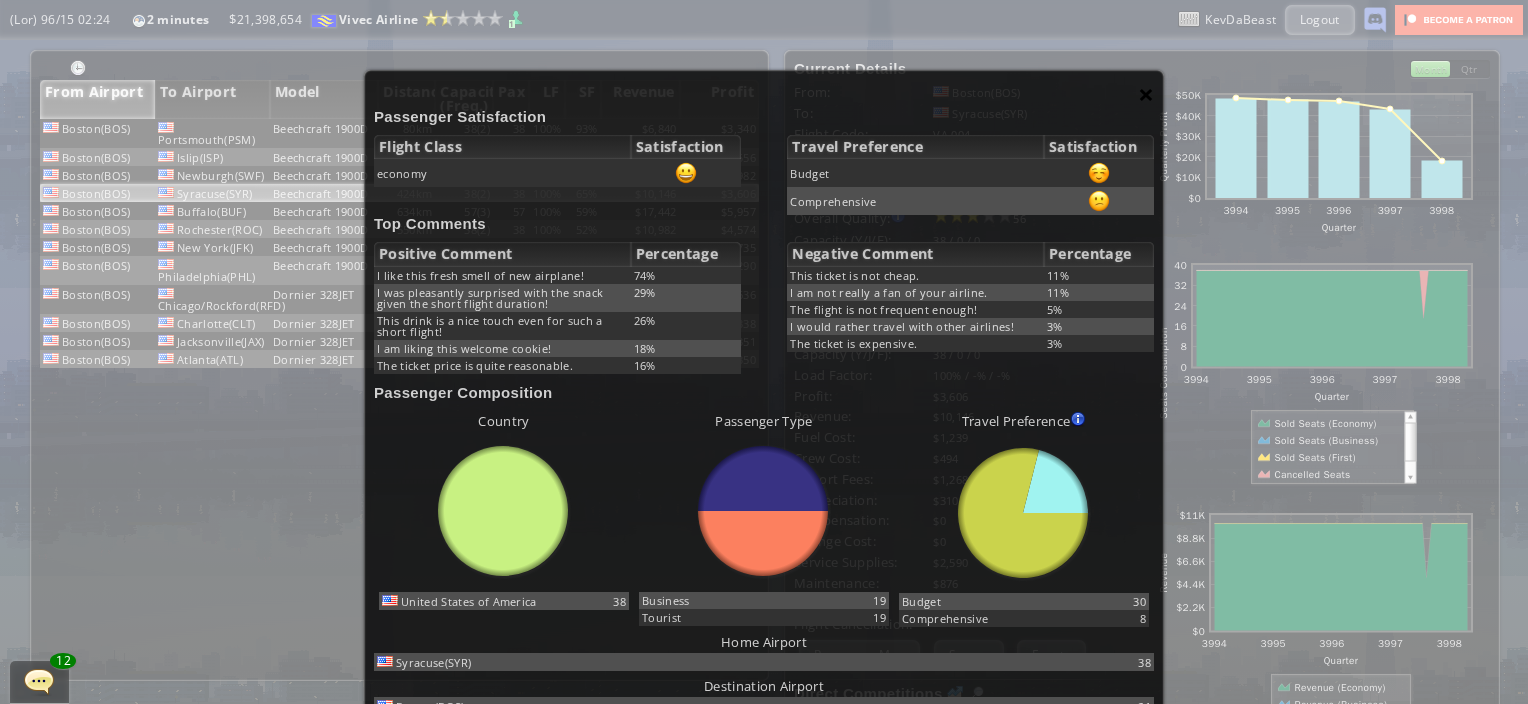 click on "×" at bounding box center [1146, 94] 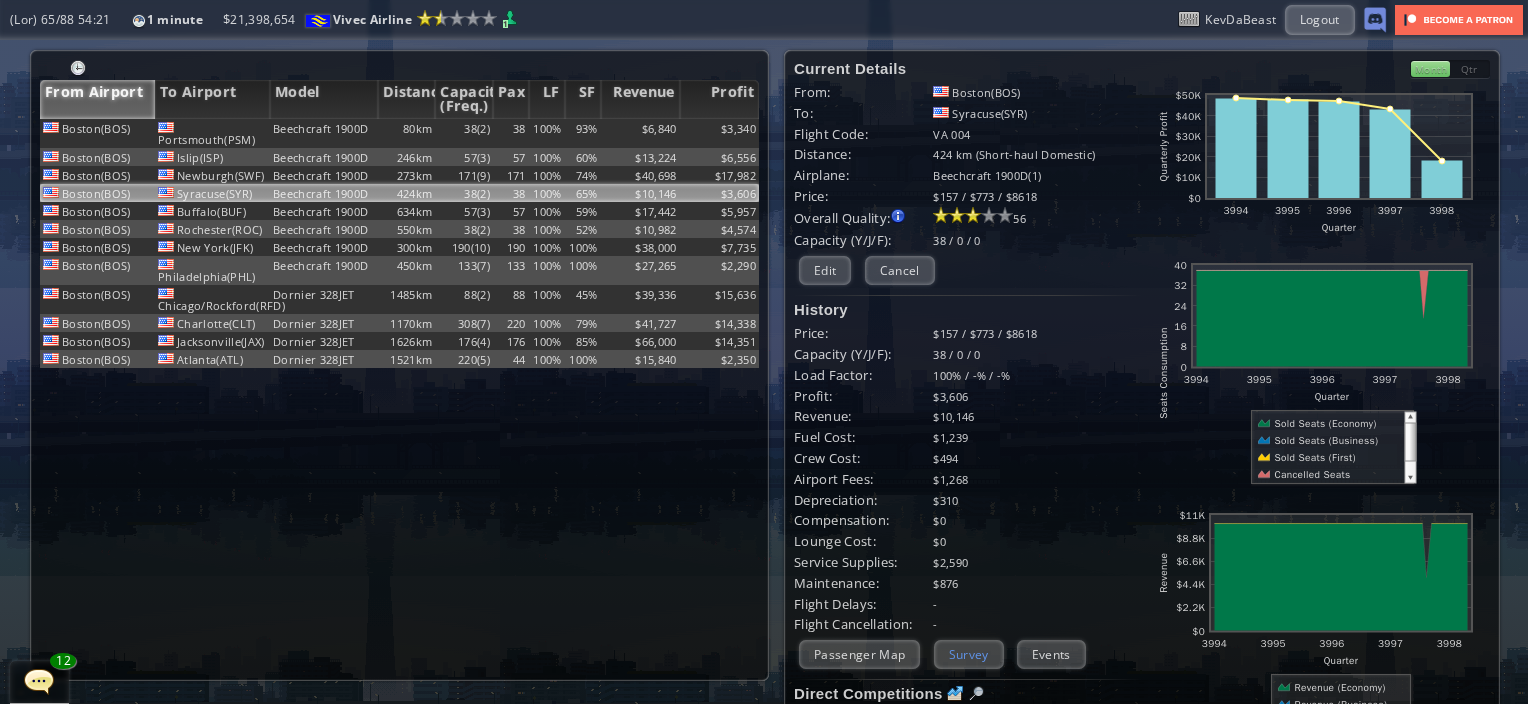click on "Survey" at bounding box center (969, 654) 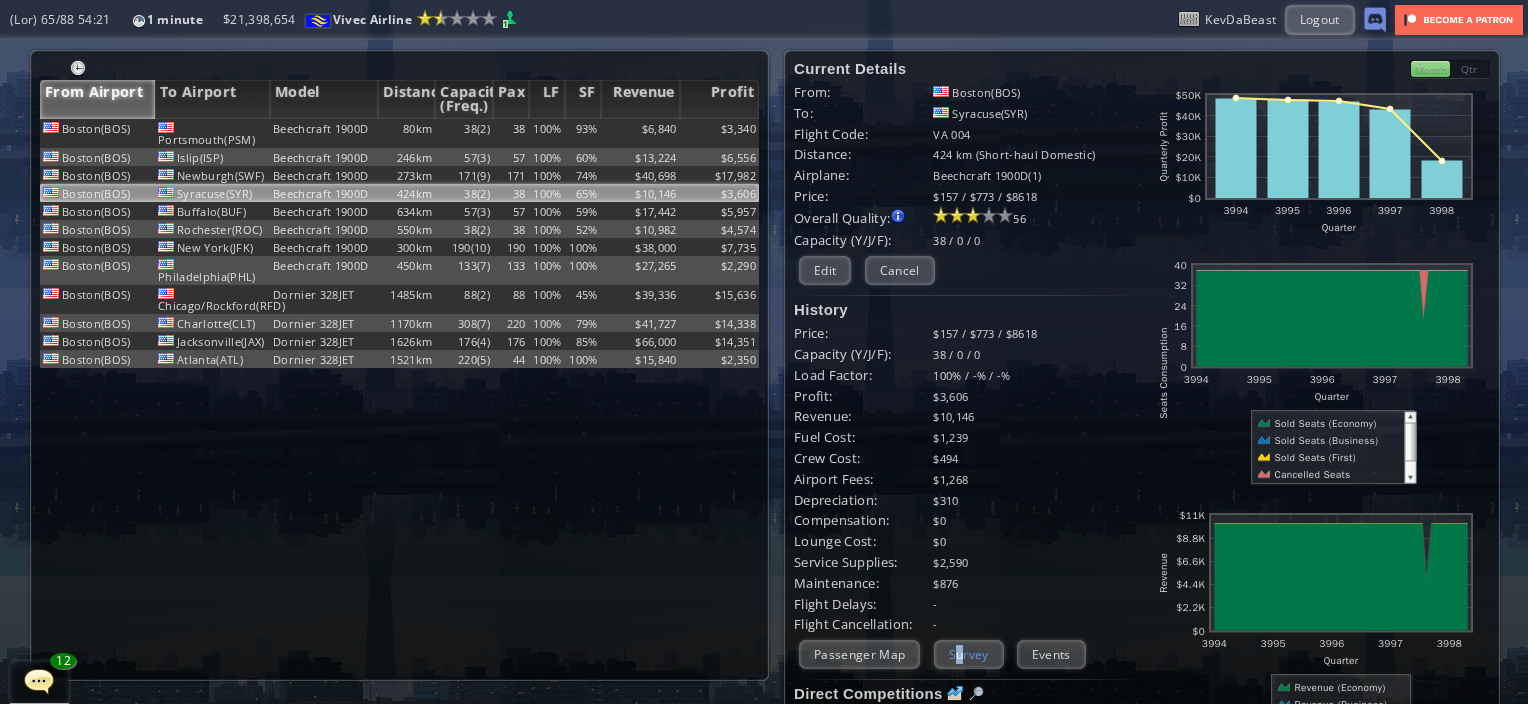 scroll, scrollTop: 159, scrollLeft: 0, axis: vertical 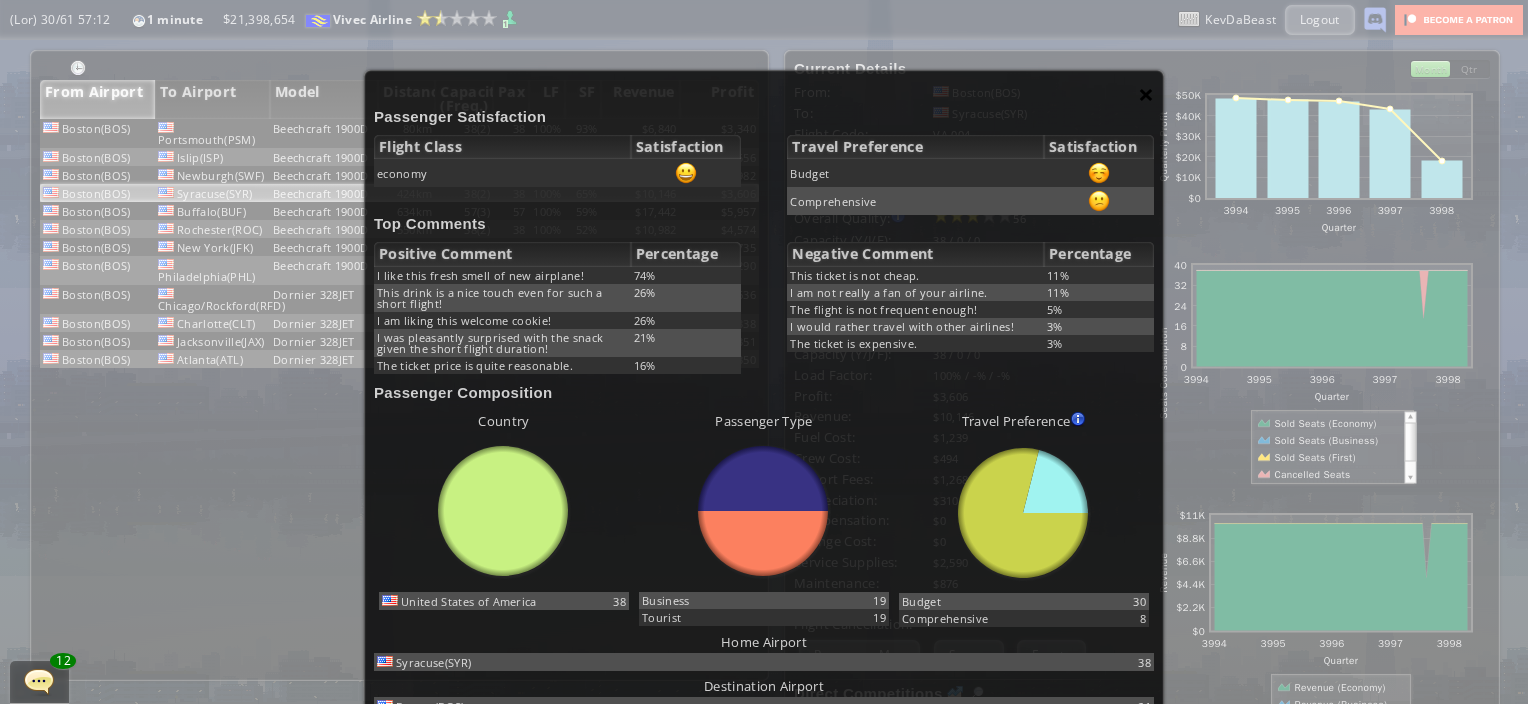 click on "×" at bounding box center [1146, 94] 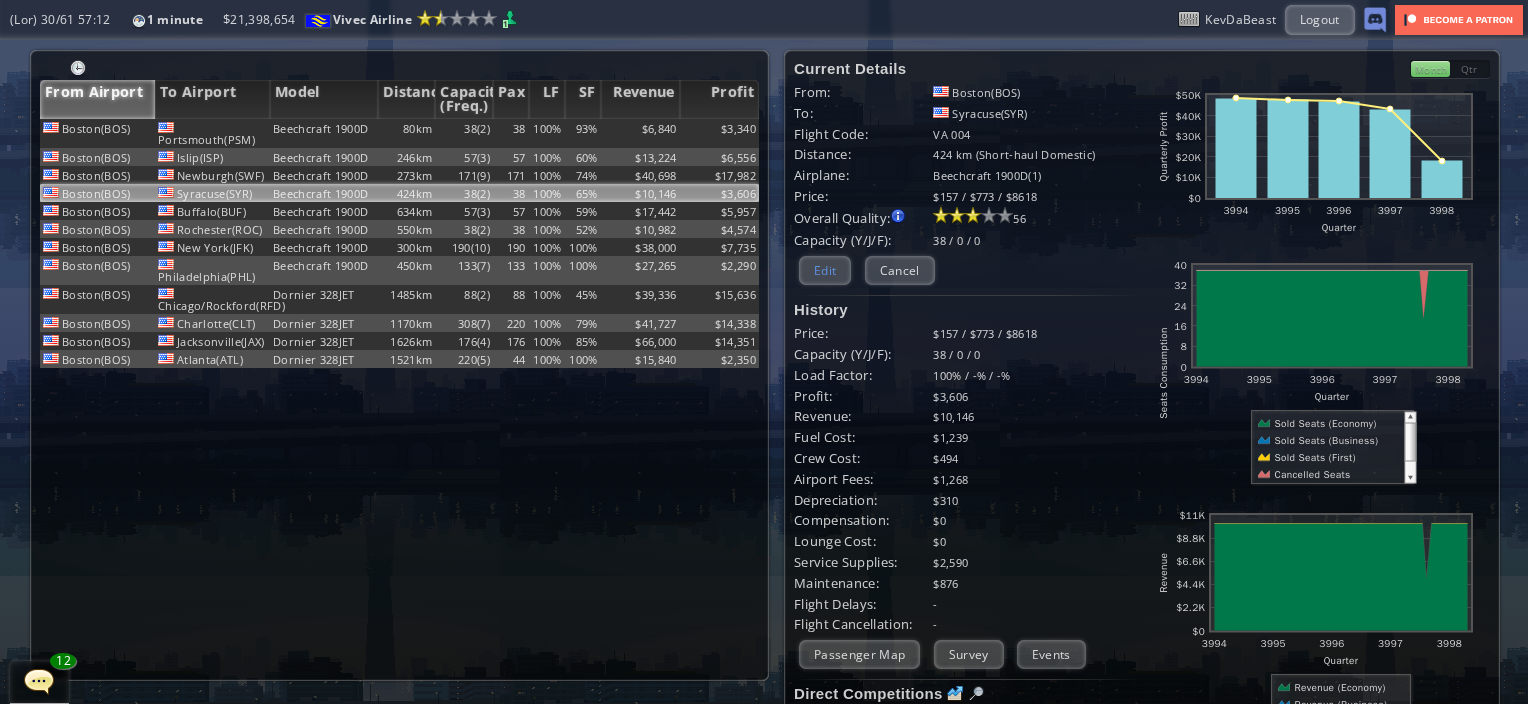 click on "Edit" at bounding box center [825, 270] 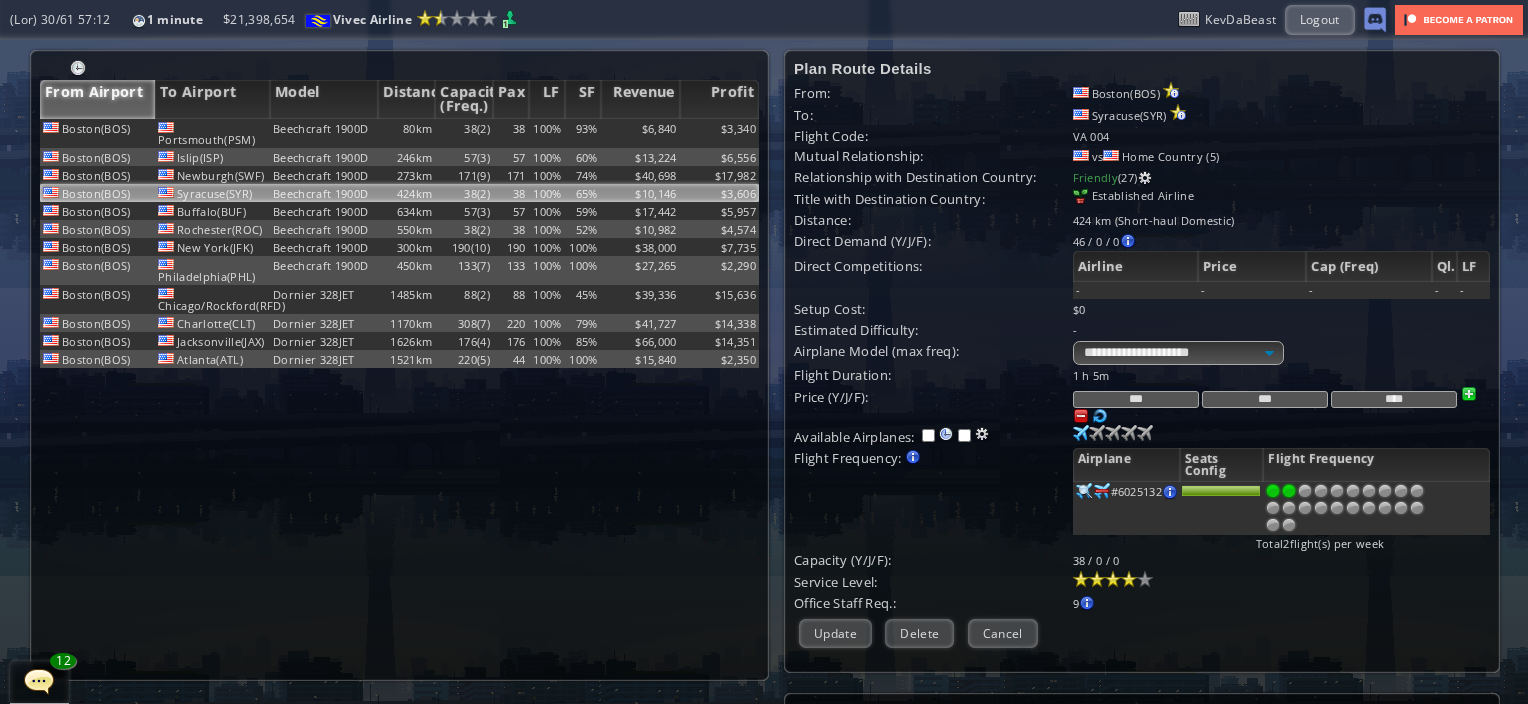 click on "Cancel" at bounding box center (1003, 633) 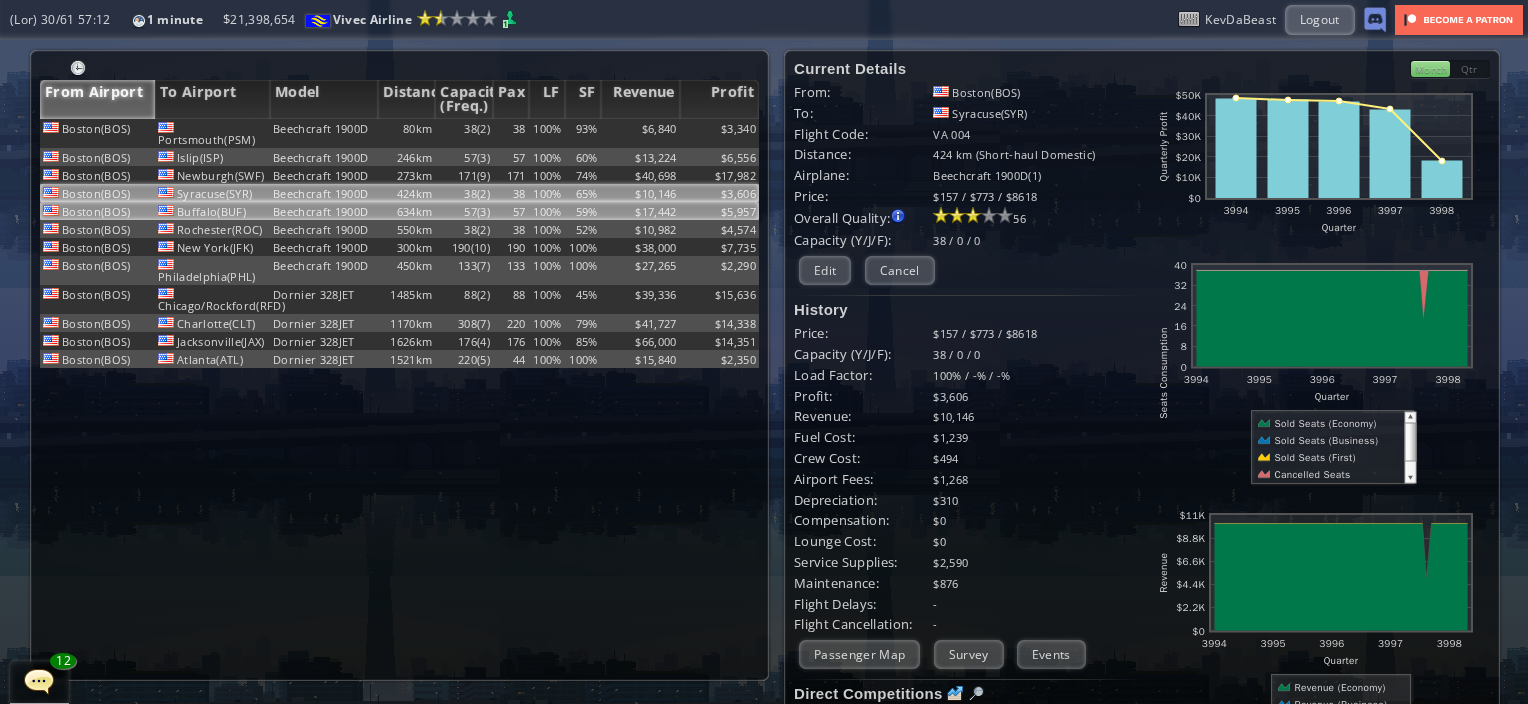 click on "100%" at bounding box center (547, 133) 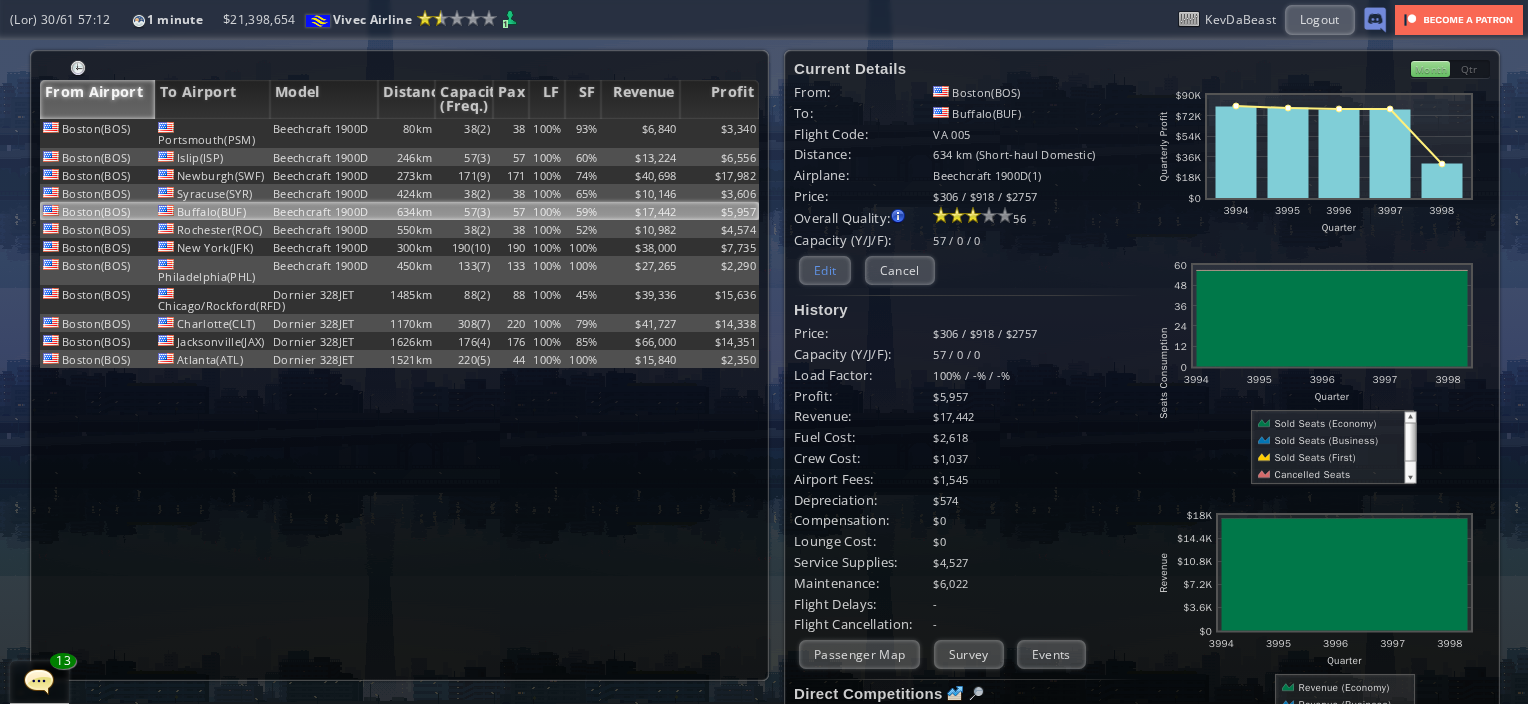 click on "Edit" at bounding box center [825, 270] 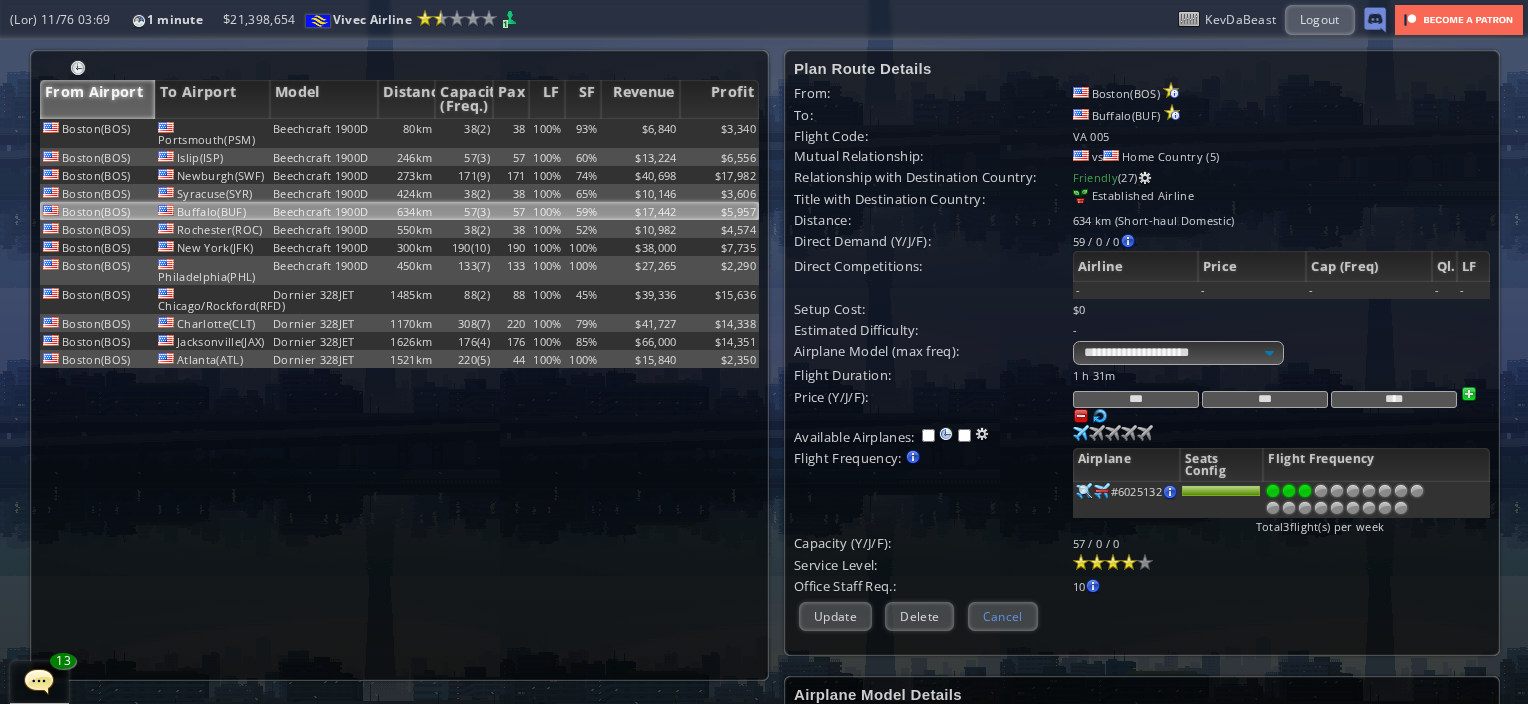 click on "Cancel" at bounding box center [1003, 616] 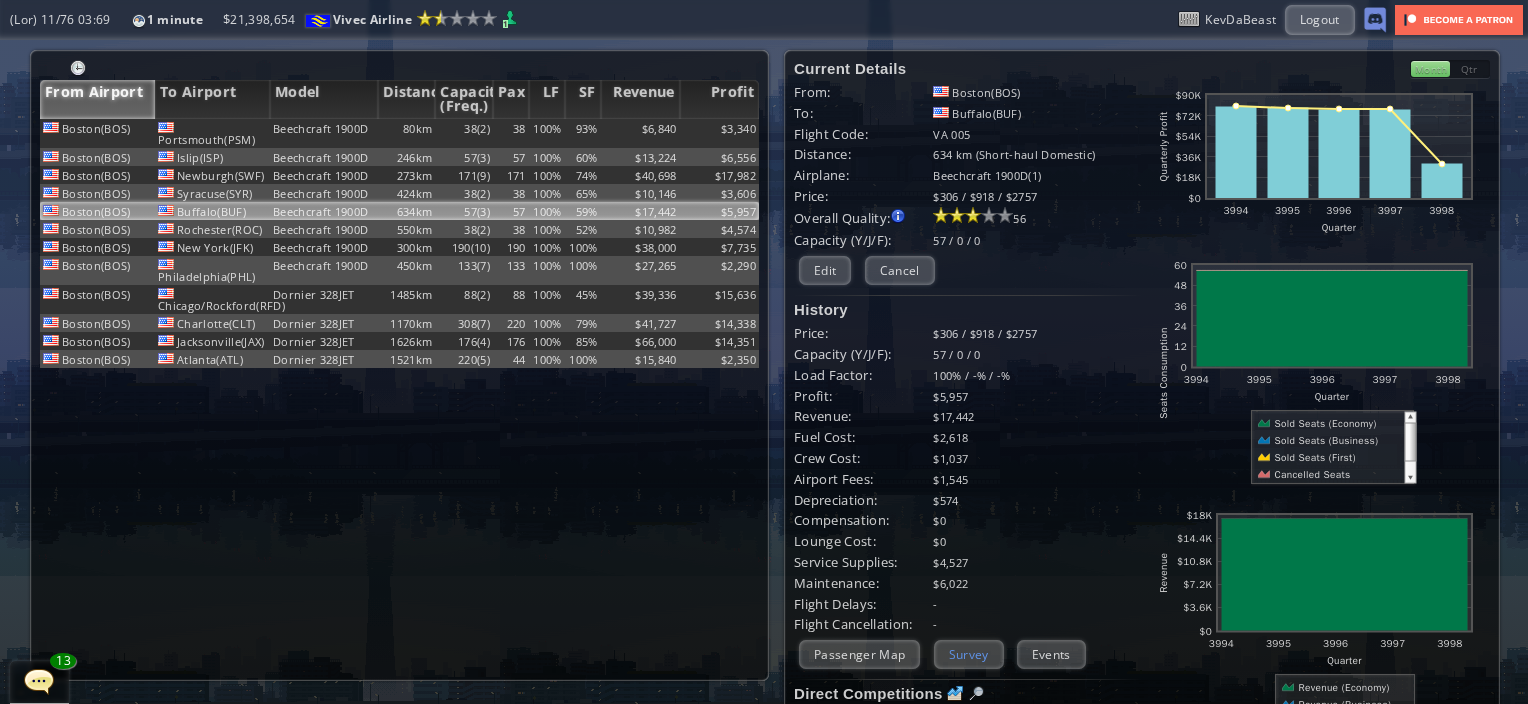 click on "Survey" at bounding box center (969, 654) 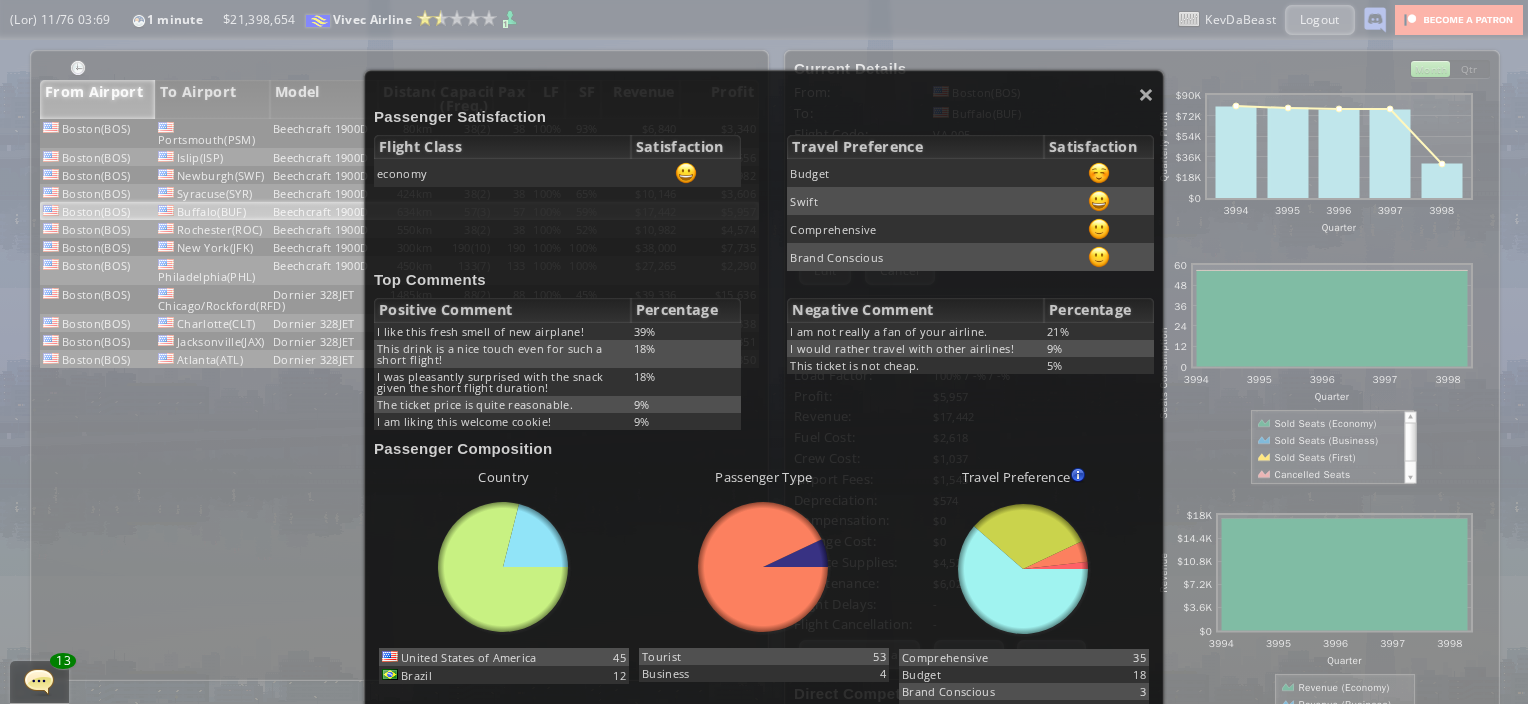 scroll, scrollTop: 159, scrollLeft: 0, axis: vertical 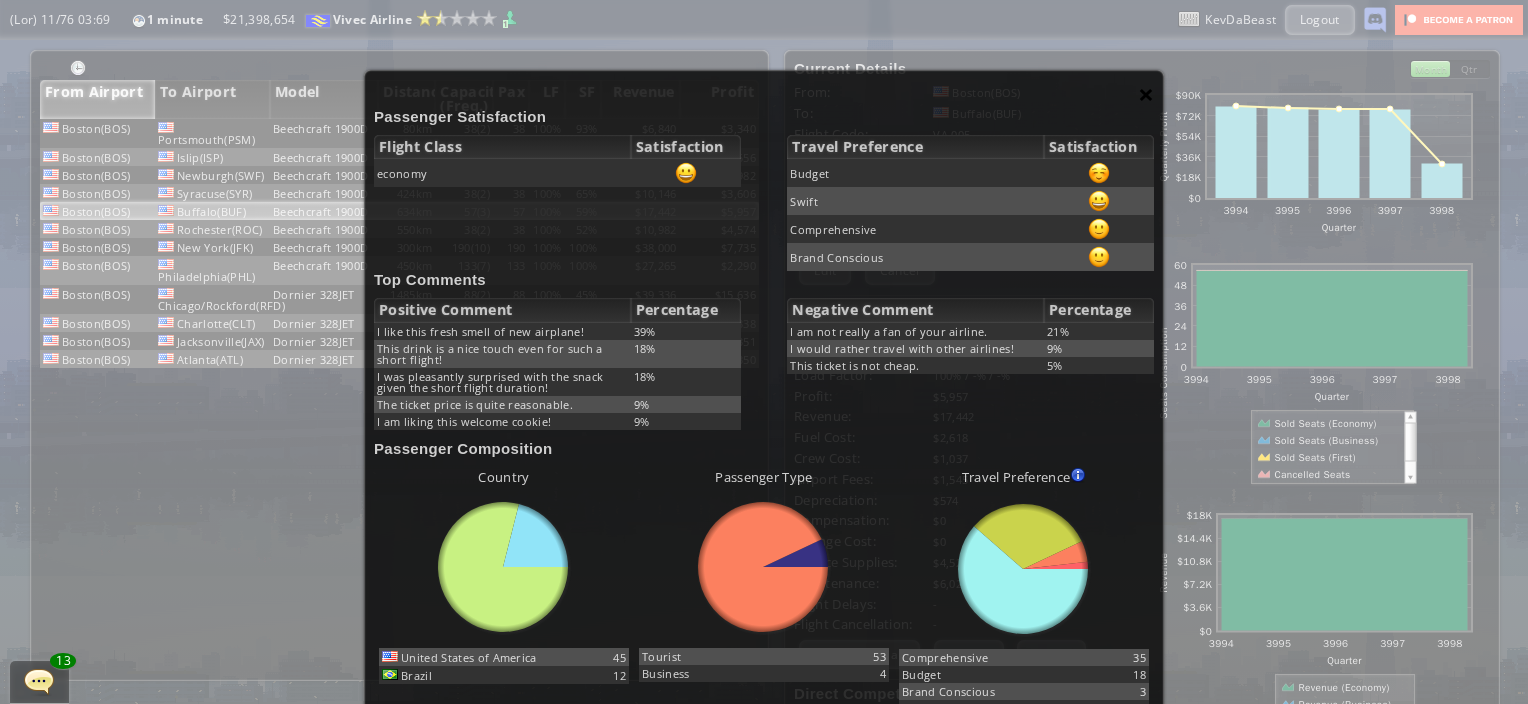 click on "×" at bounding box center [1146, 94] 